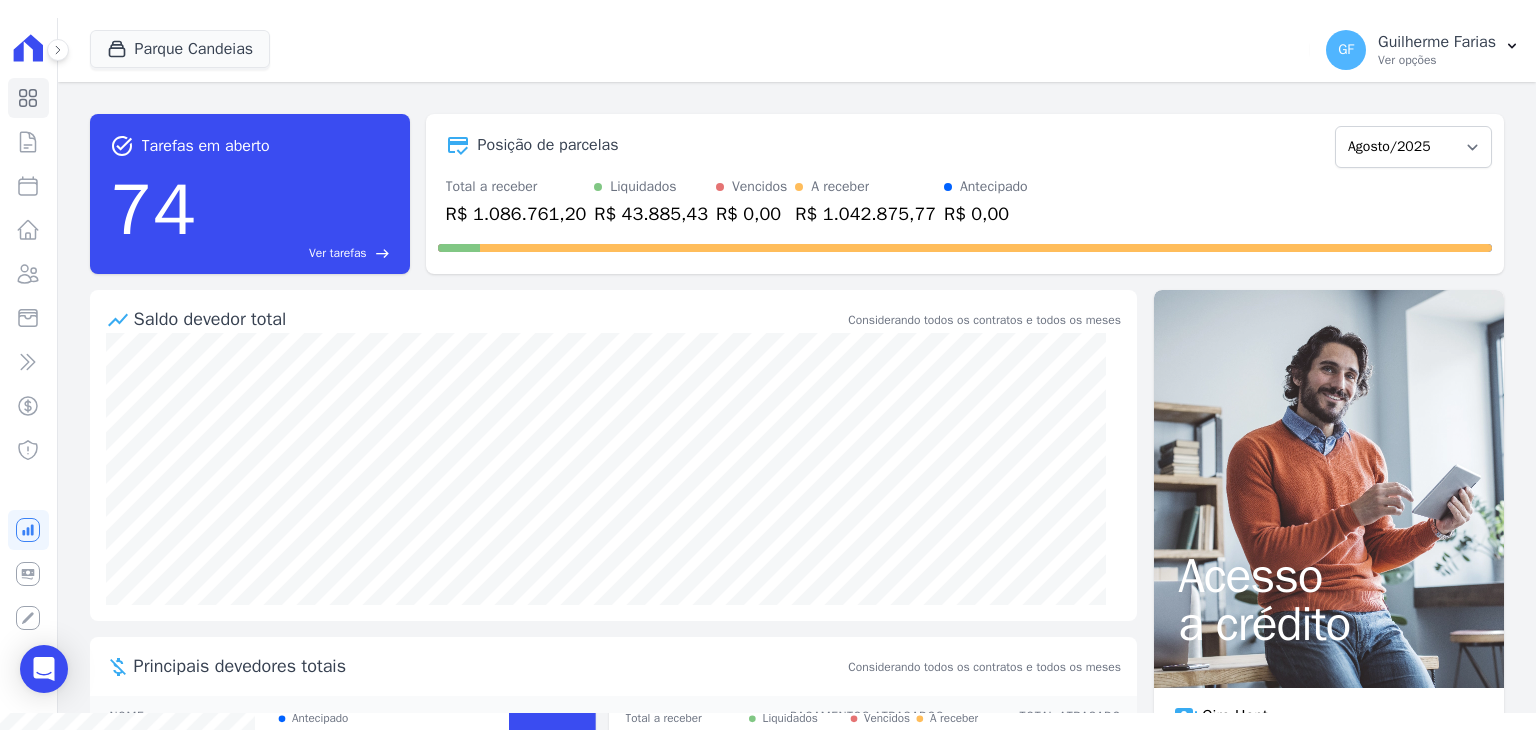 scroll, scrollTop: 0, scrollLeft: 0, axis: both 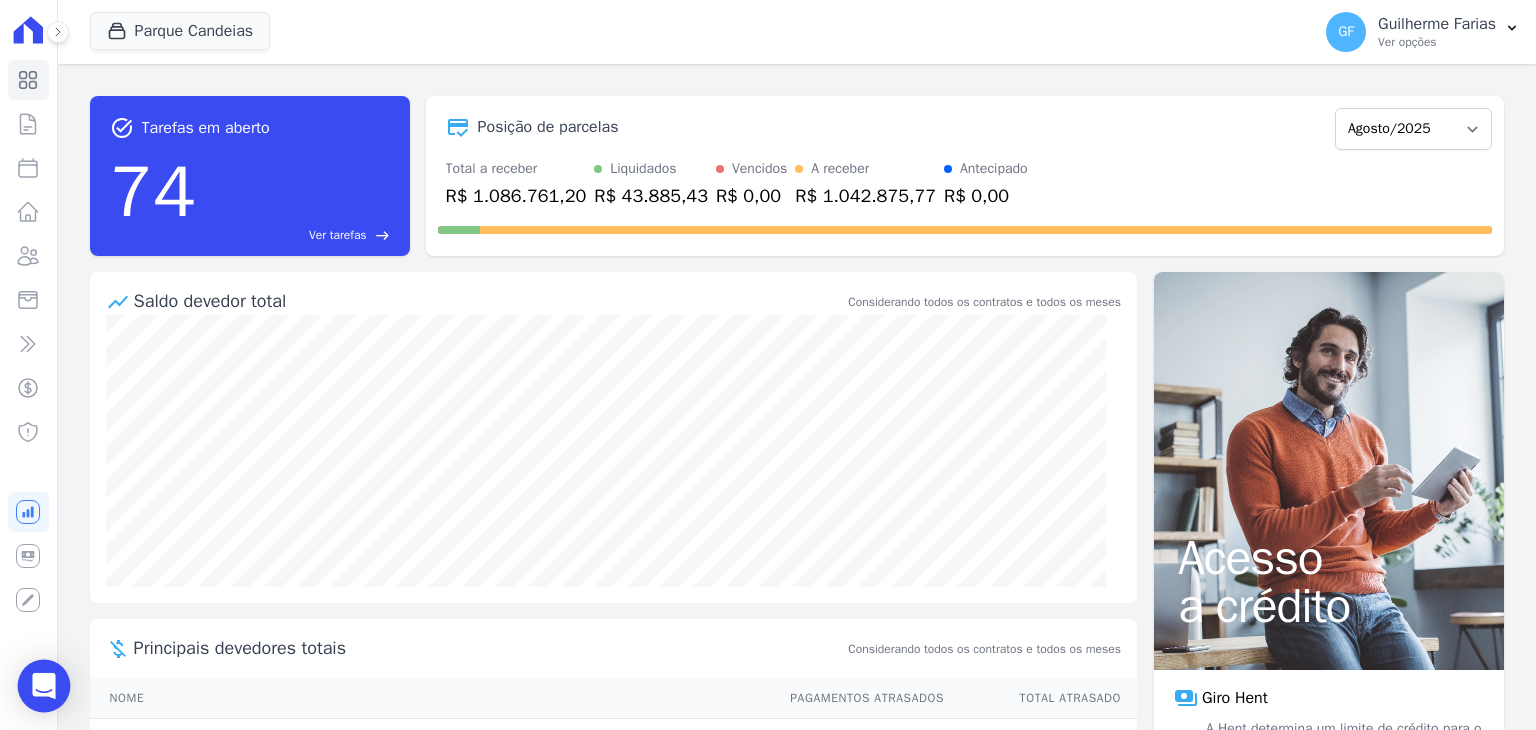 click at bounding box center [44, 686] 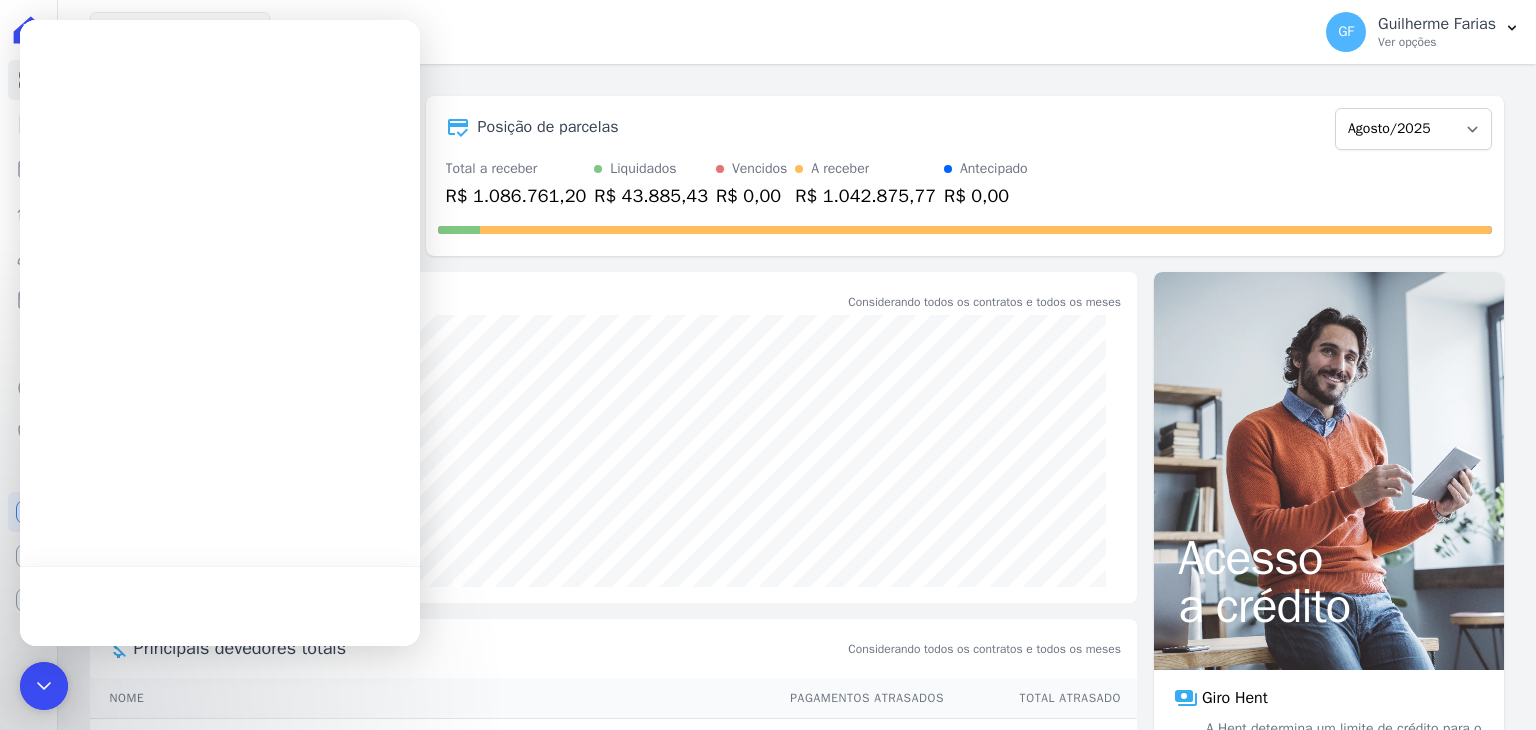 scroll, scrollTop: 0, scrollLeft: 0, axis: both 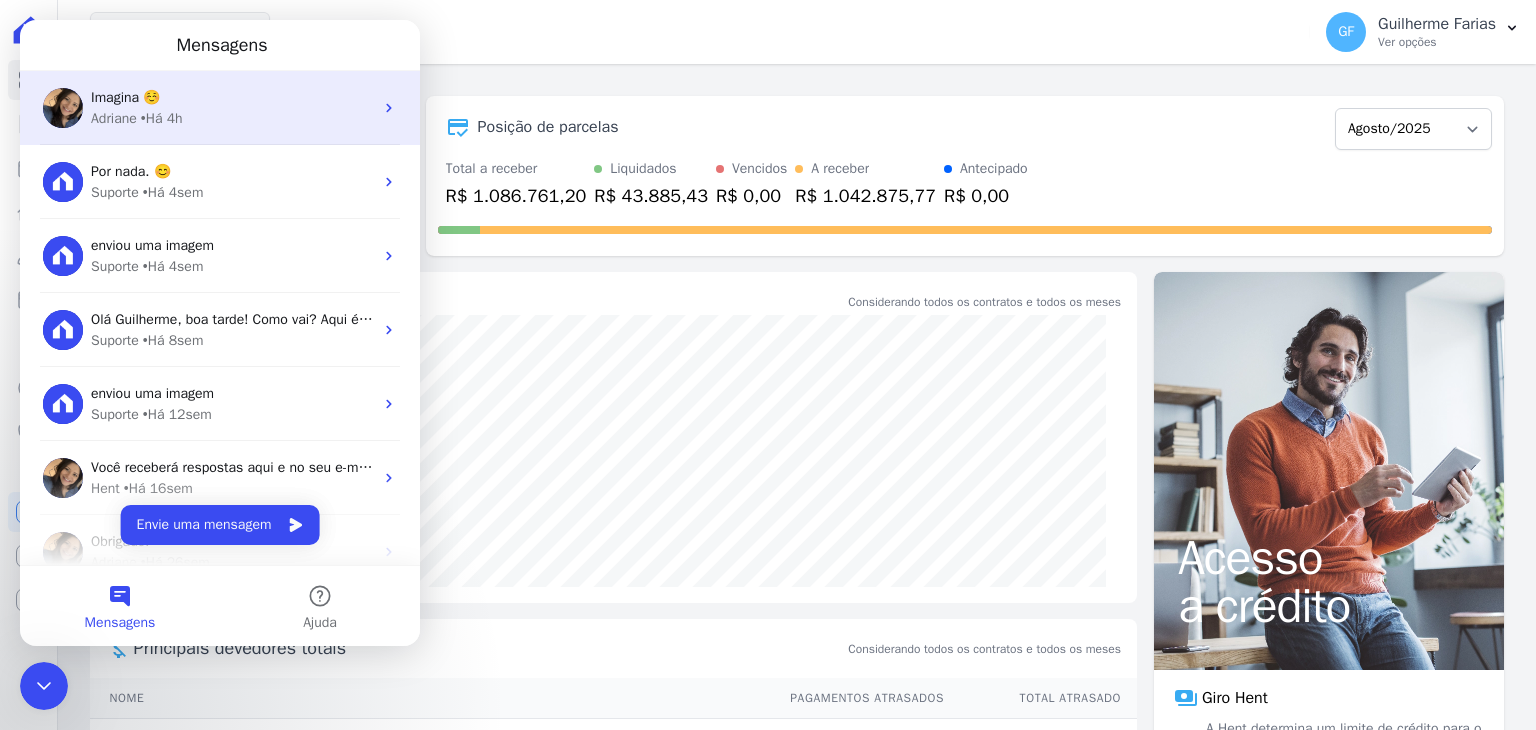 click on "Imagina ☺️ [NAME] •  Há 4h" at bounding box center (220, 108) 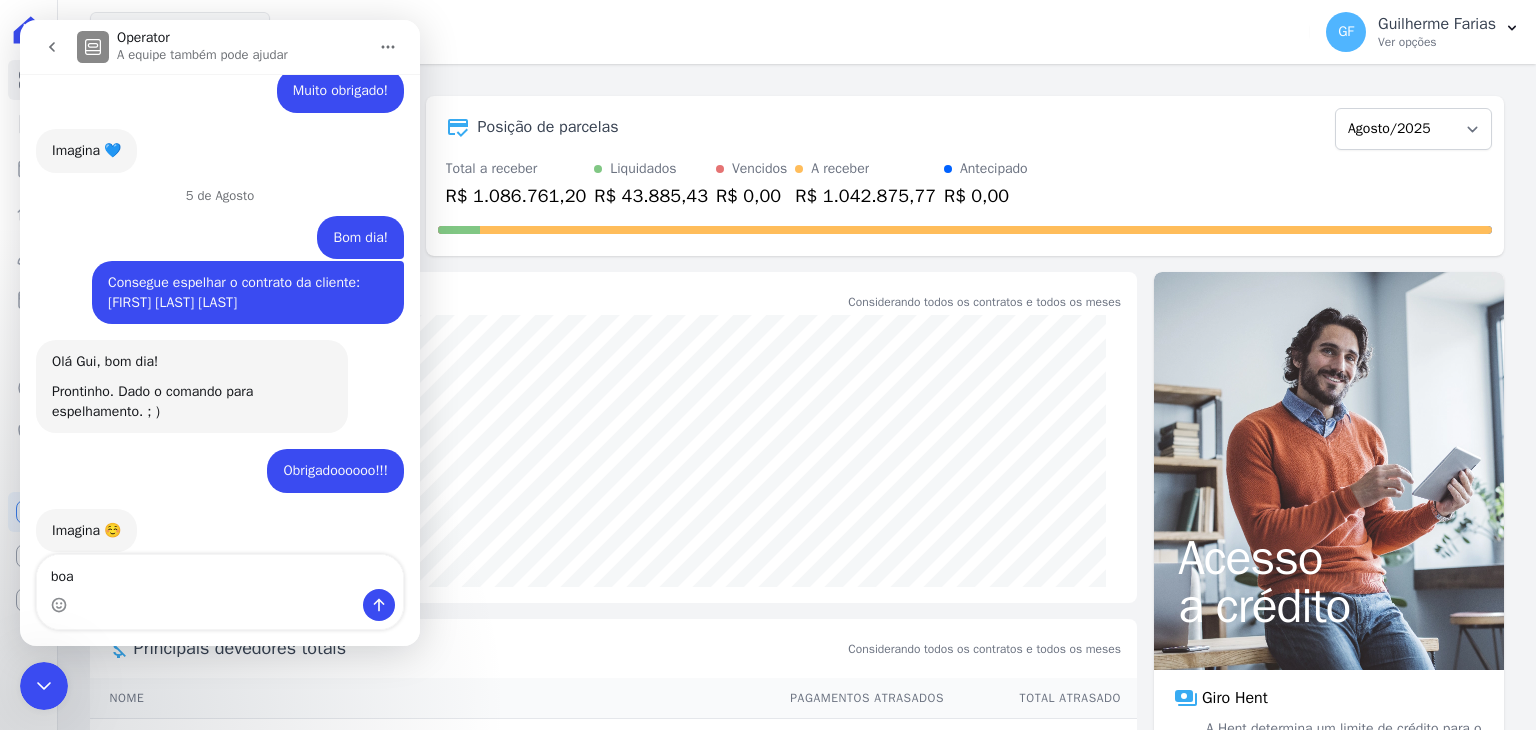 scroll, scrollTop: 15894, scrollLeft: 0, axis: vertical 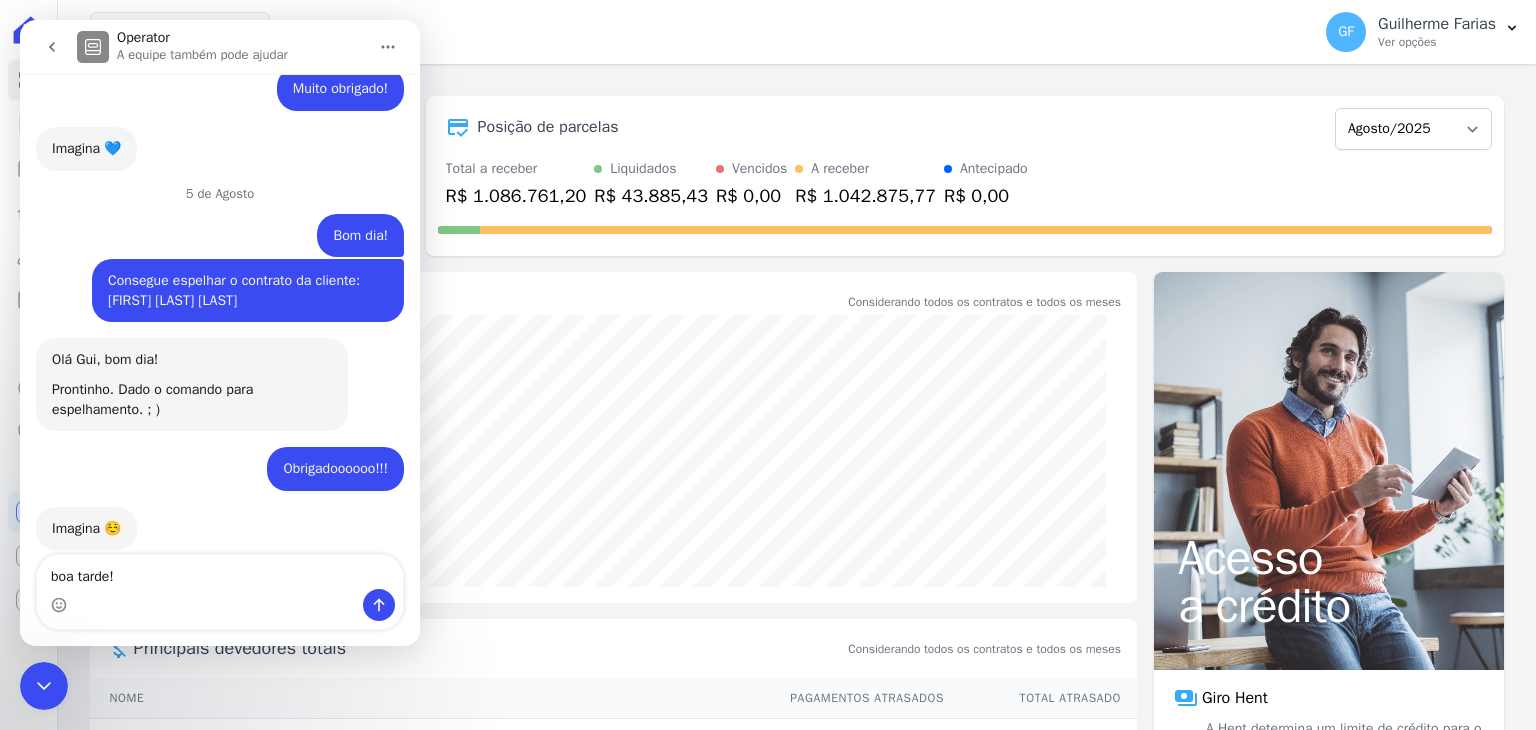 type on "boa tarde!" 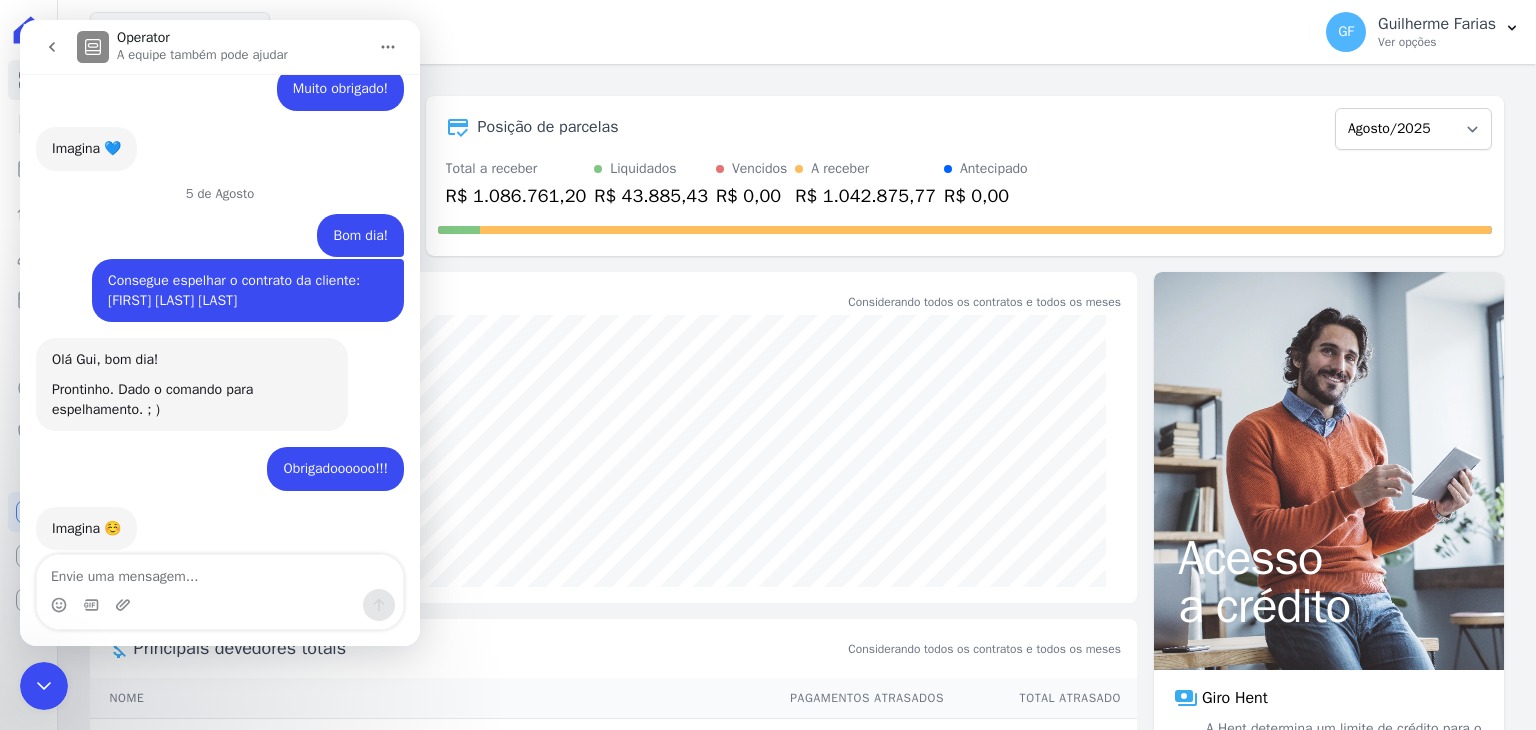 scroll, scrollTop: 15953, scrollLeft: 0, axis: vertical 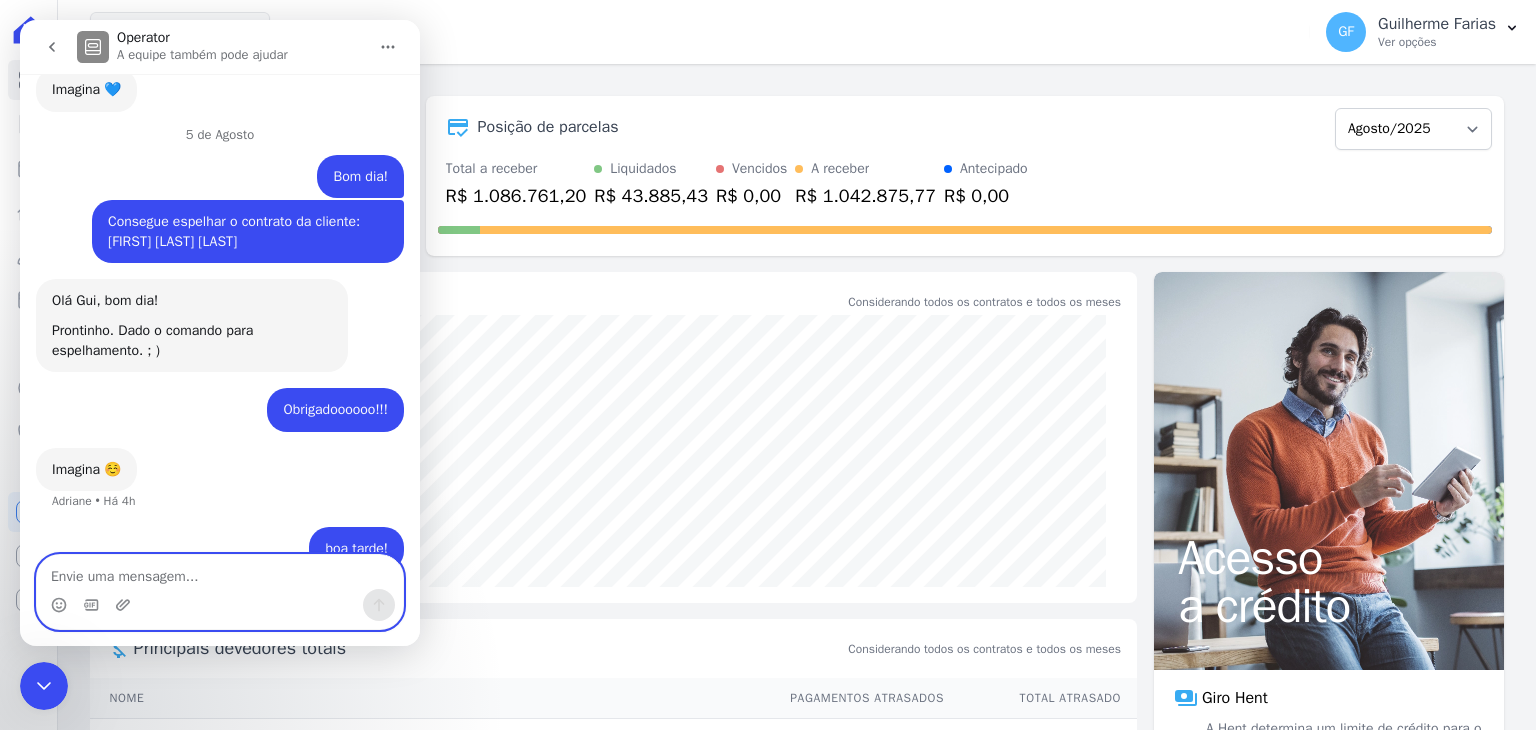 click at bounding box center (220, 572) 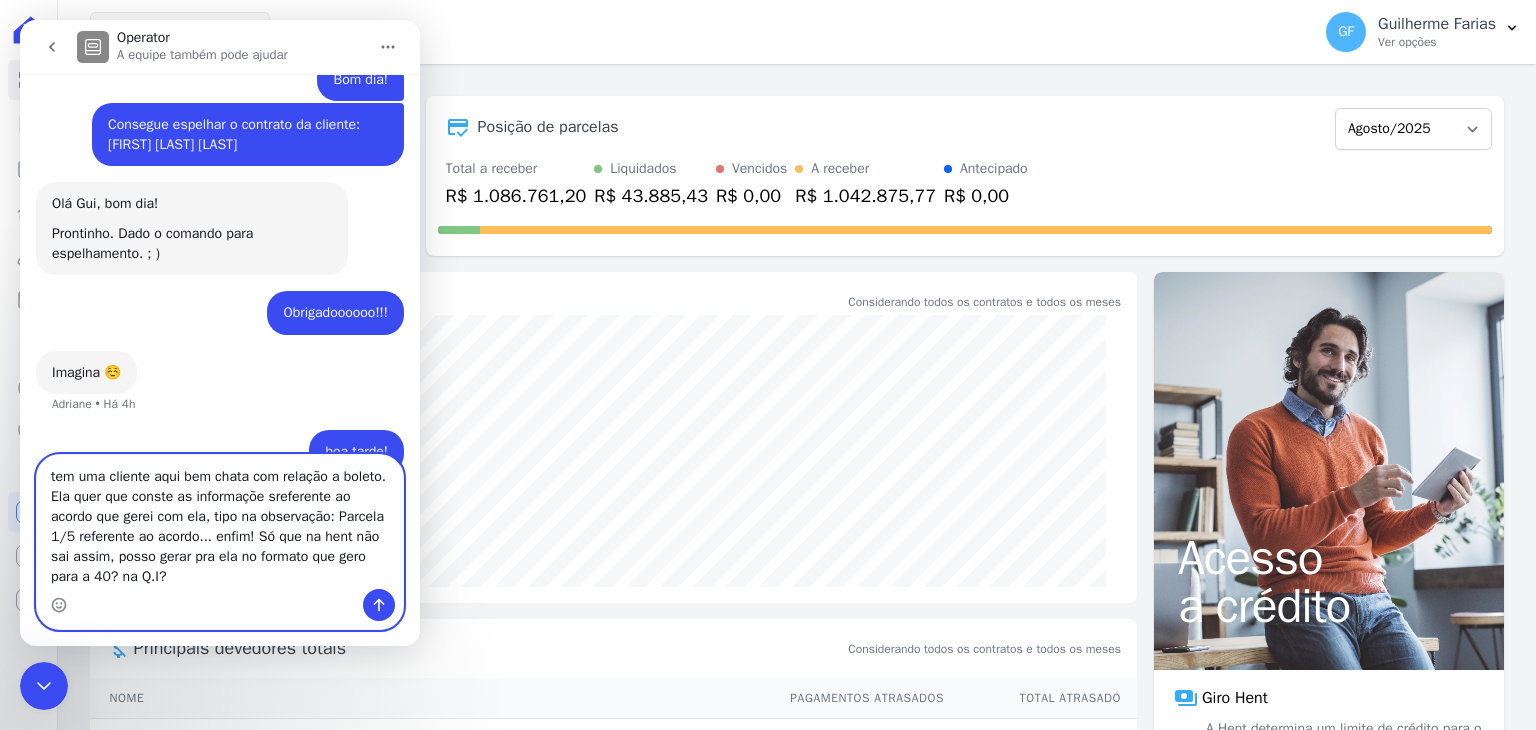 scroll, scrollTop: 16053, scrollLeft: 0, axis: vertical 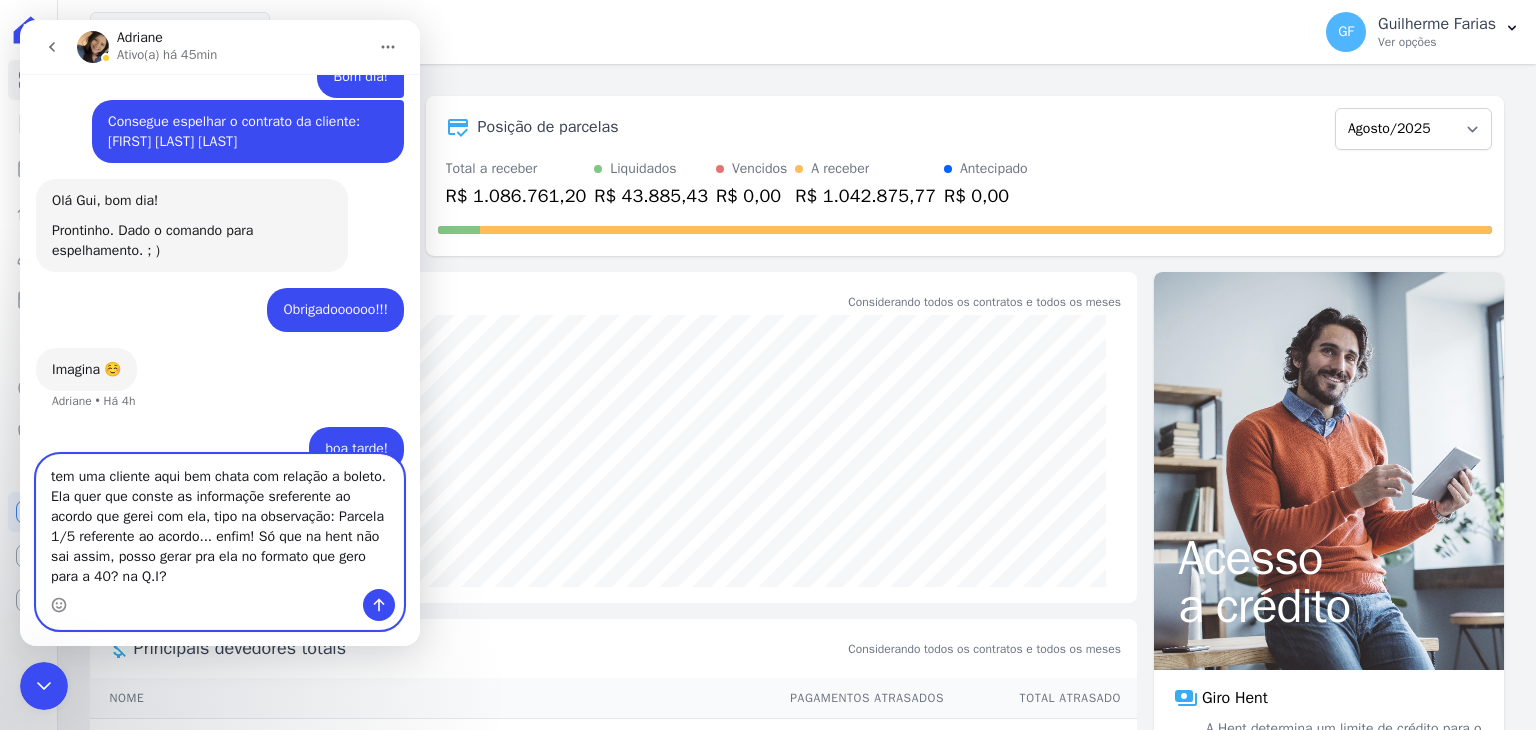 click on "tem uma cliente aqui bem chata com relação a boleto. Ela quer que conste as informaçõe sreferente ao acordo que gerei com ela, tipo na observação: Parcela 1/5 referente ao acordo... enfim! Só que na hent não sai assim, posso gerar pra ela no formato que gero para a 40? na Q.I?" at bounding box center [220, 522] 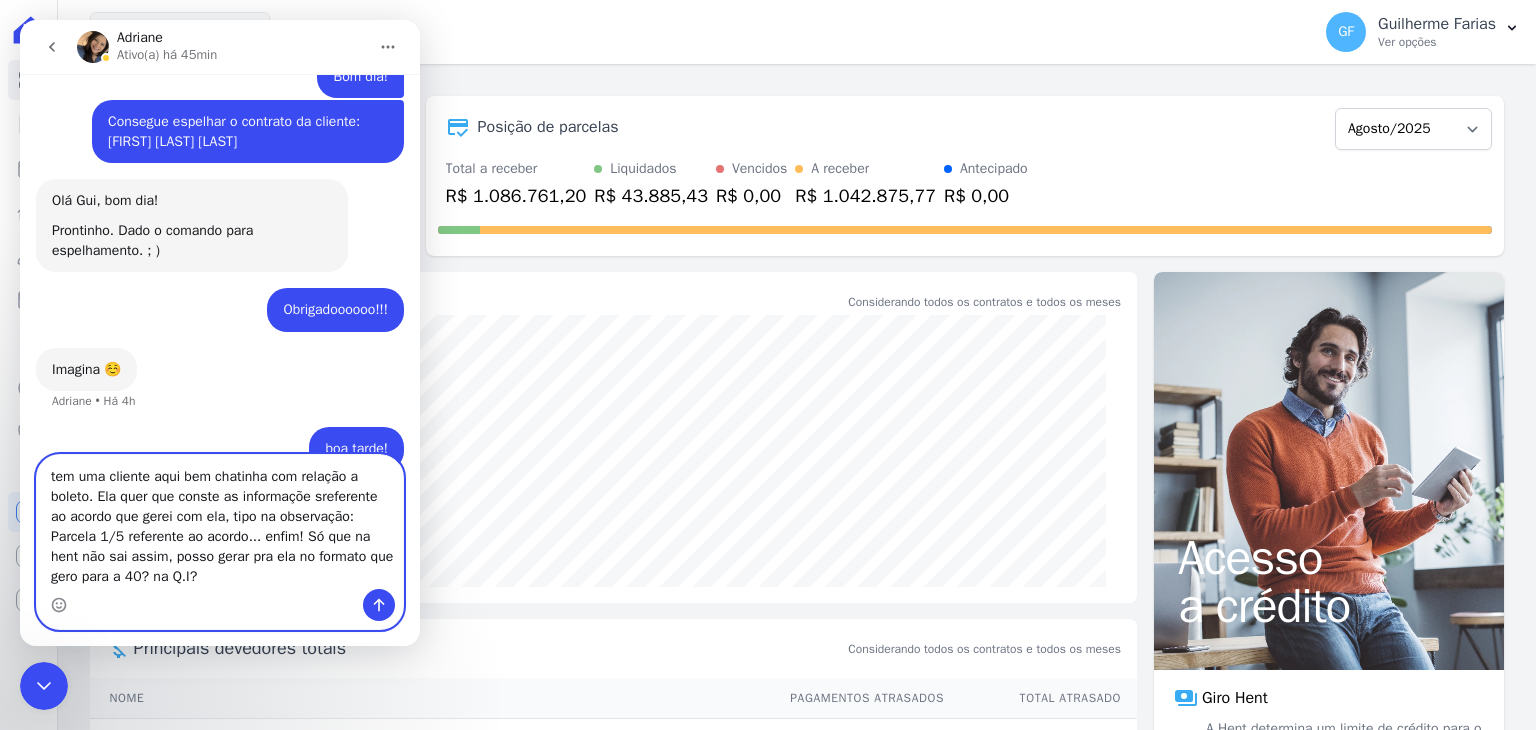 click on "tem uma cliente aqui bem chatinha com relação a boleto. Ela quer que conste as informaçõe sreferente ao acordo que gerei com ela, tipo na observação: Parcela 1/5 referente ao acordo... enfim! Só que na hent não sai assim, posso gerar pra ela no formato que gero para a 40? na Q.I?" at bounding box center [220, 522] 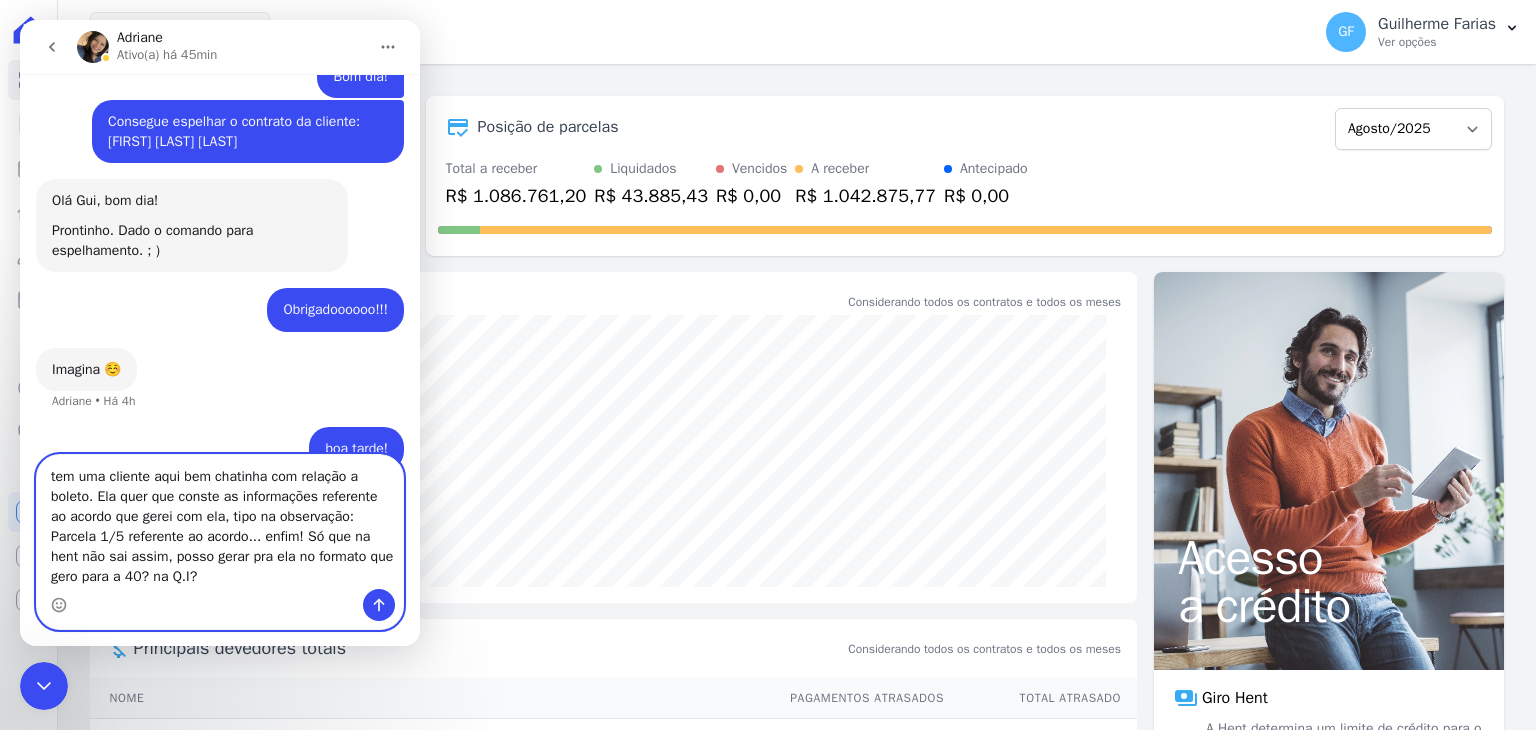 drag, startPoint x: 259, startPoint y: 538, endPoint x: 325, endPoint y: 555, distance: 68.154236 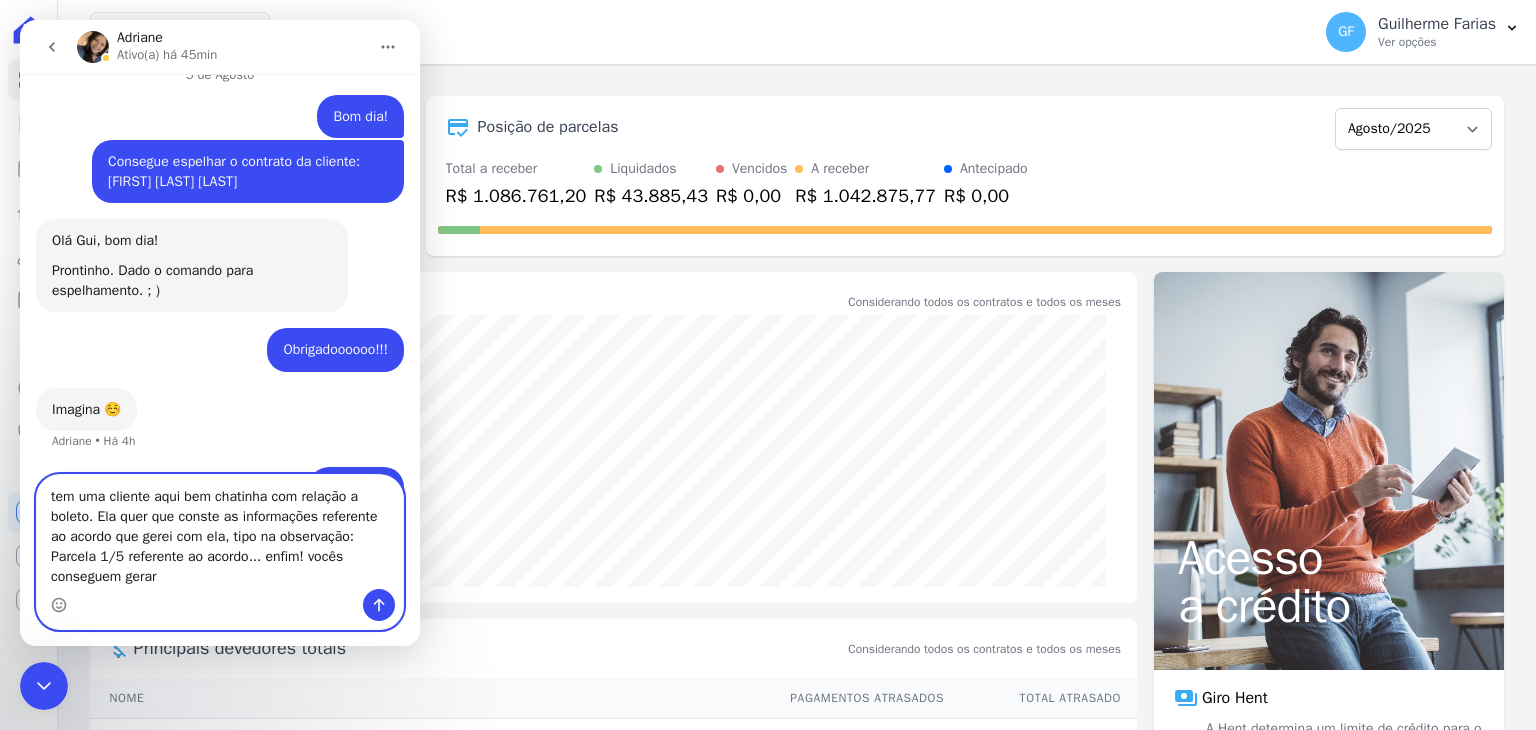 scroll, scrollTop: 16033, scrollLeft: 0, axis: vertical 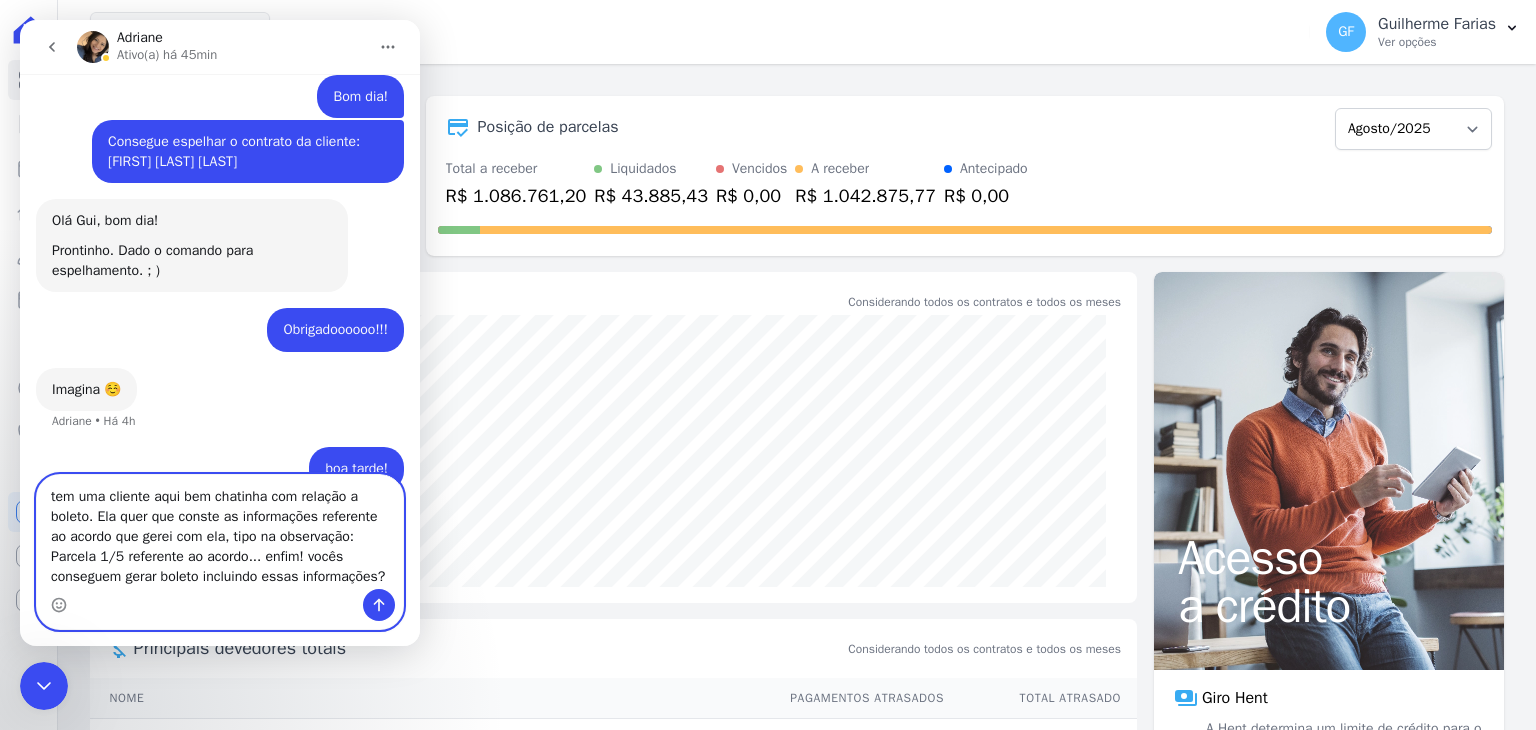 click on "tem uma cliente aqui bem chatinha com relação a boleto. Ela quer que conste as informações referente ao acordo que gerei com ela, tipo na observação: Parcela 1/5 referente ao acordo... enfim! vocês conseguem gerar boleto incluindo essas informações?" at bounding box center (220, 532) 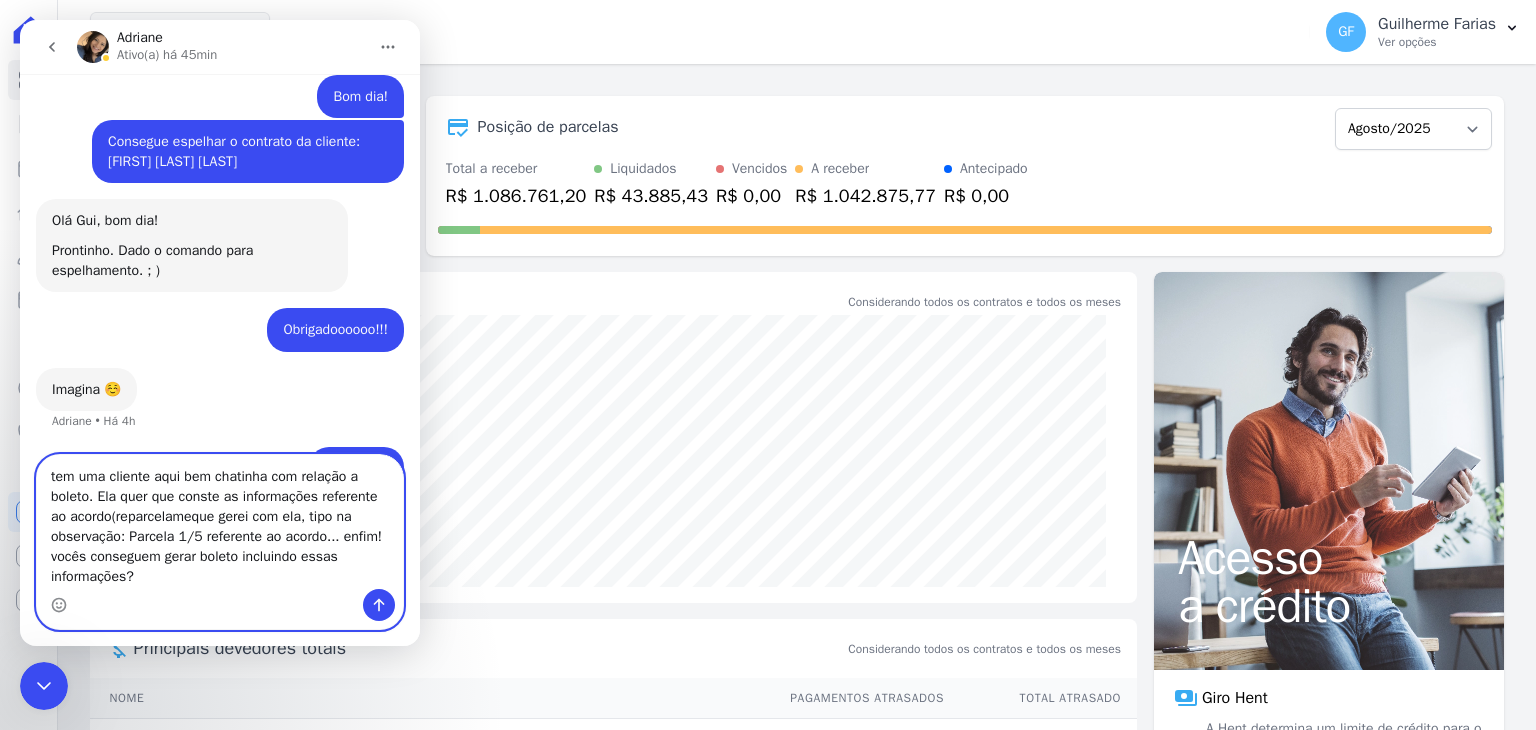 scroll, scrollTop: 16053, scrollLeft: 0, axis: vertical 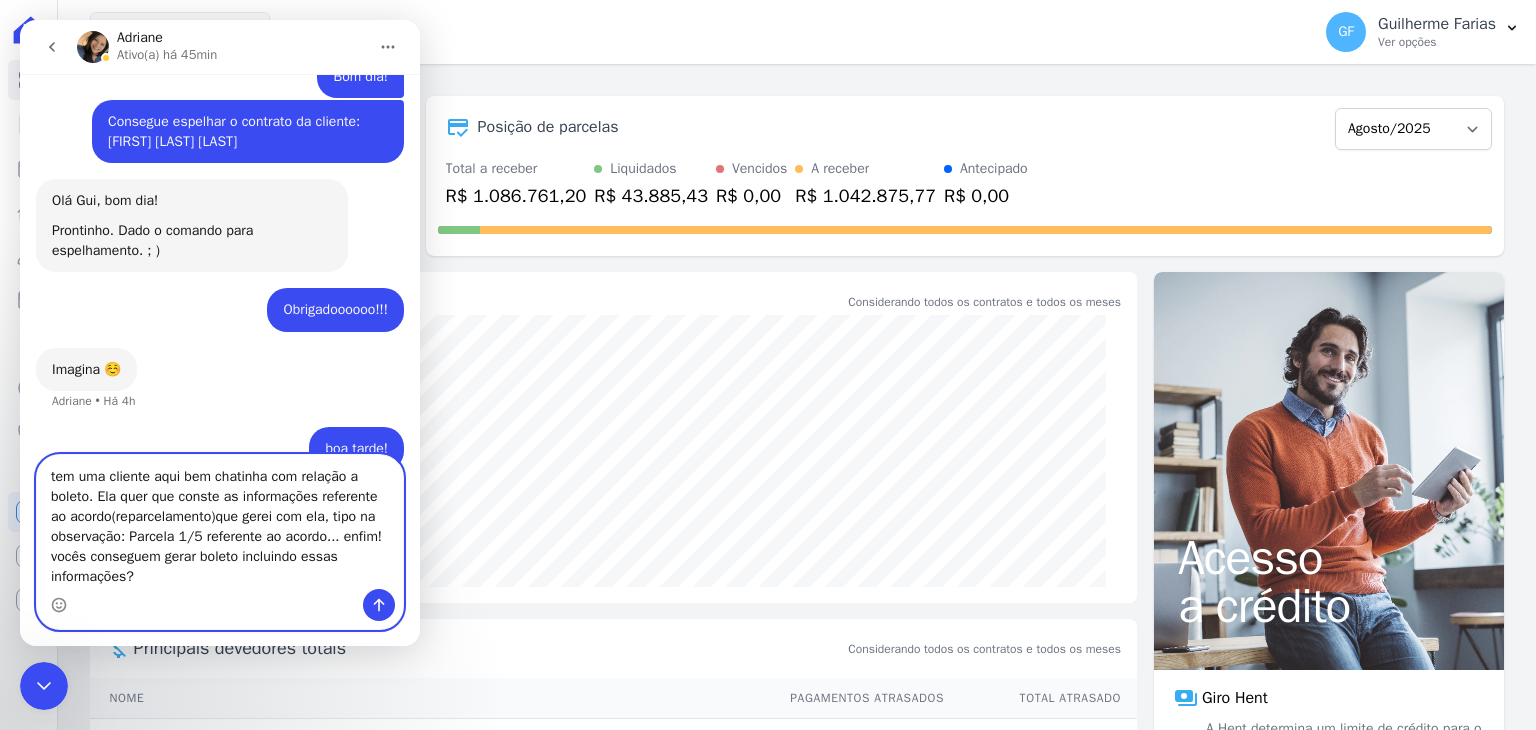 type on "tem uma cliente aqui bem chatinha com relação a boleto. Ela quer que conste as informações referente ao acordo(reparcelamento) que gerei com ela, tipo na observação: Parcela 1/5 referente ao acordo... enfim! vocês conseguem gerar boleto incluindo essas informações?" 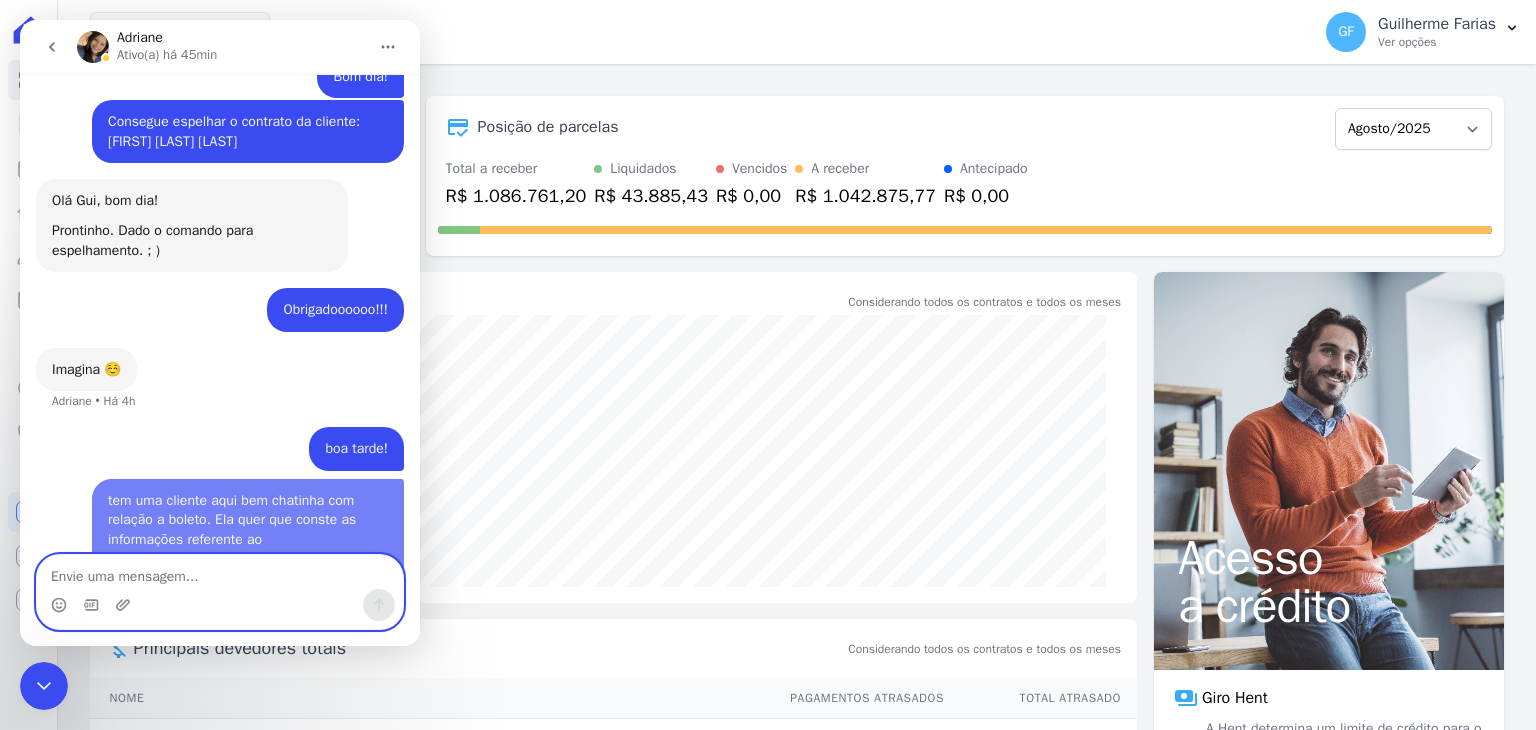 scroll, scrollTop: 16116, scrollLeft: 0, axis: vertical 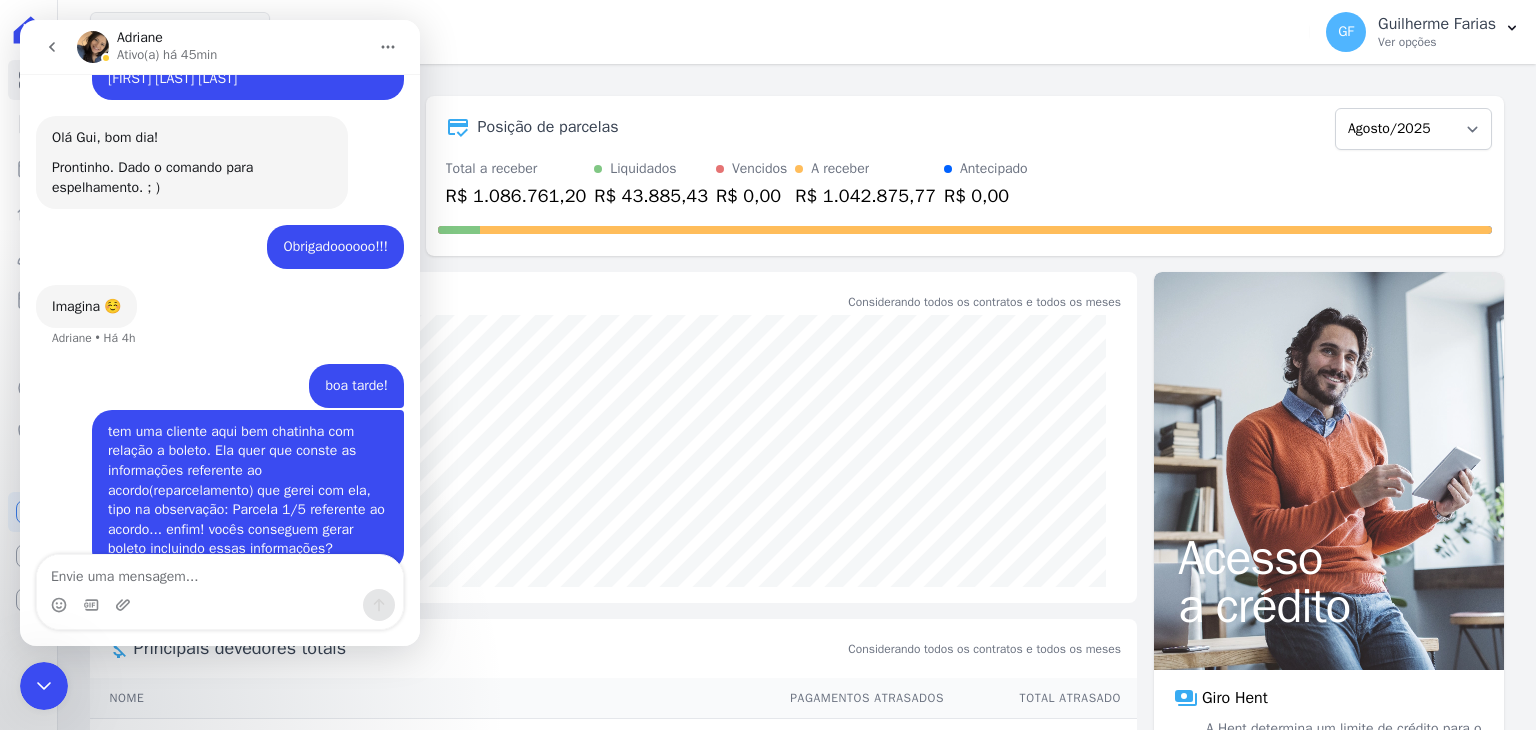 click at bounding box center (220, 605) 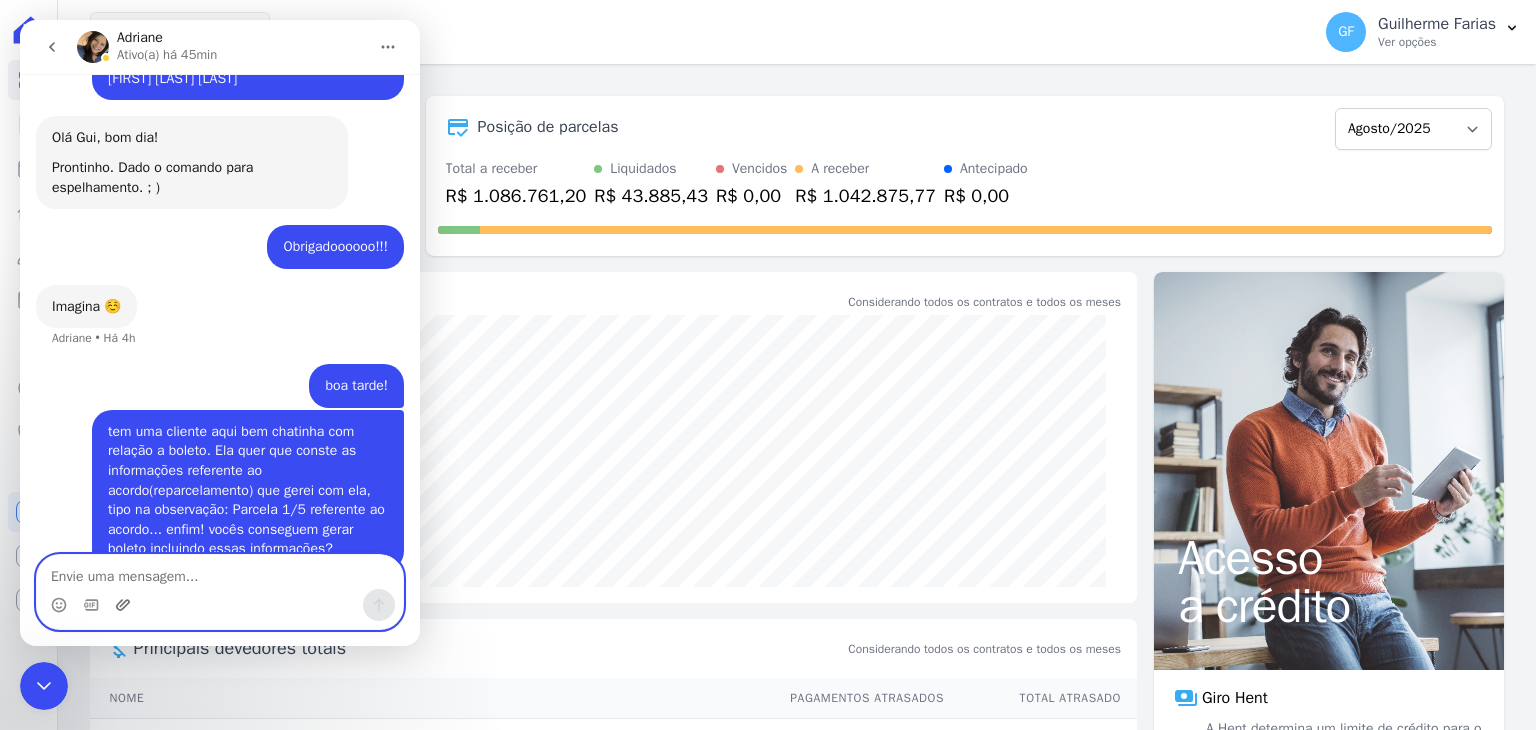 click 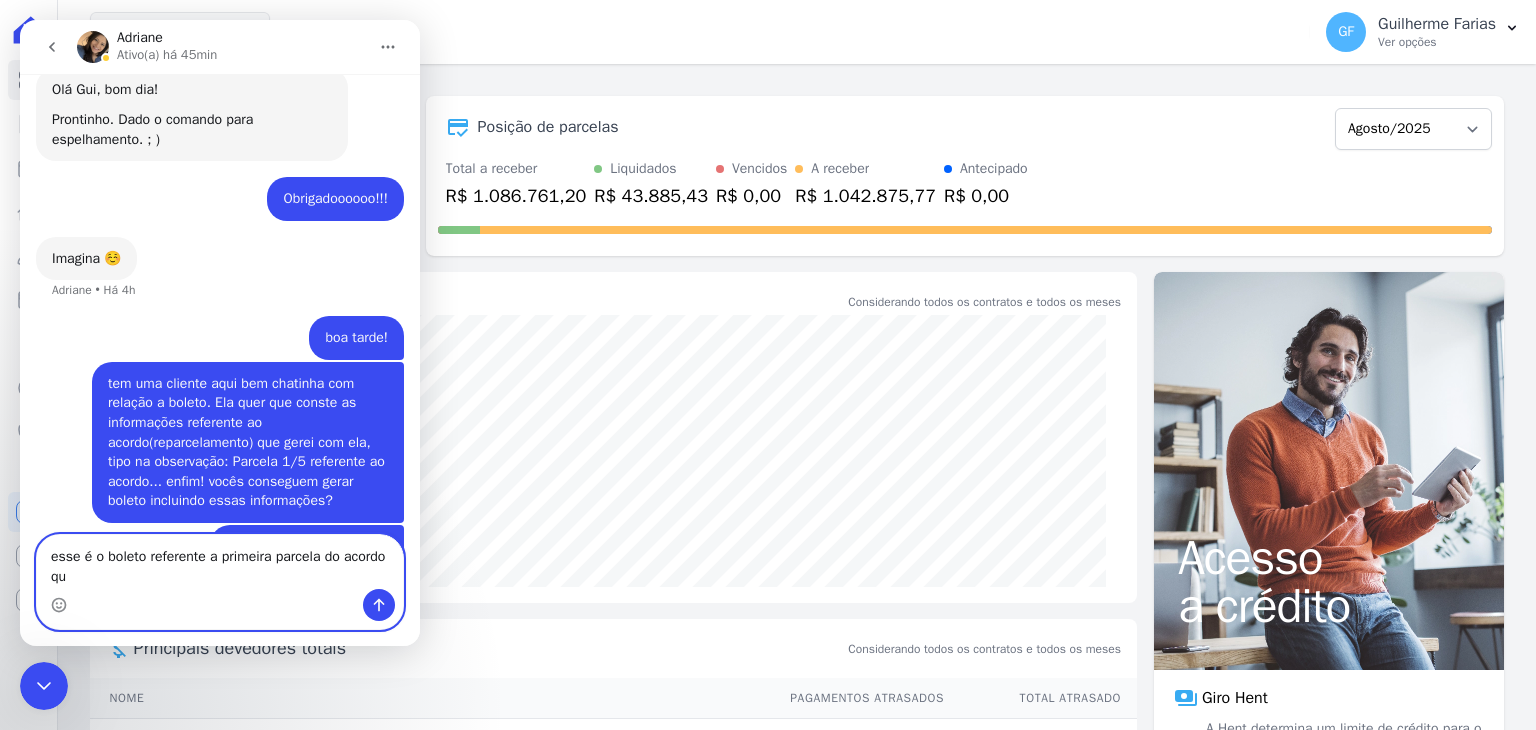 scroll, scrollTop: 16184, scrollLeft: 0, axis: vertical 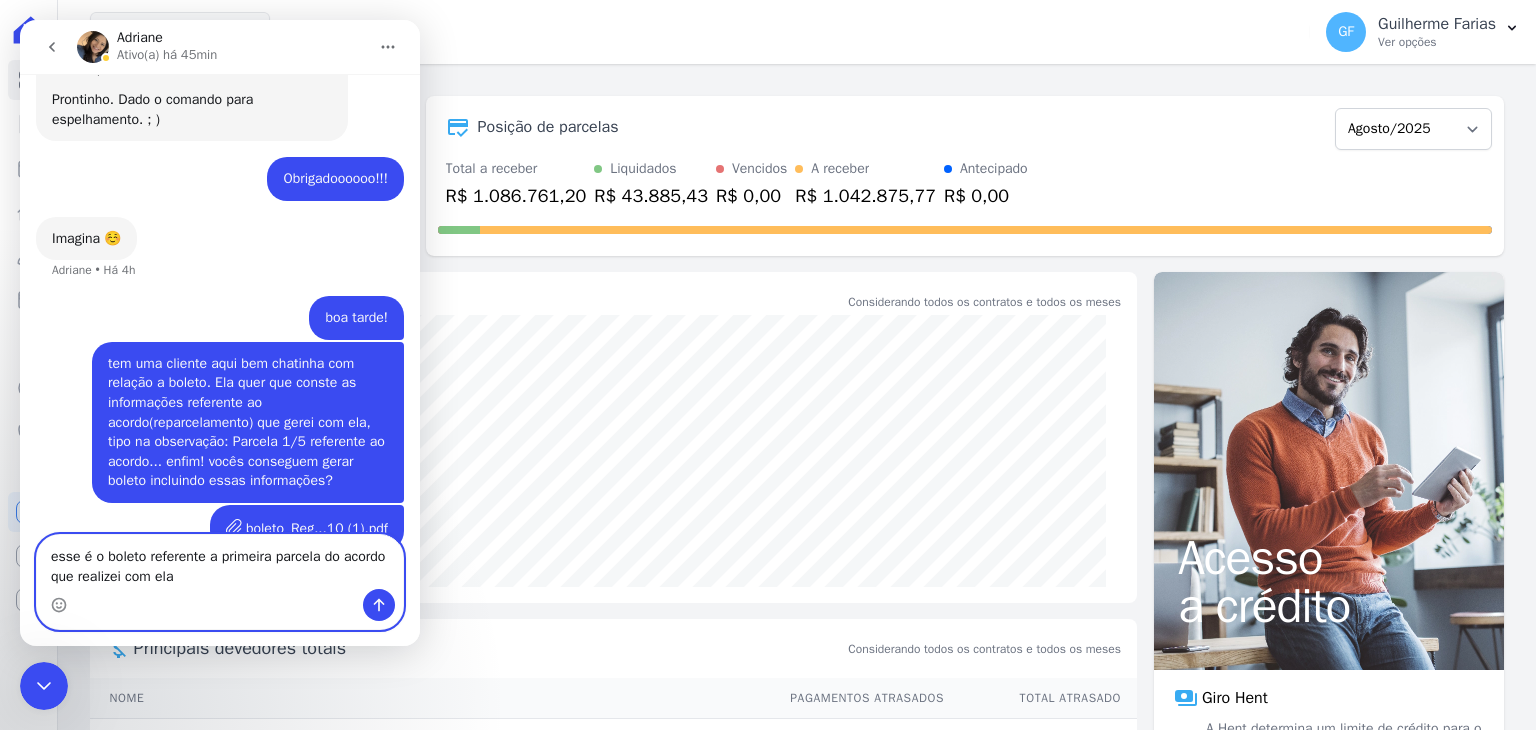type on "esse é o boleto referente a primeira parcela do acordo que realizei com ela" 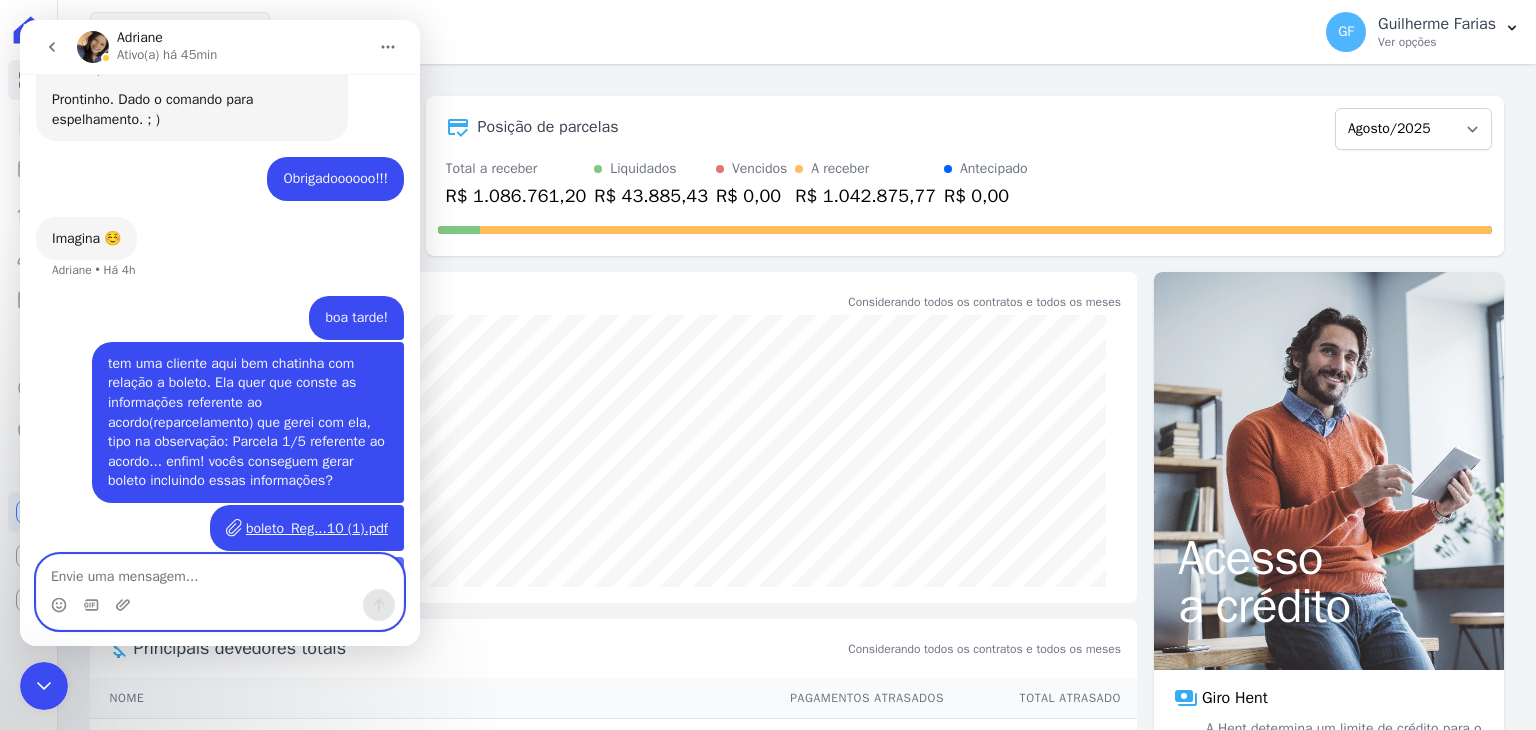 scroll, scrollTop: 16230, scrollLeft: 0, axis: vertical 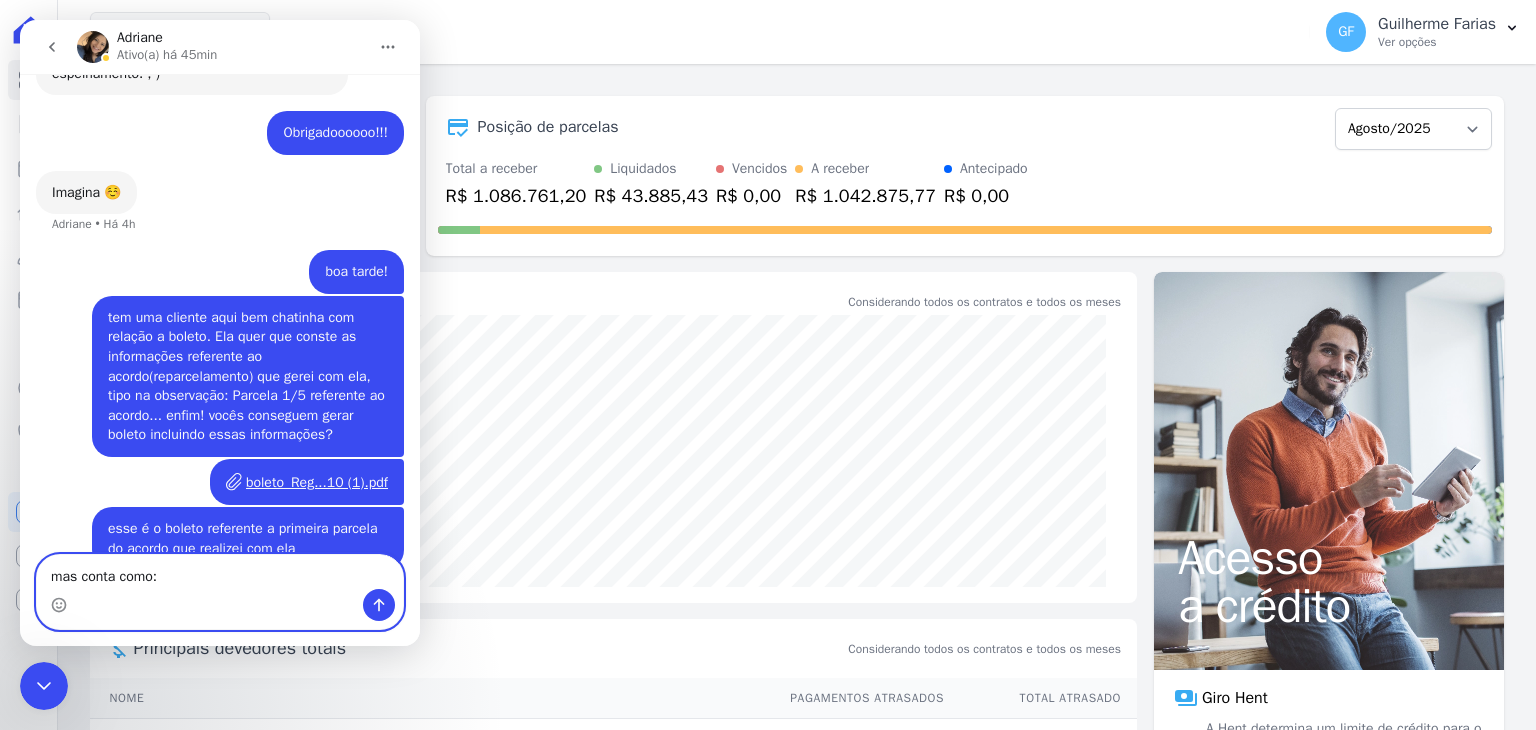 paste on "Parcela 001/048" 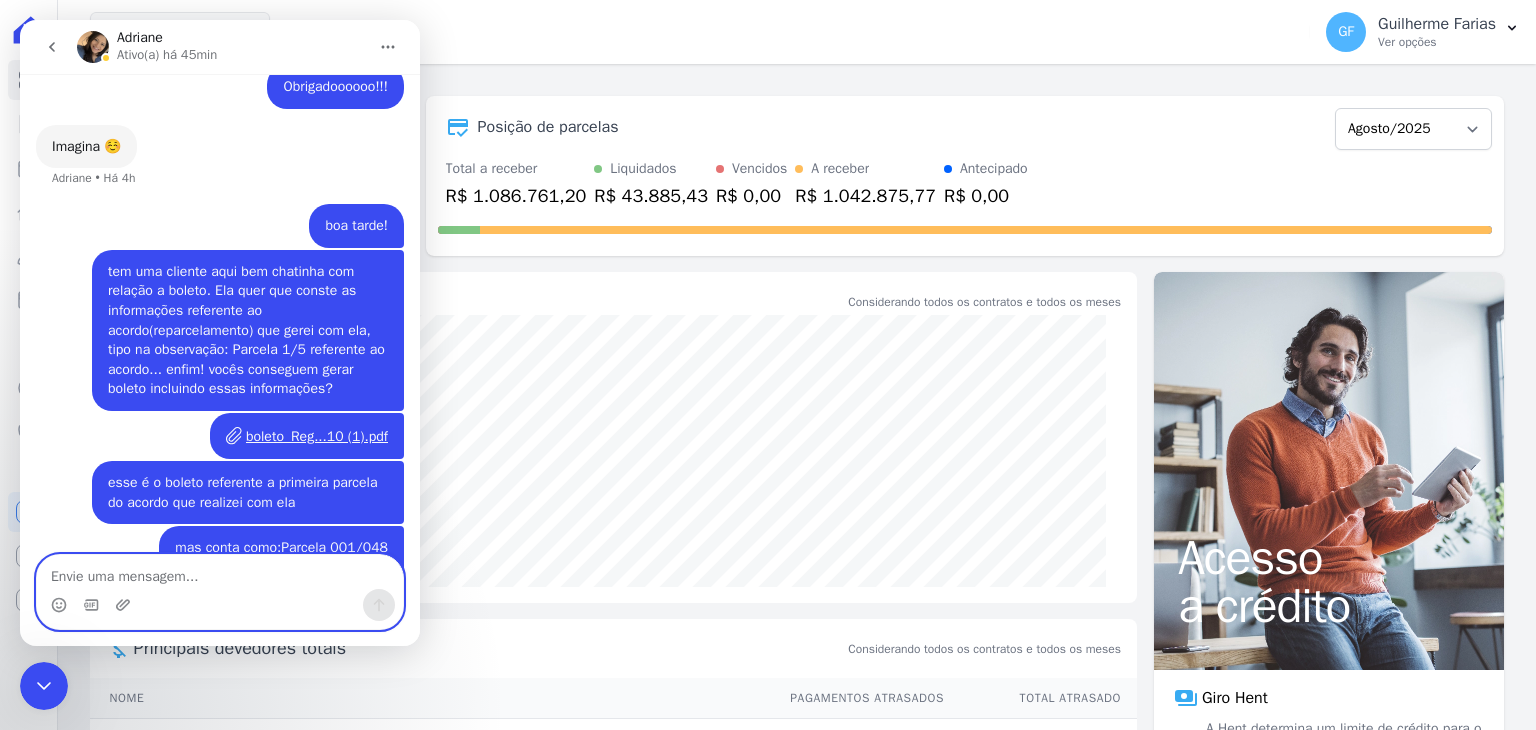 scroll, scrollTop: 16295, scrollLeft: 0, axis: vertical 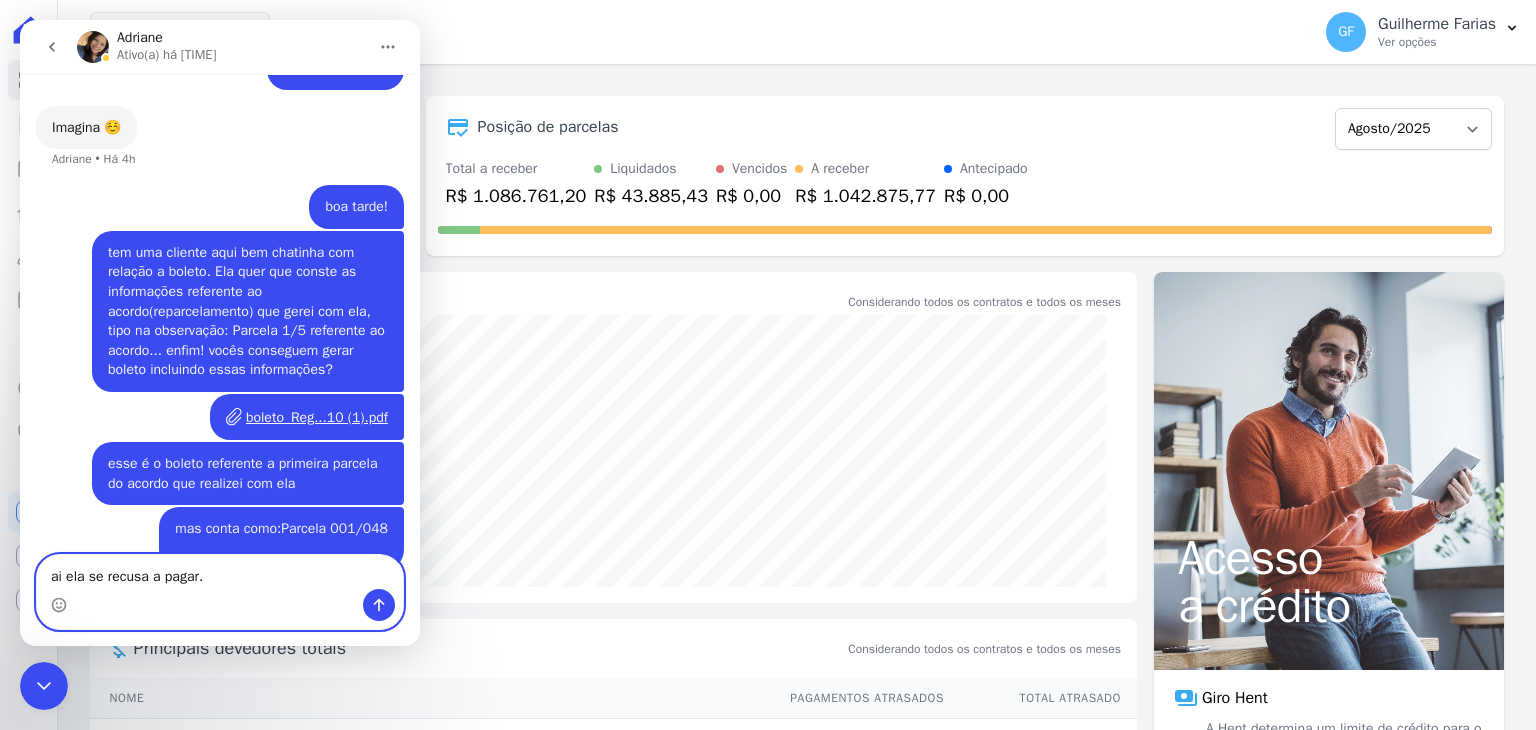 type on "ai ela se recusa a pagar." 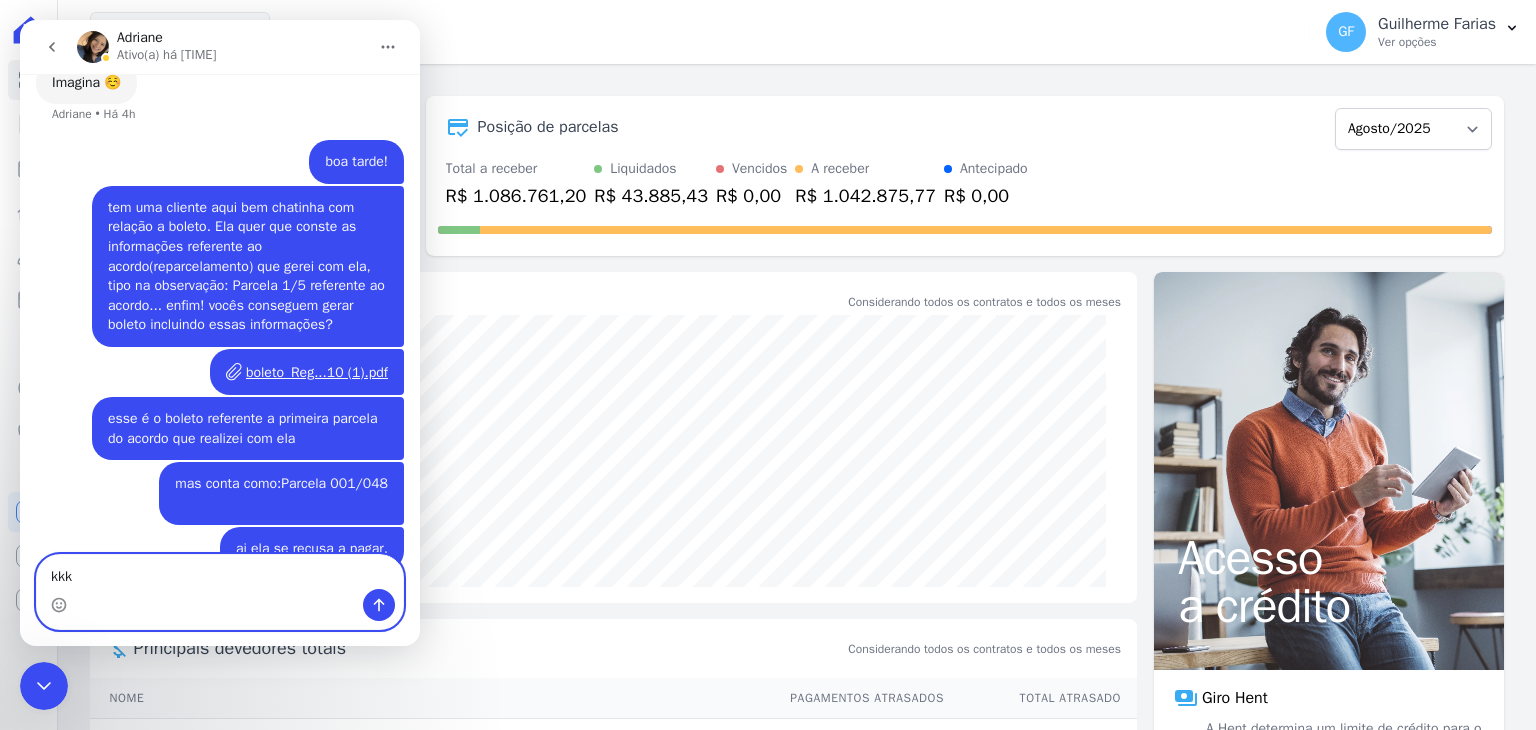 type on "kkkk" 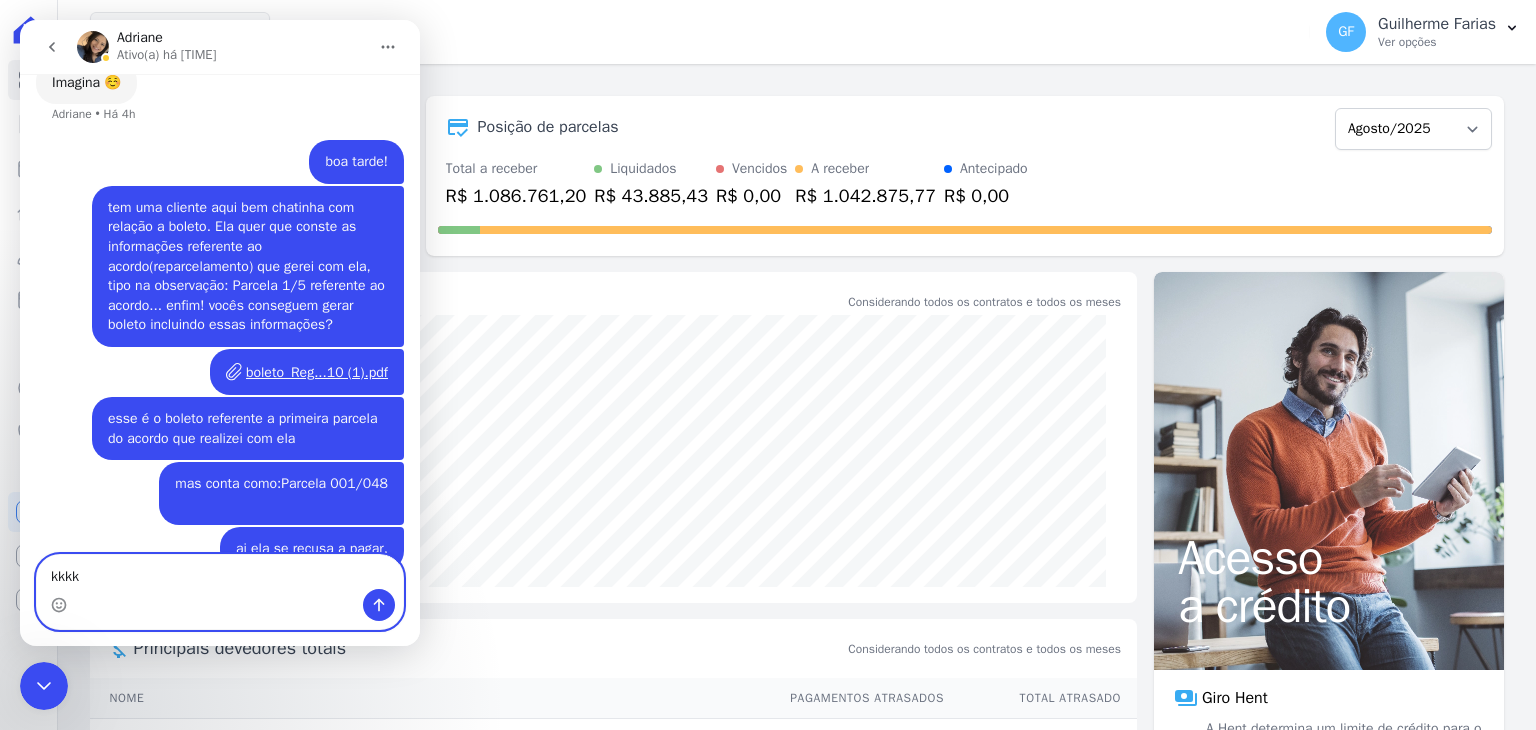 type 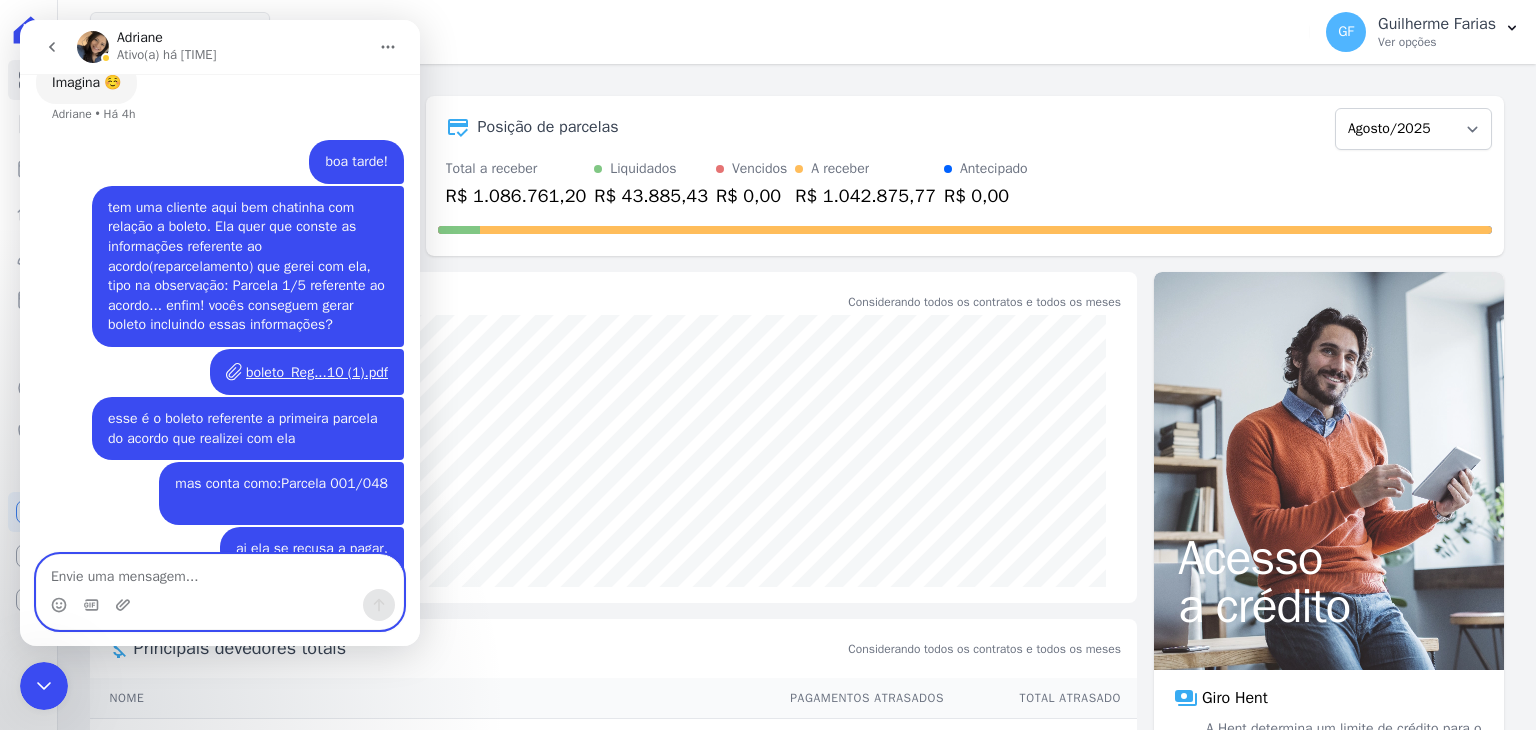 scroll, scrollTop: 16386, scrollLeft: 0, axis: vertical 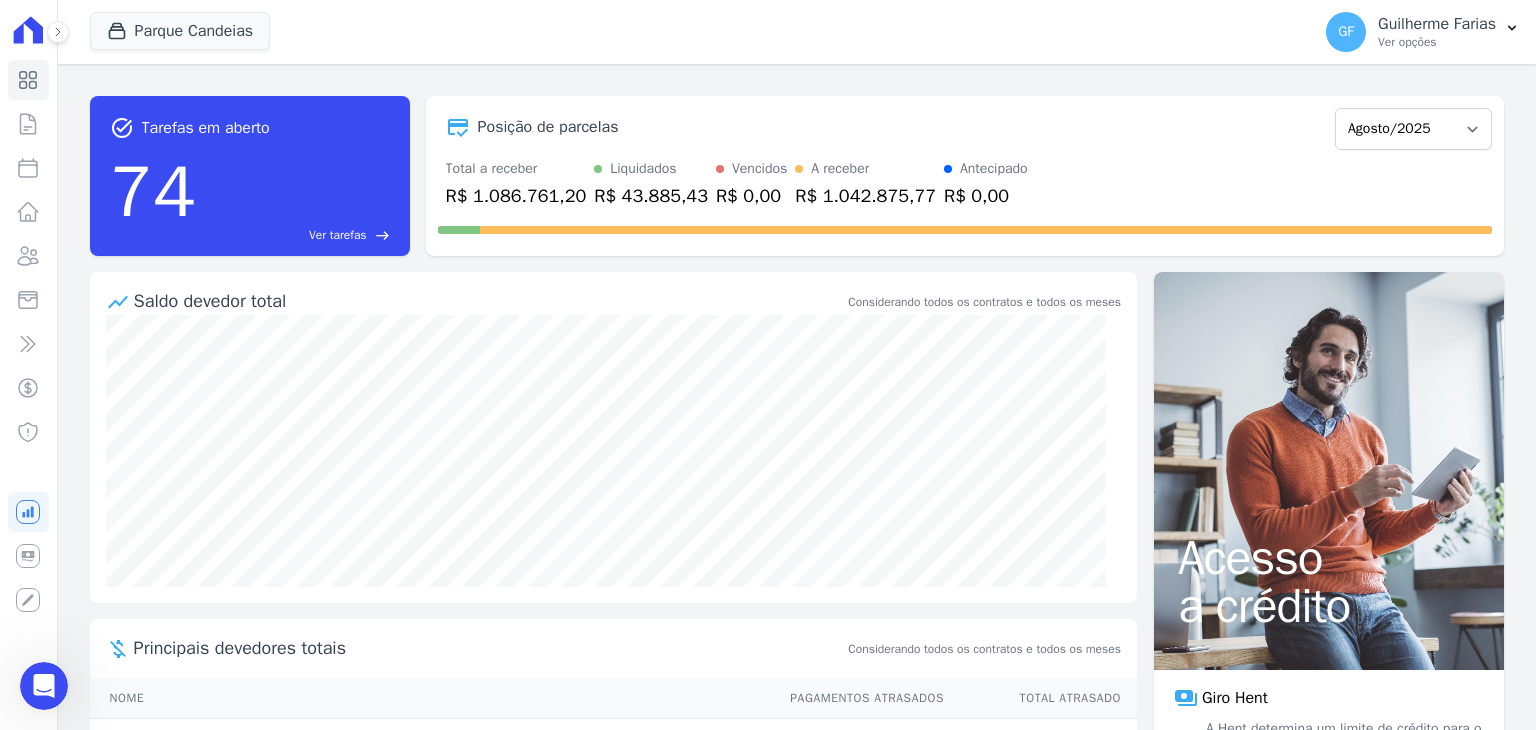 click 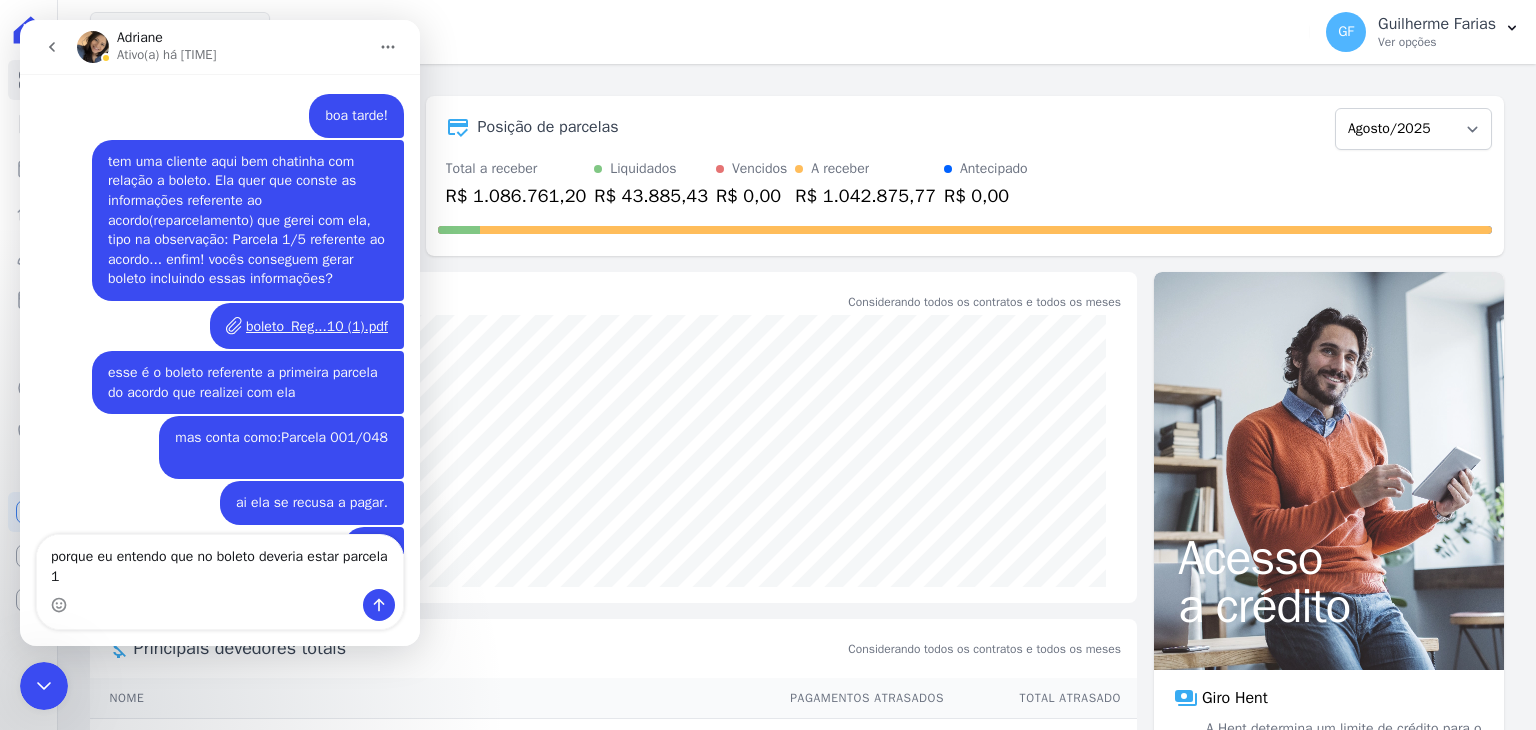 scroll, scrollTop: 16406, scrollLeft: 0, axis: vertical 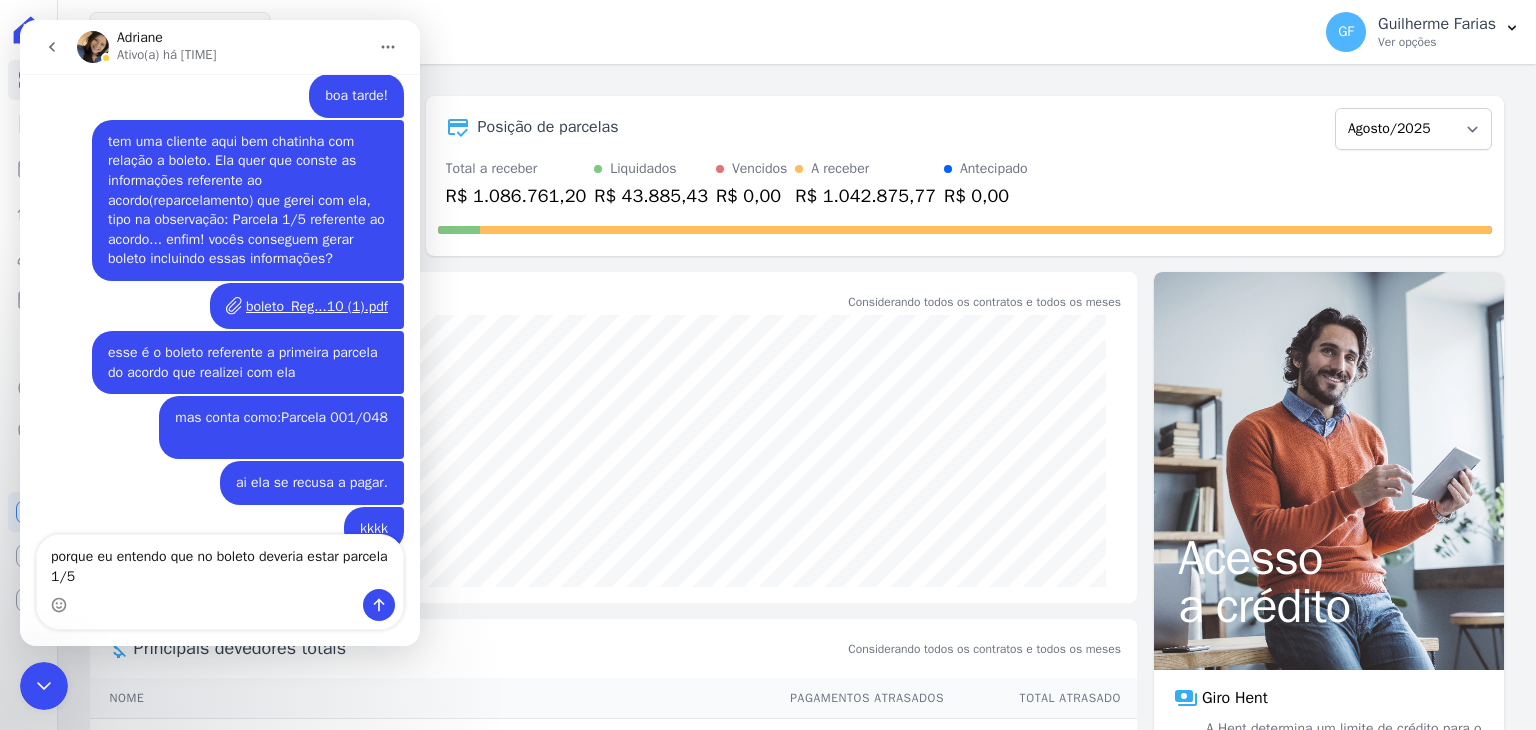 type on "porque eu entendo que no boleto deveria estar parcela 1/5." 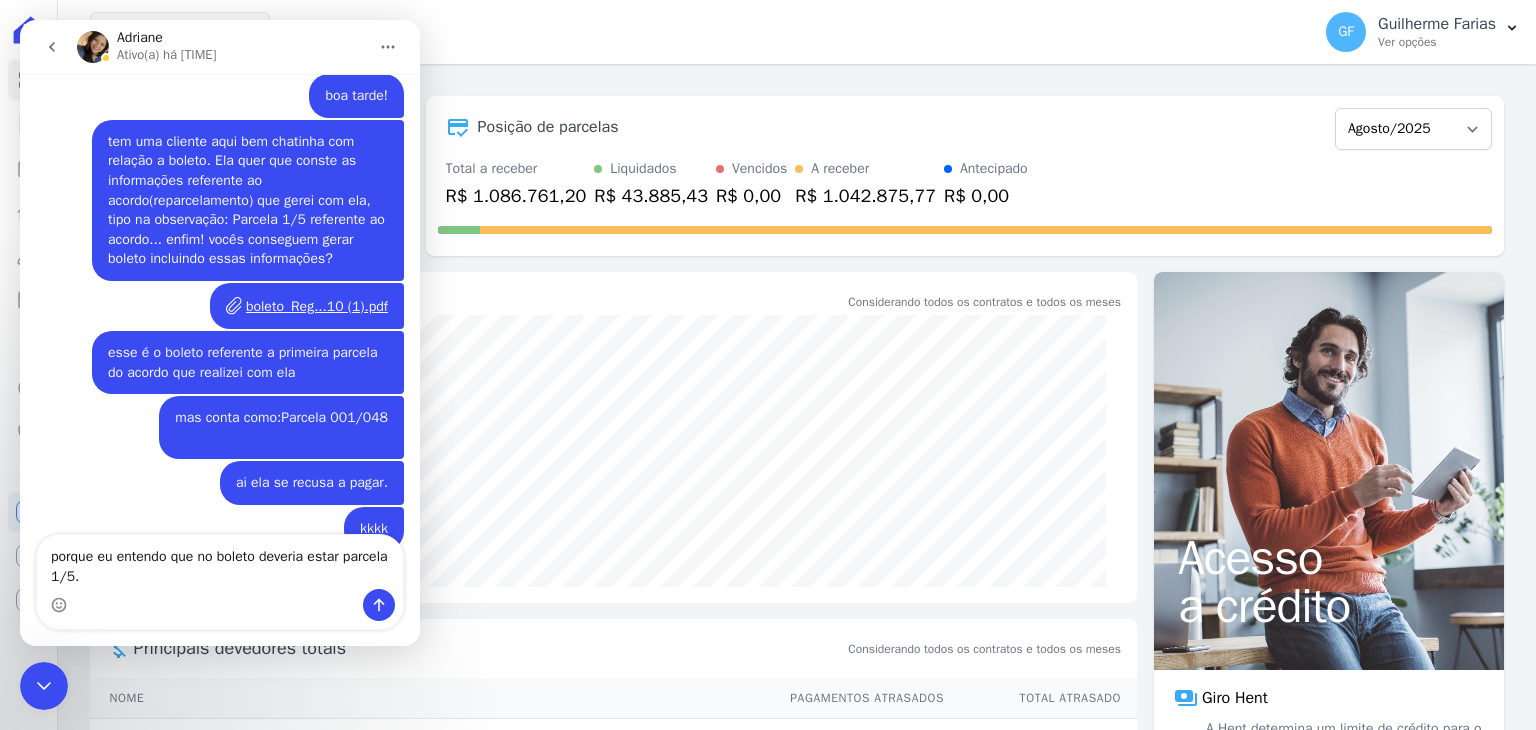 type 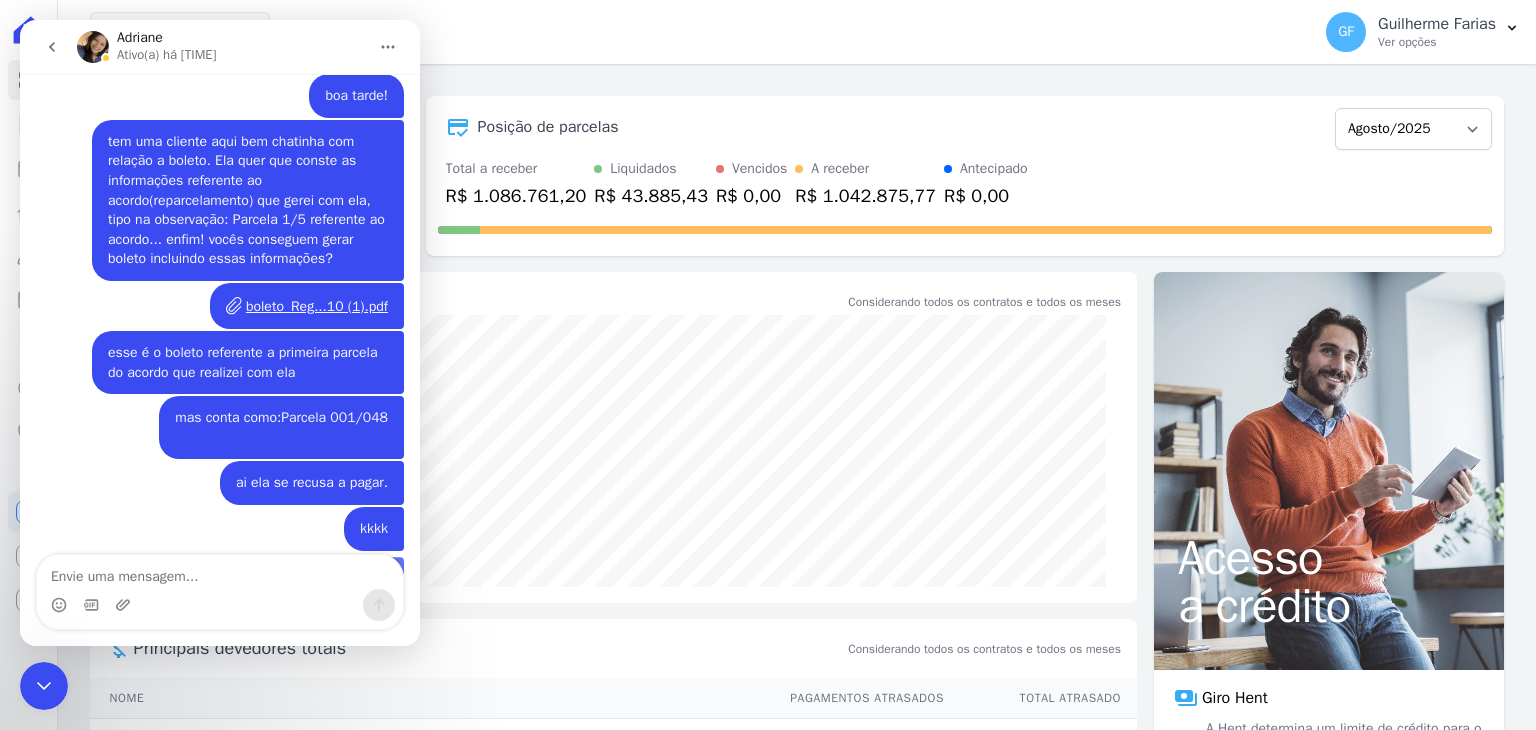 scroll, scrollTop: 16452, scrollLeft: 0, axis: vertical 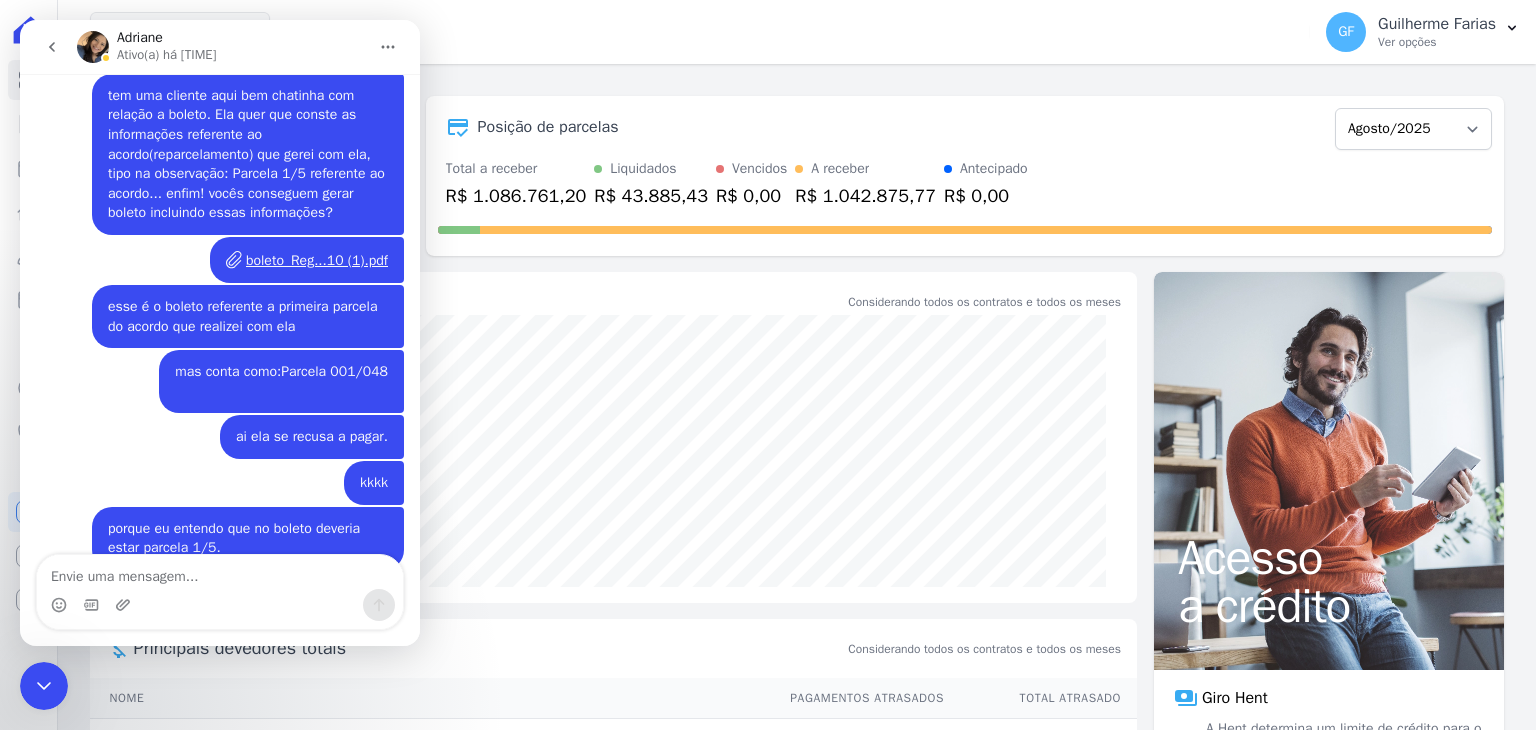 click 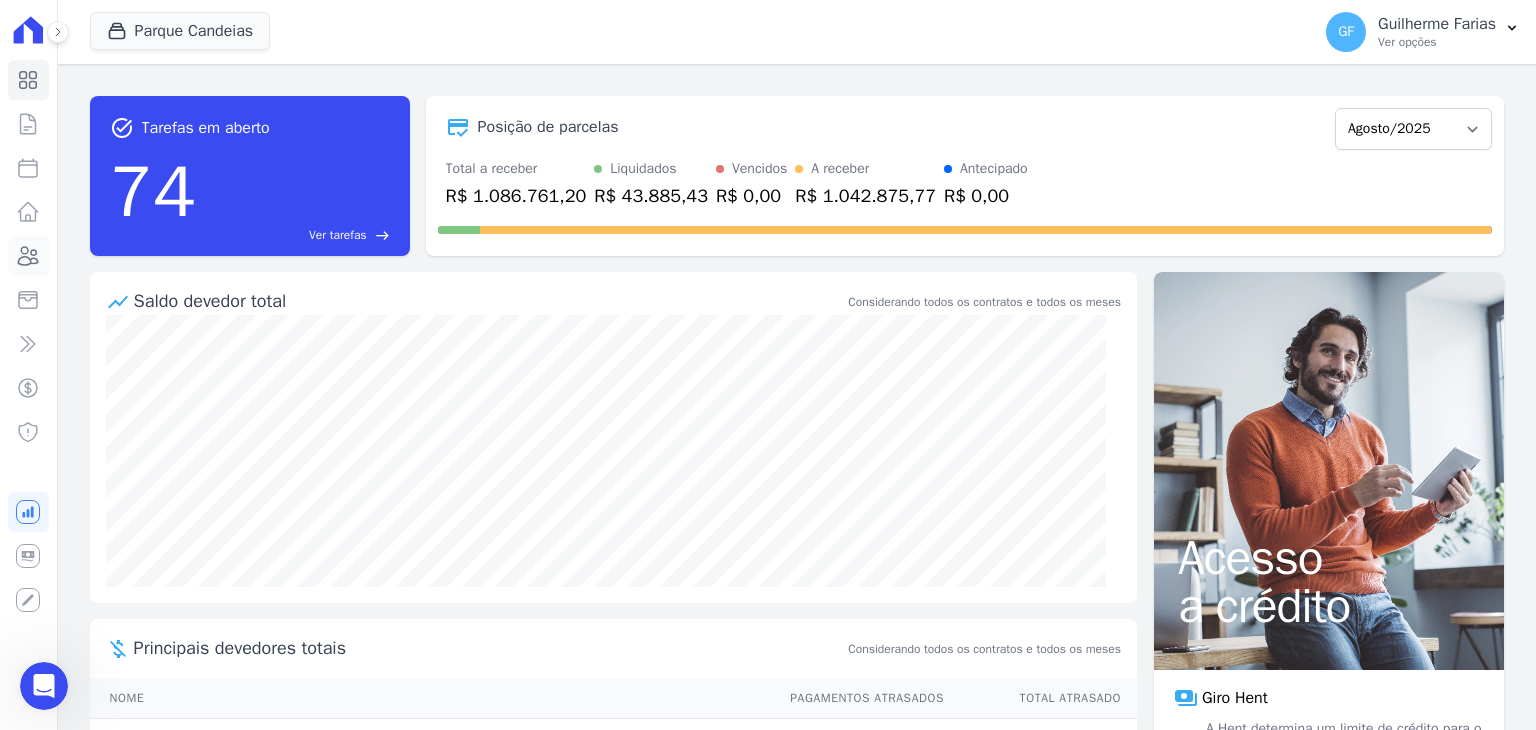 click 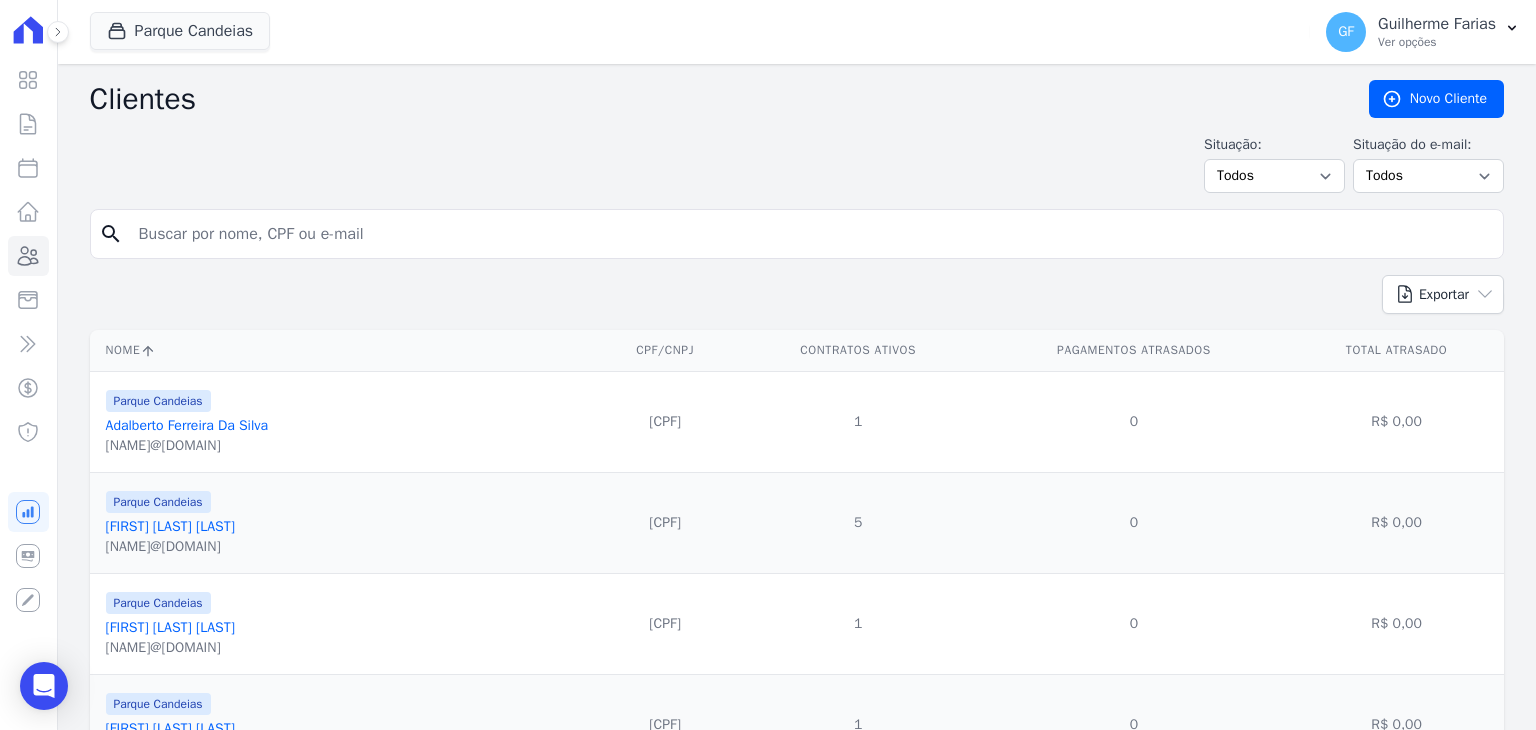click at bounding box center [811, 234] 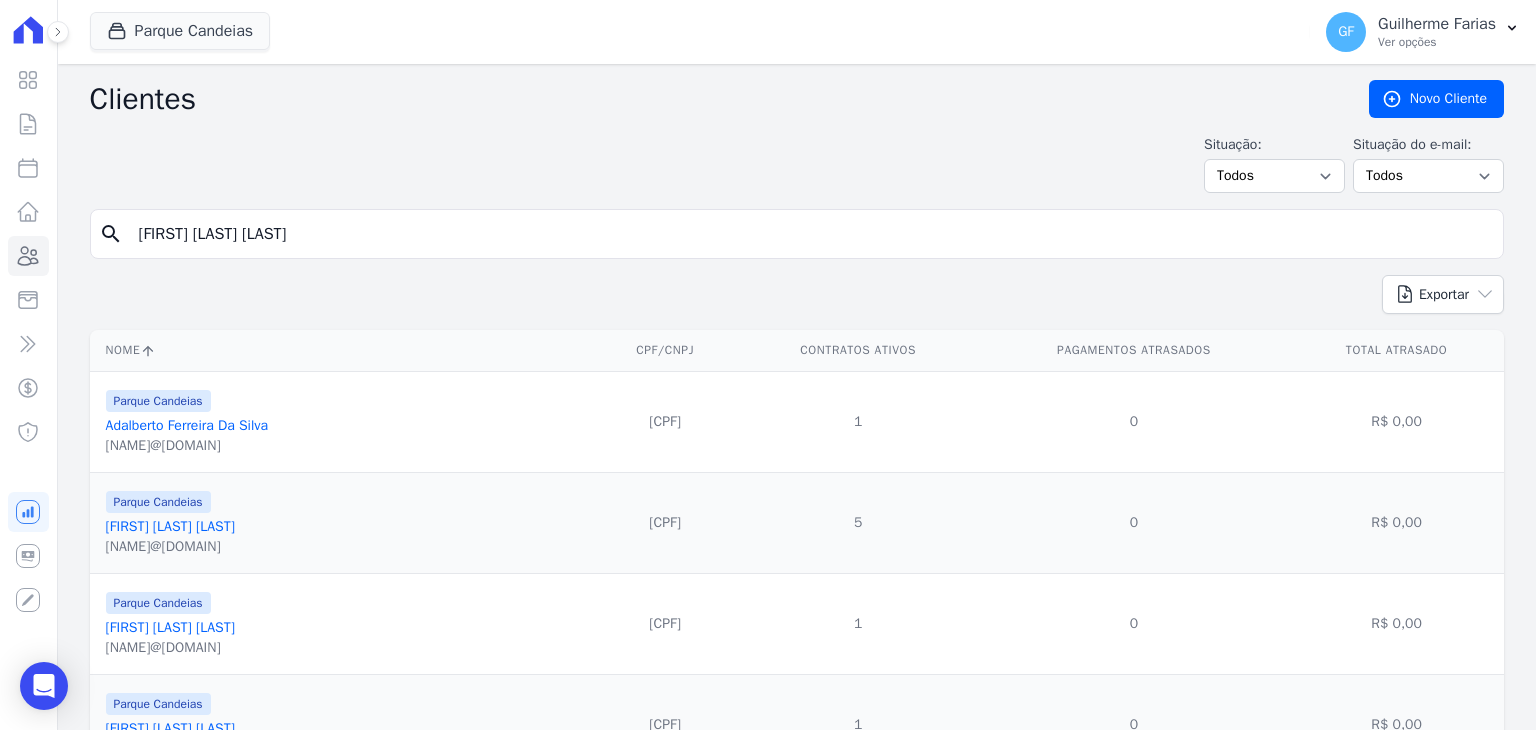 type on "[FIRST] [LAST] [LAST]" 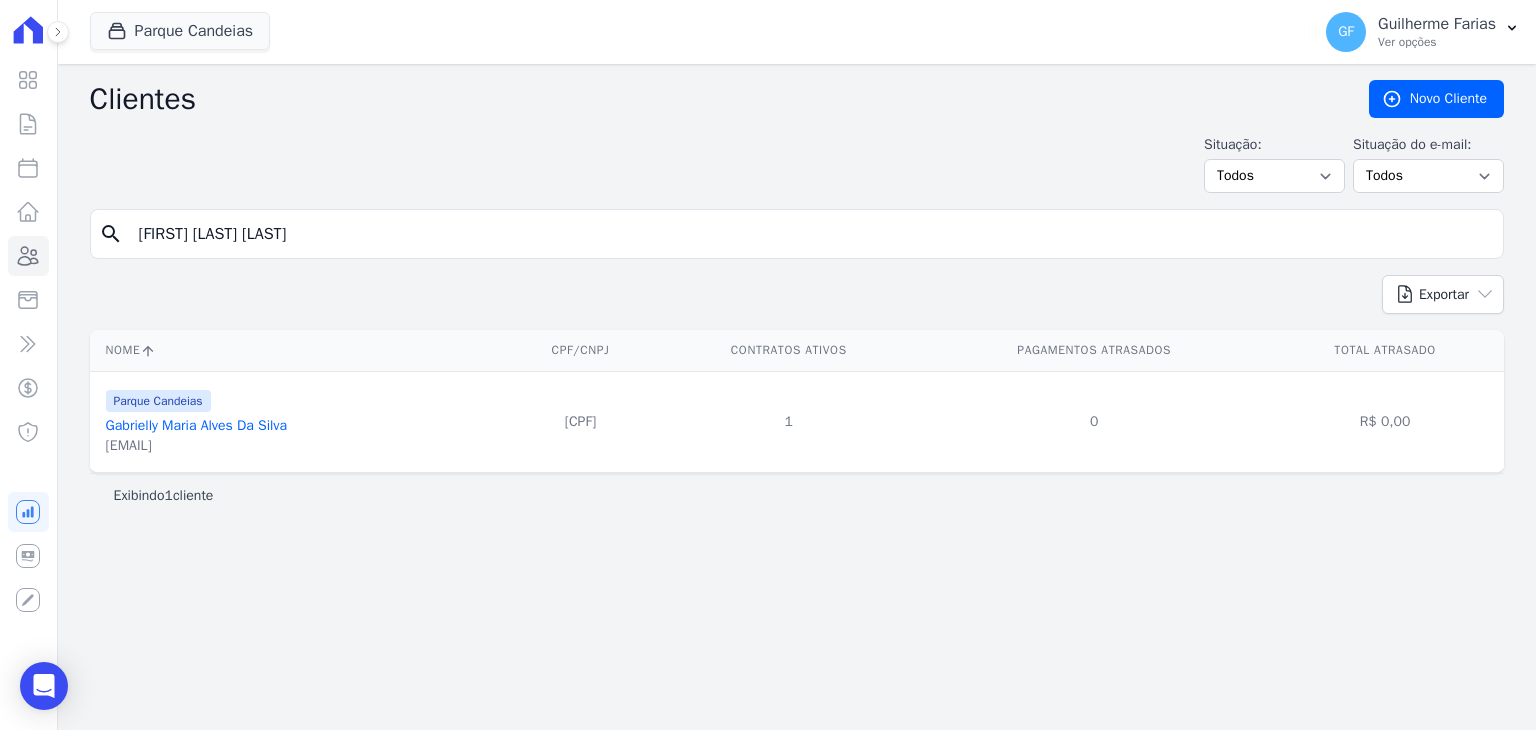 click on "Gabrielly Maria Alves Da Silva" at bounding box center [196, 425] 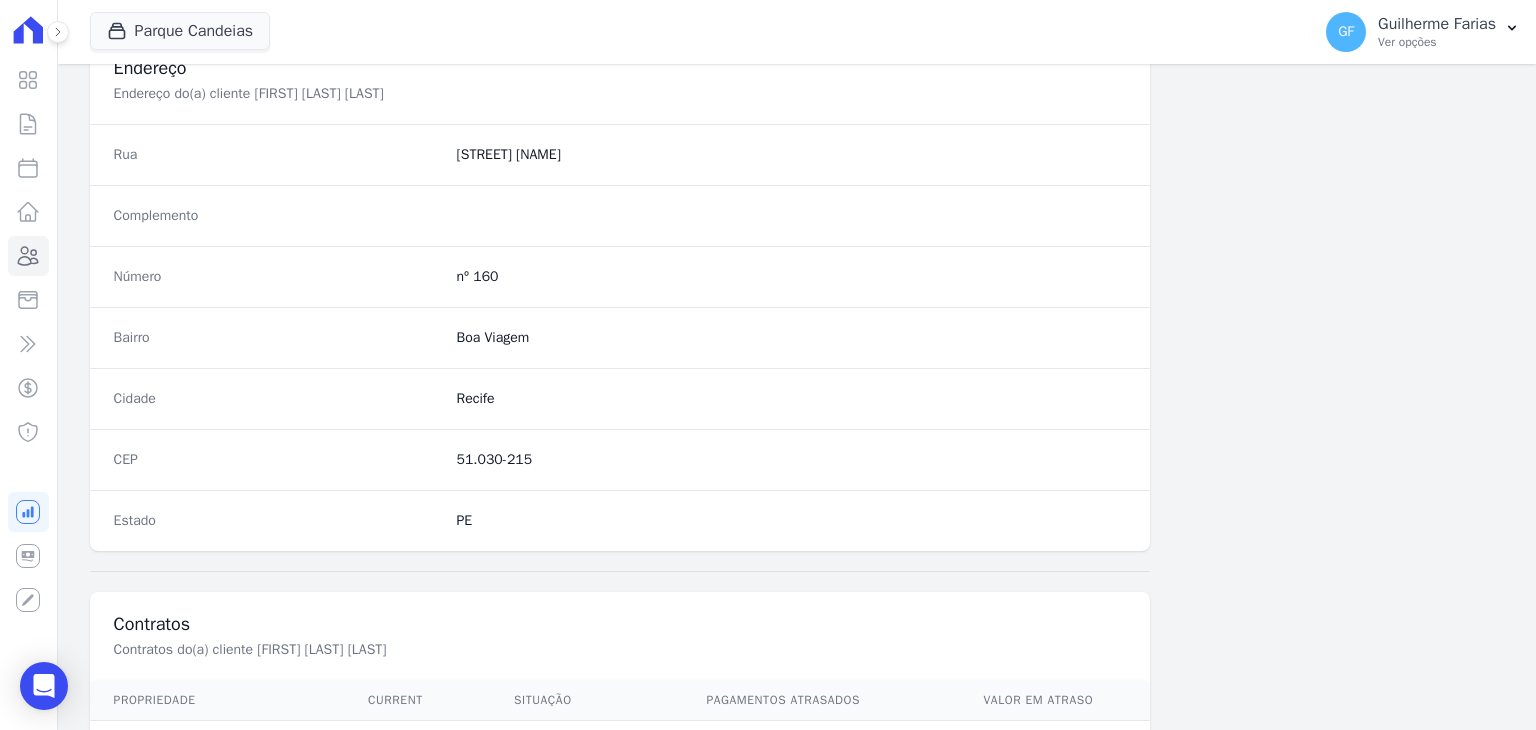 scroll, scrollTop: 1135, scrollLeft: 0, axis: vertical 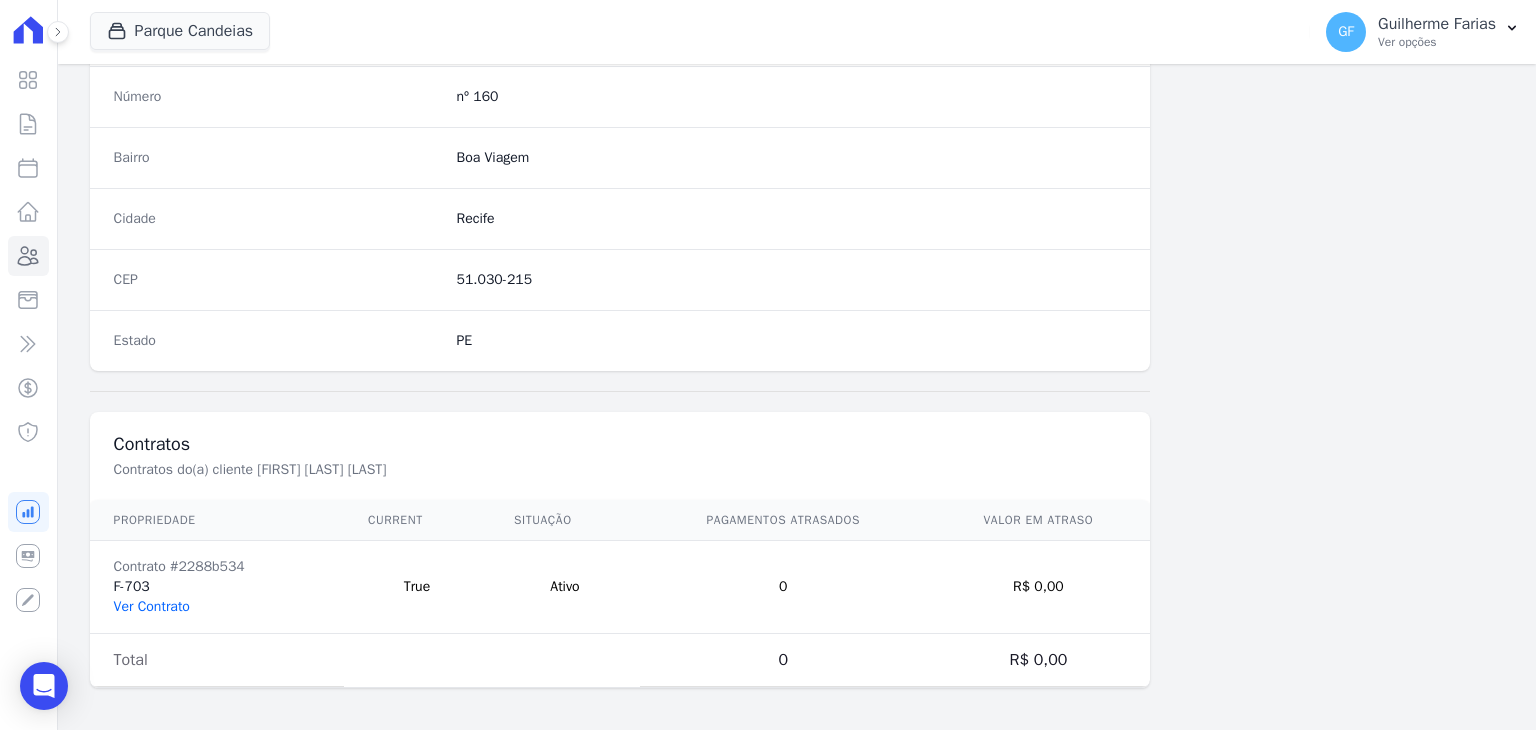 click on "Ver Contrato" at bounding box center (152, 606) 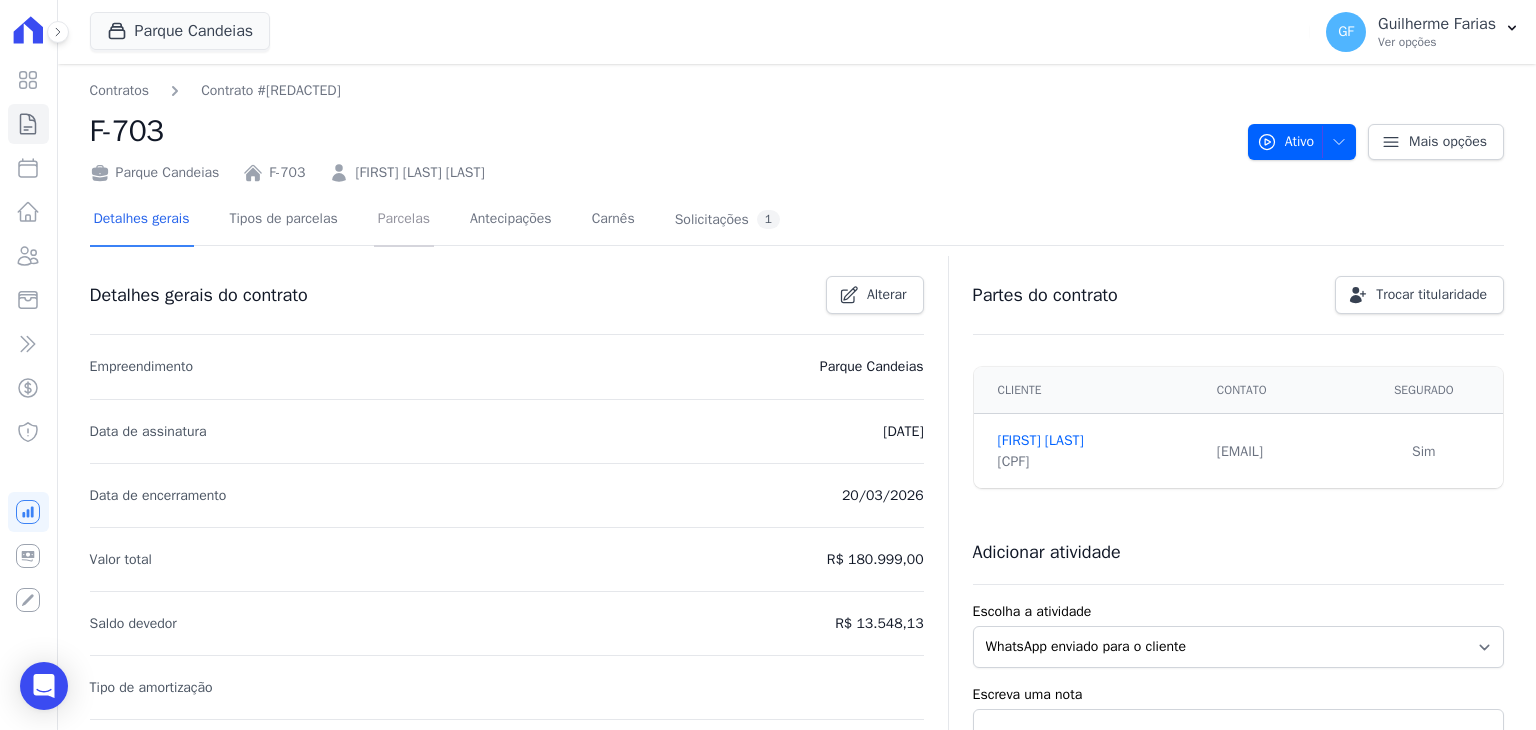 click on "Parcelas" at bounding box center (404, 220) 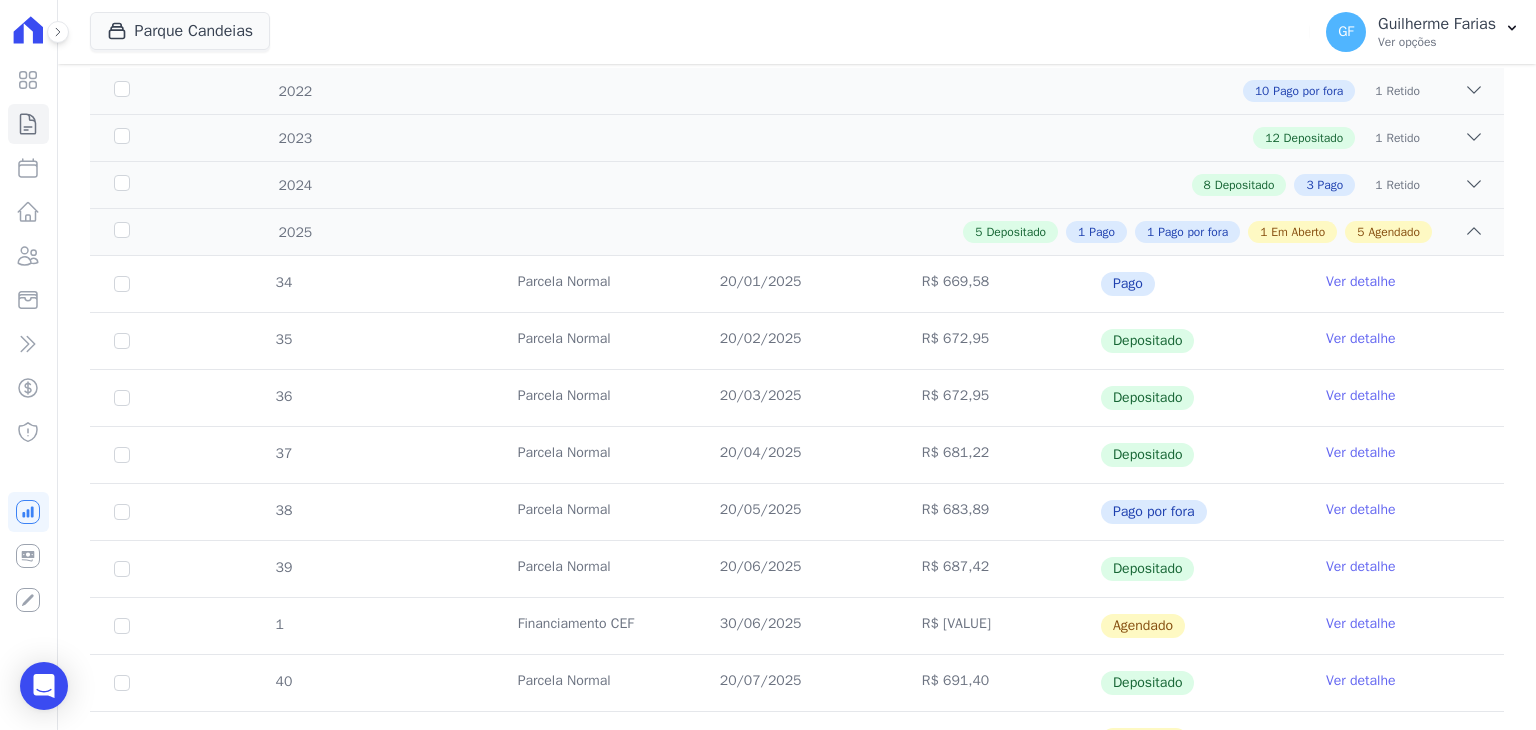 scroll, scrollTop: 600, scrollLeft: 0, axis: vertical 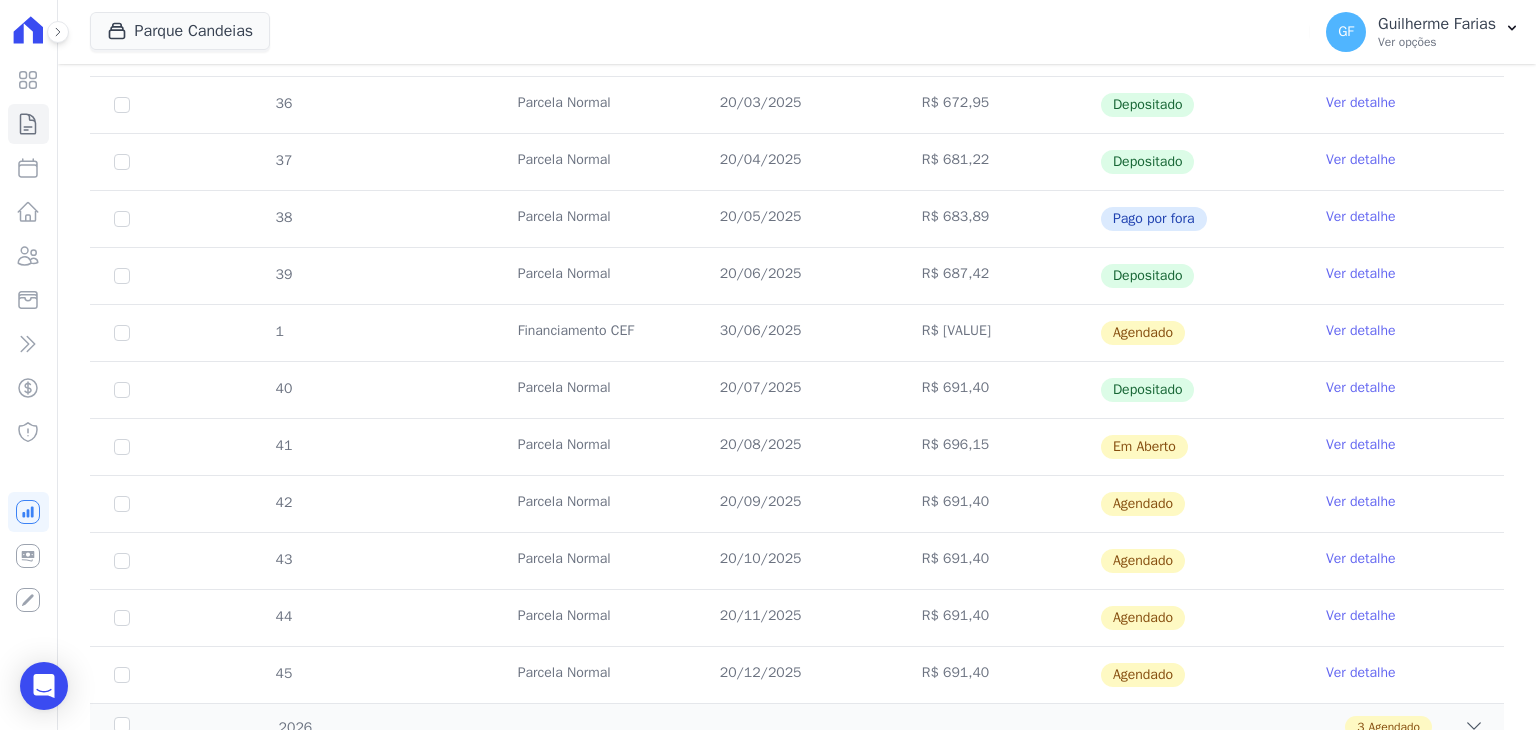 drag, startPoint x: 708, startPoint y: 441, endPoint x: 1195, endPoint y: 431, distance: 487.10266 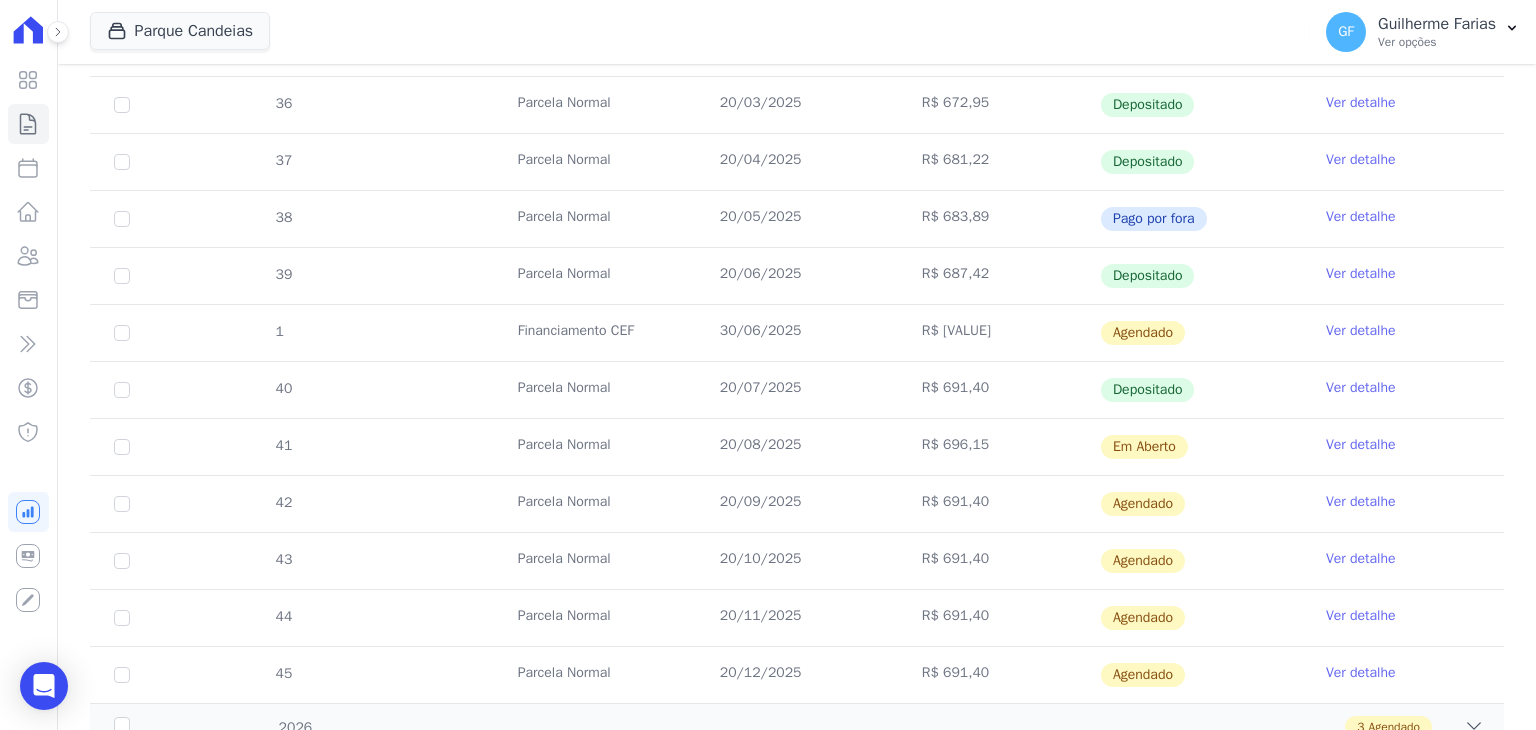 click on "Ver detalhe" at bounding box center (1361, 445) 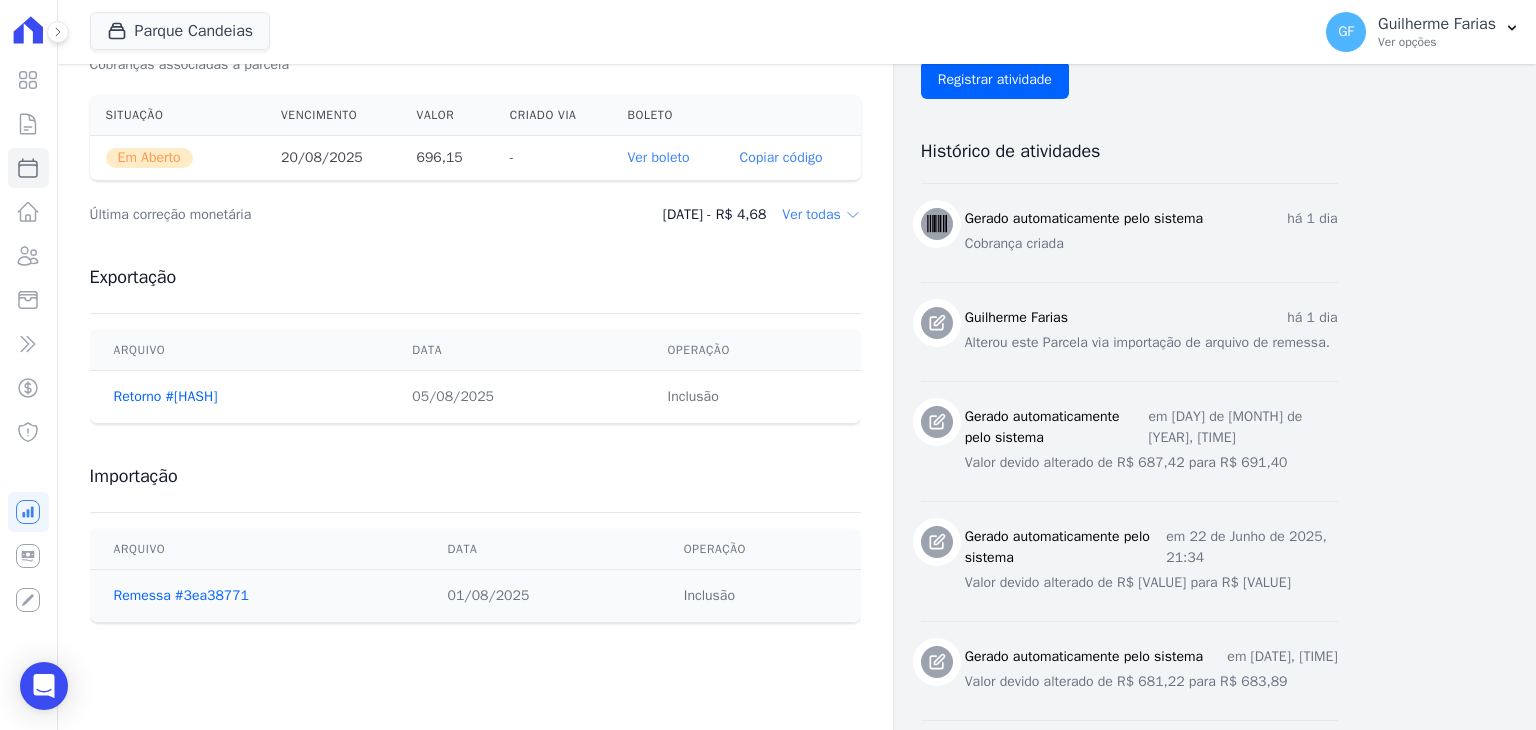 scroll, scrollTop: 700, scrollLeft: 0, axis: vertical 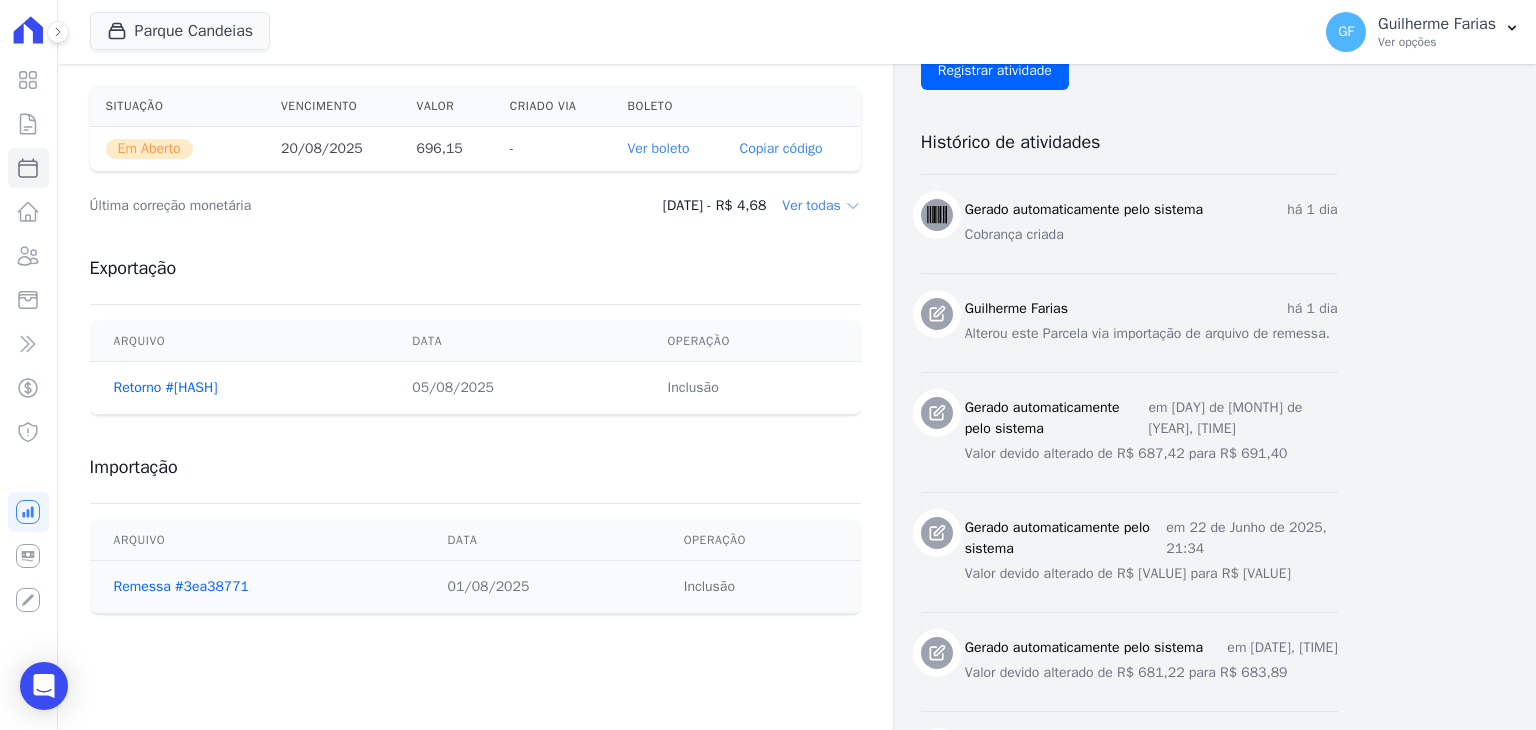 click on "Ver boleto" at bounding box center (658, 148) 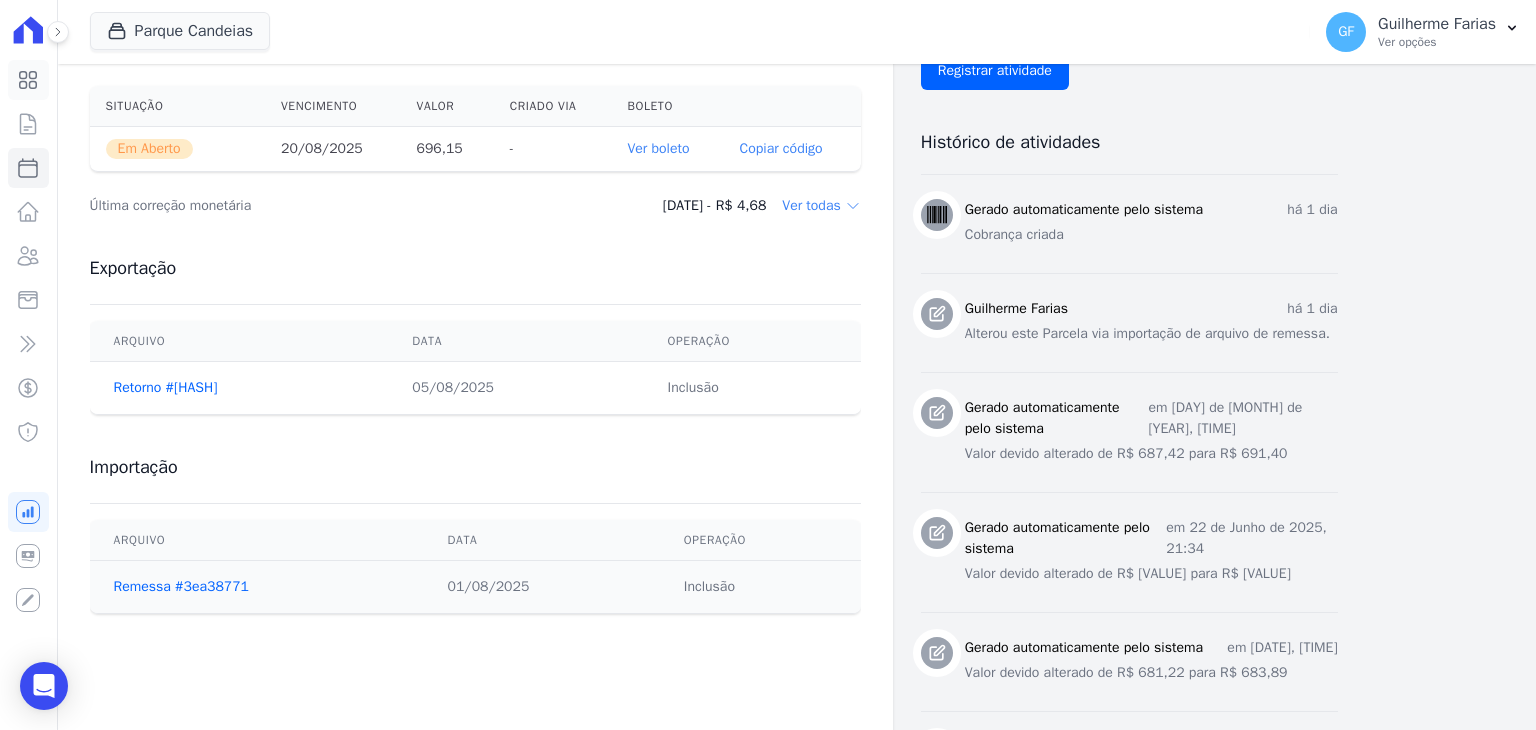 click 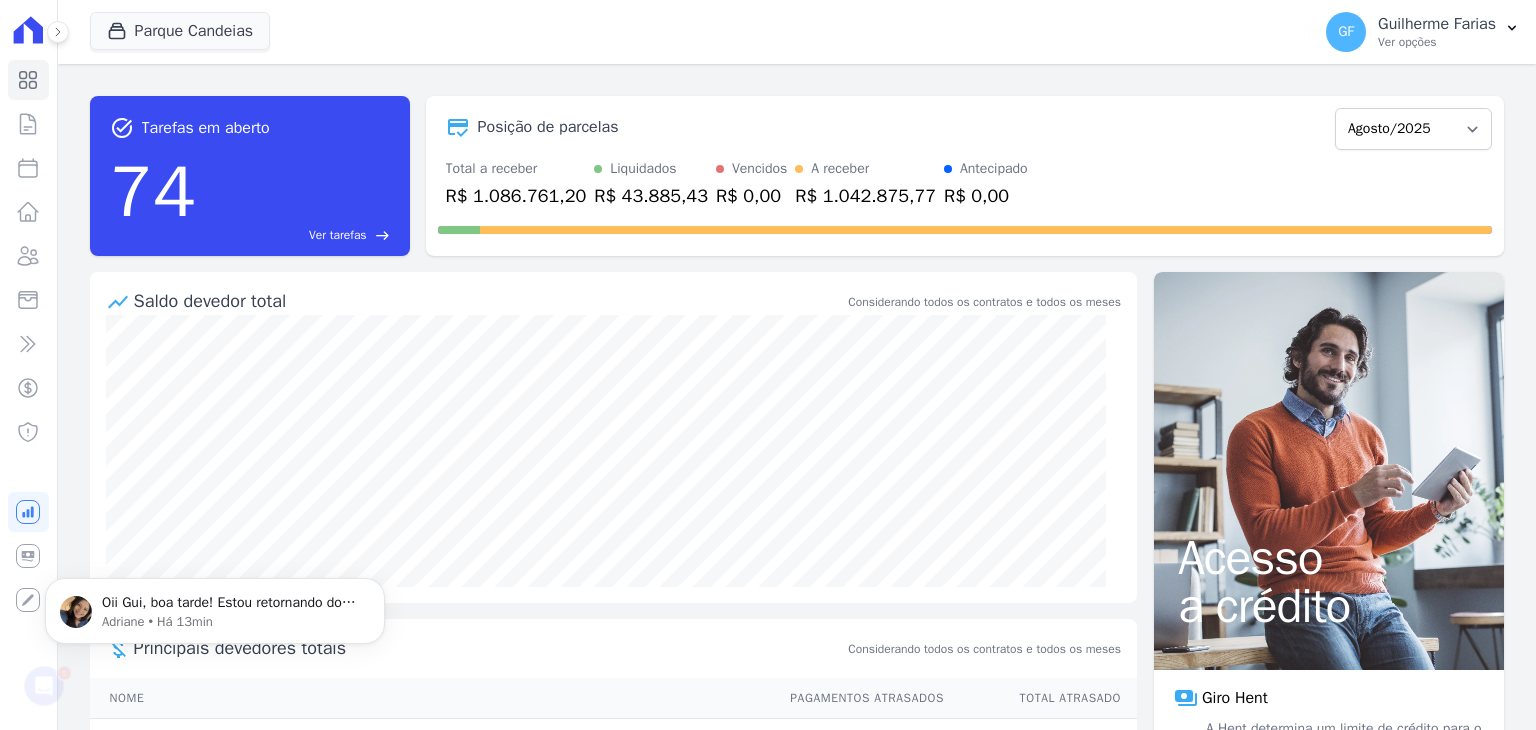 scroll, scrollTop: 0, scrollLeft: 0, axis: both 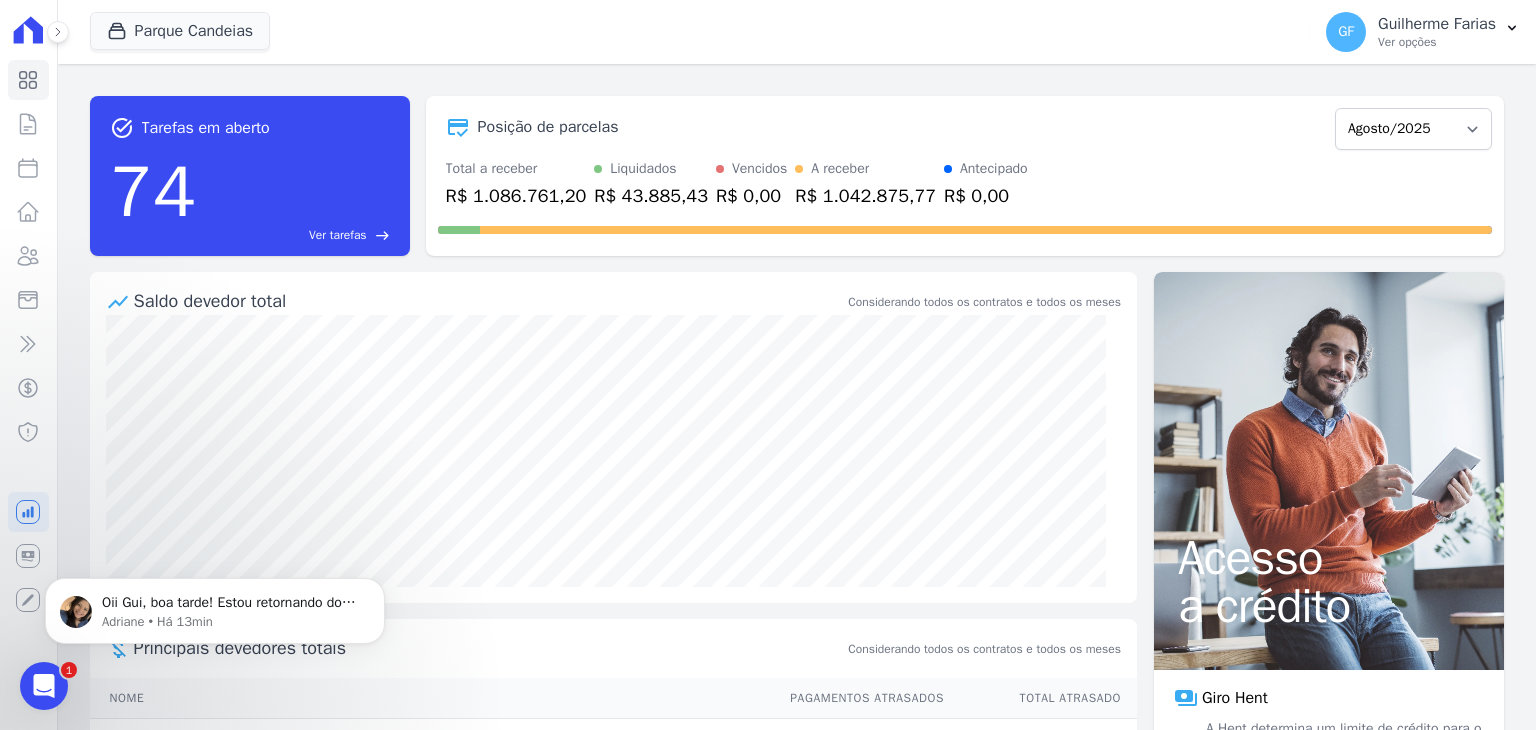 click 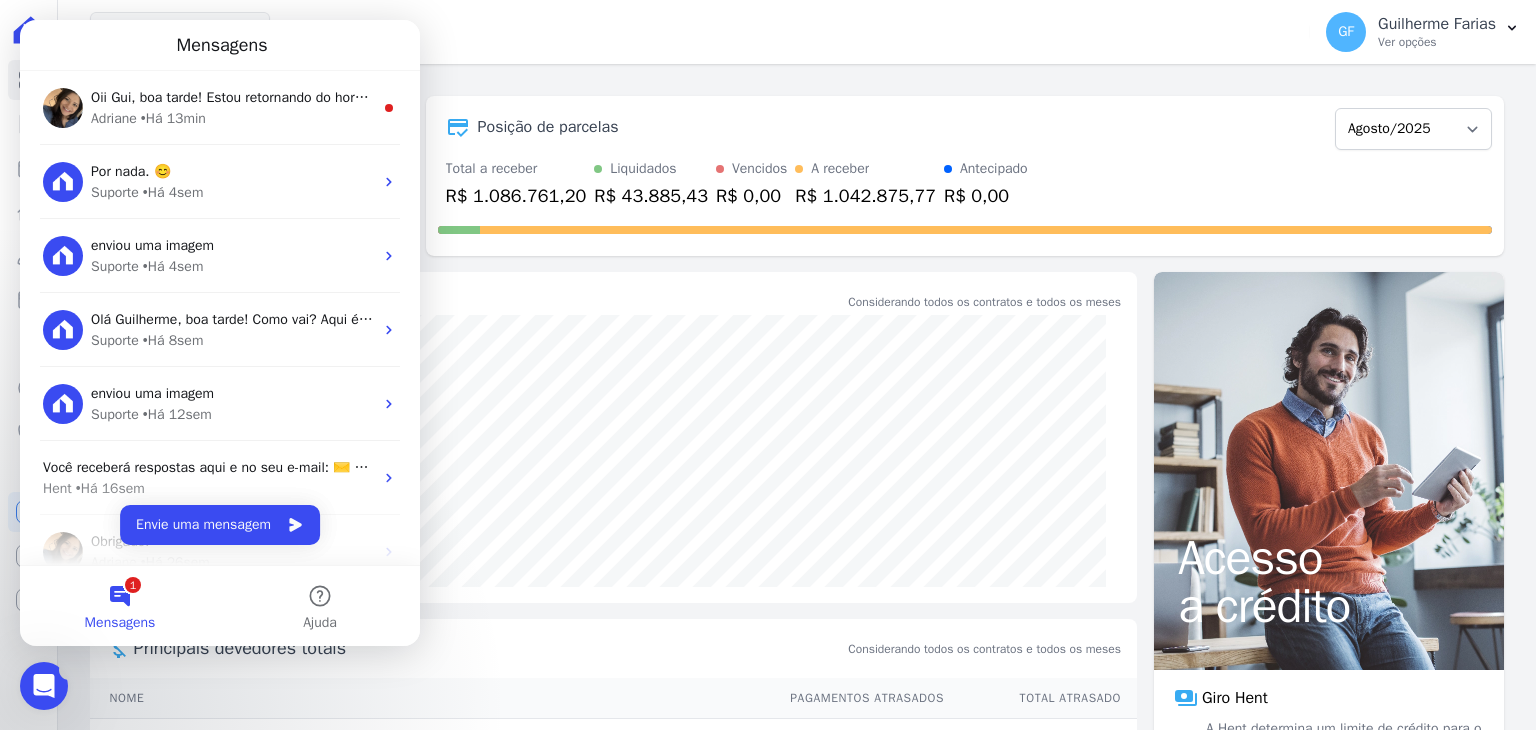 scroll, scrollTop: 0, scrollLeft: 0, axis: both 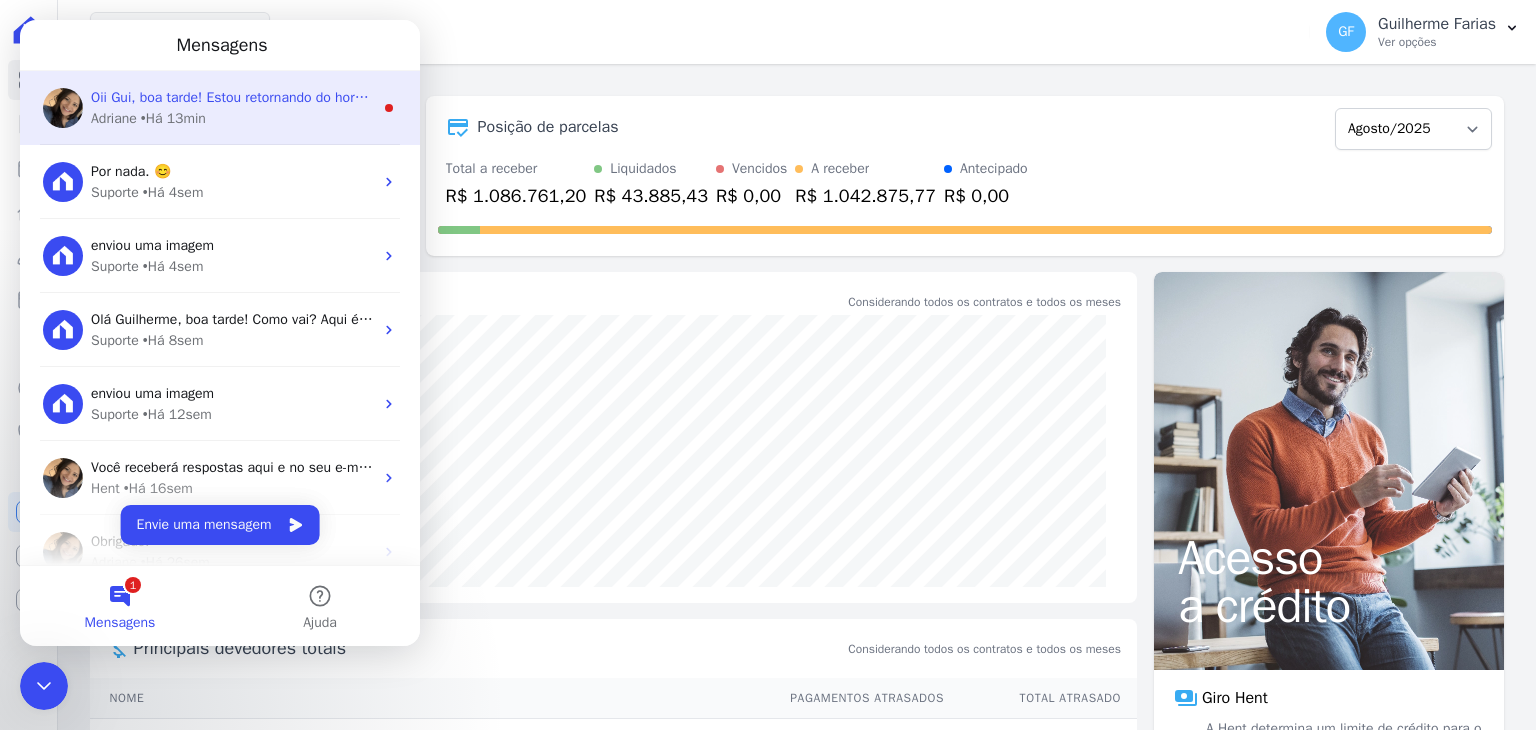 click on "Oii Gui, boa tarde!  Estou retornando do horário do almoço e já verifico o que podemos atuar neste caso. ; ) [FIRST] •  Há 13min" at bounding box center (220, 108) 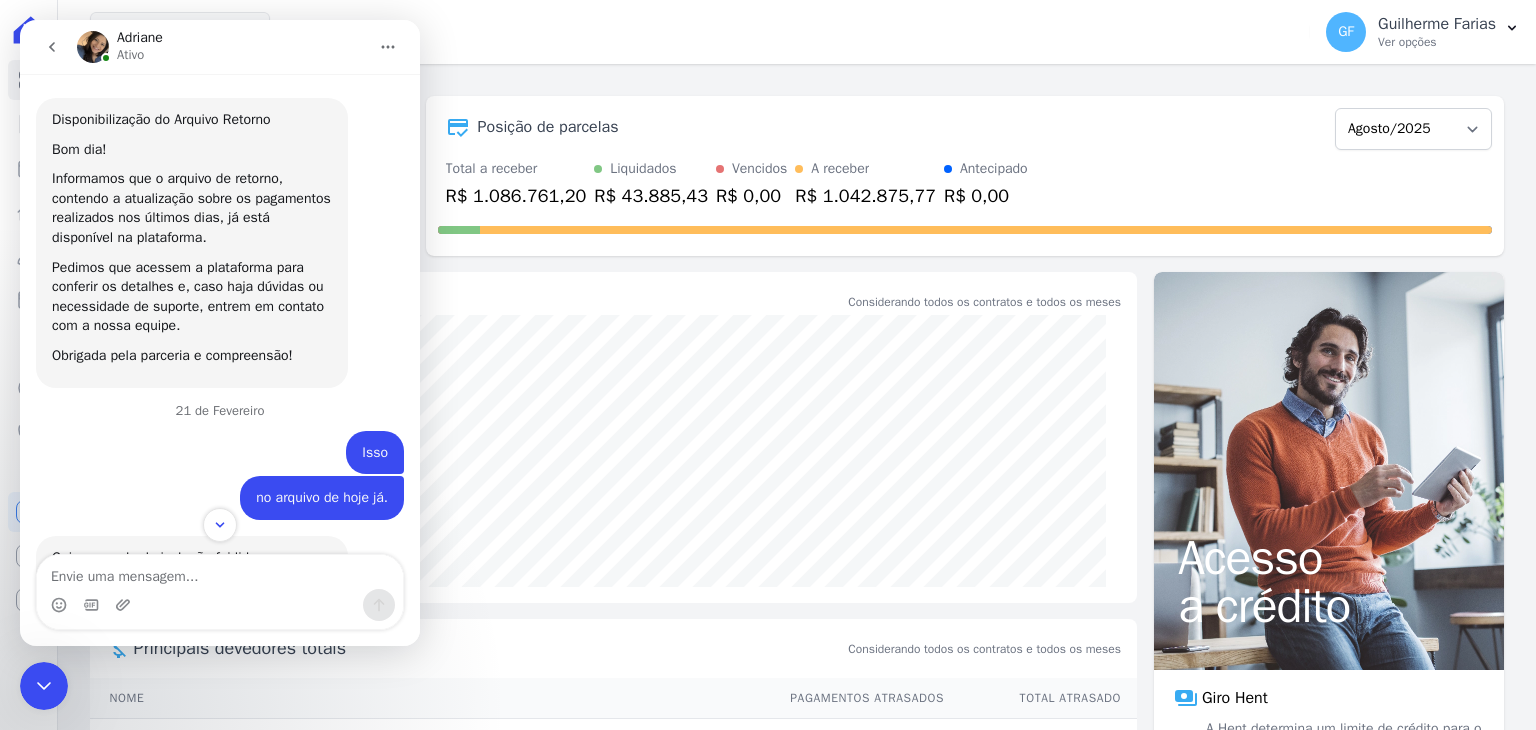 scroll, scrollTop: 3, scrollLeft: 0, axis: vertical 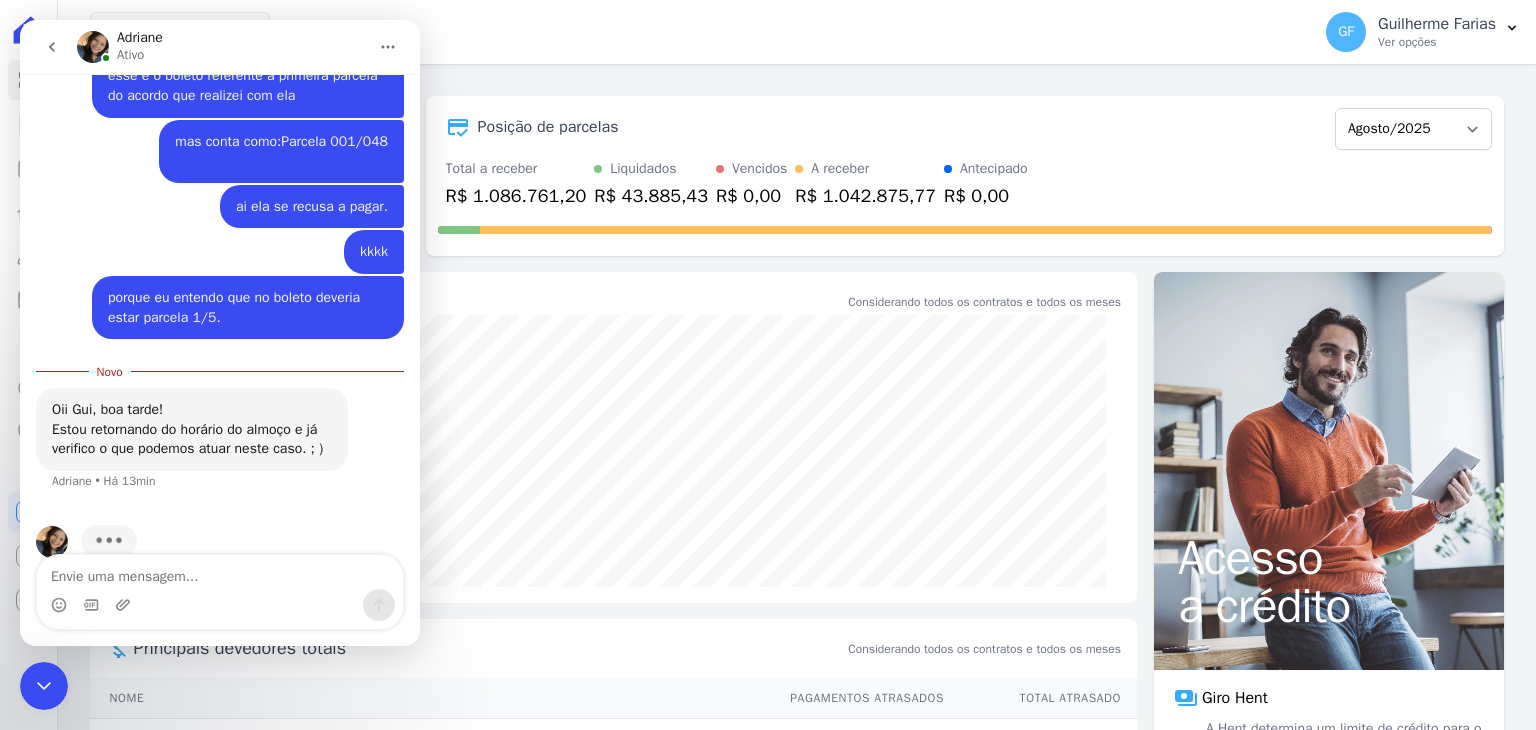 click at bounding box center (220, 572) 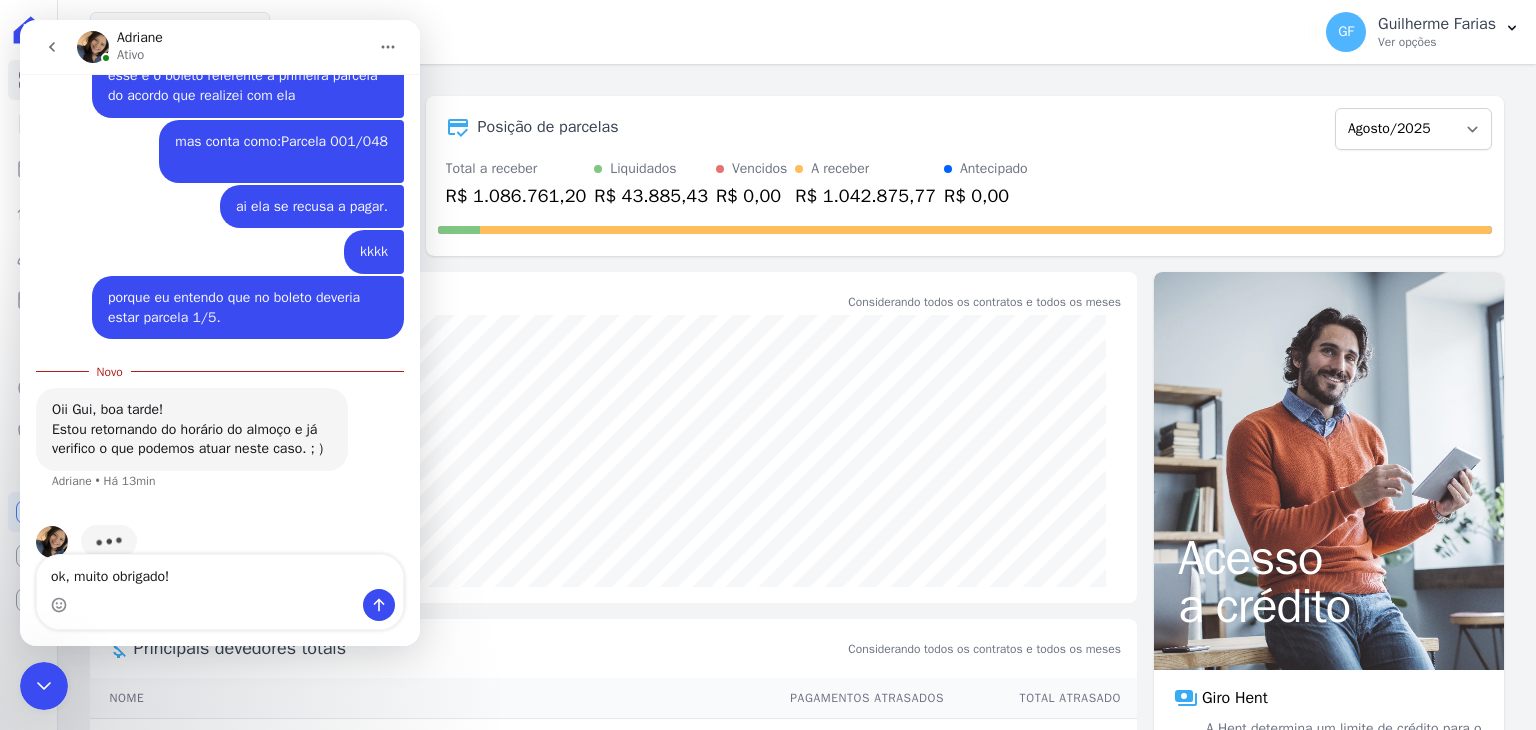 type on "ok, muito obrigado!" 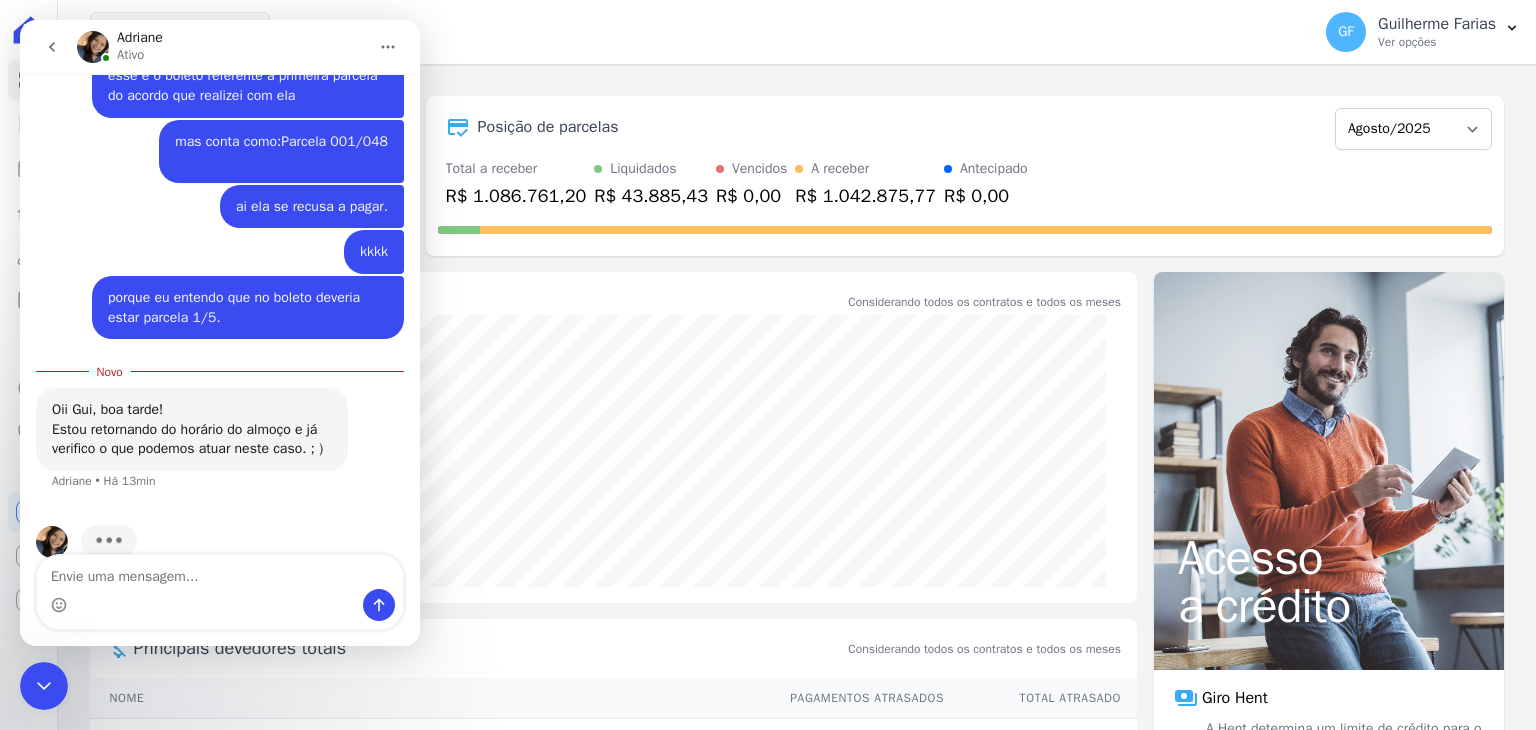 scroll, scrollTop: 2, scrollLeft: 0, axis: vertical 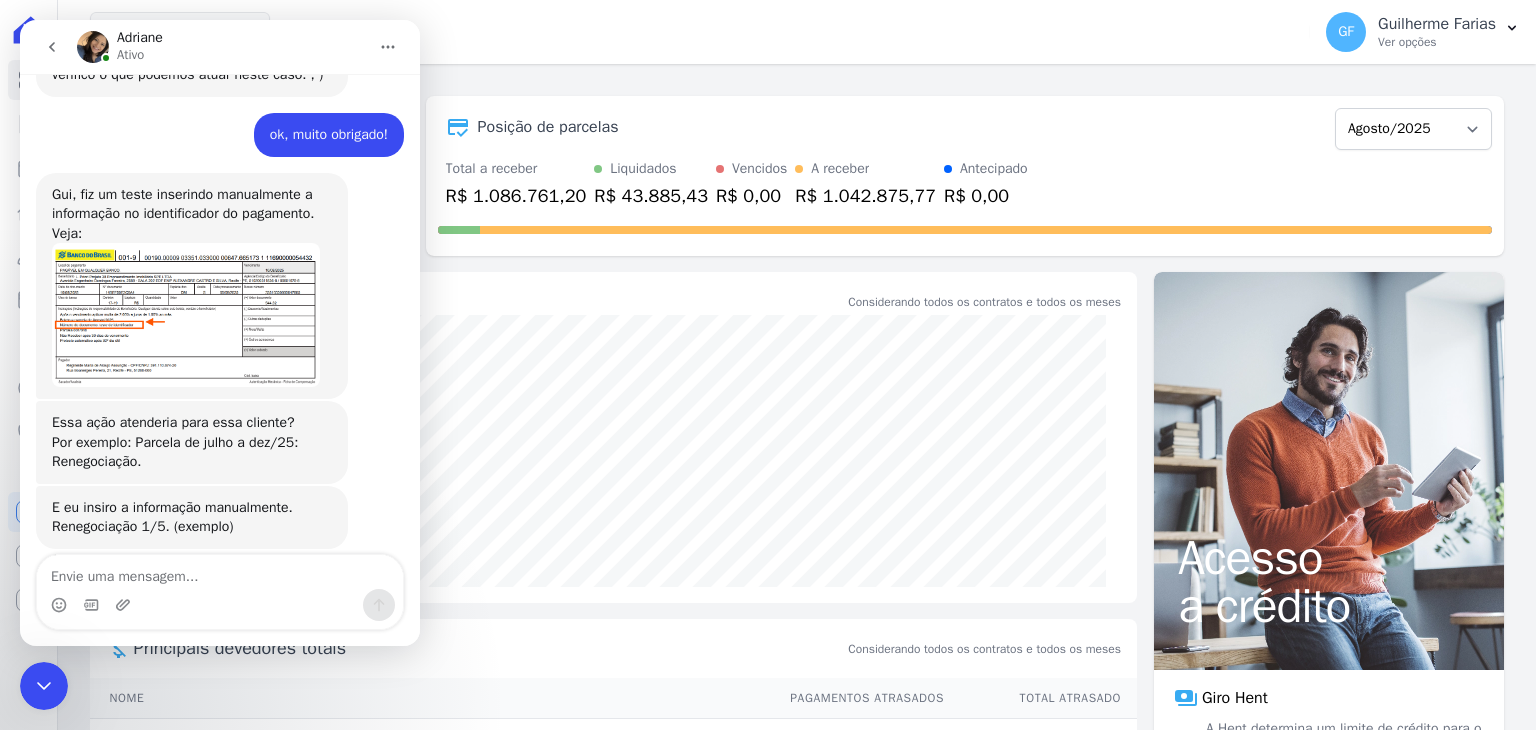 click at bounding box center [186, 315] 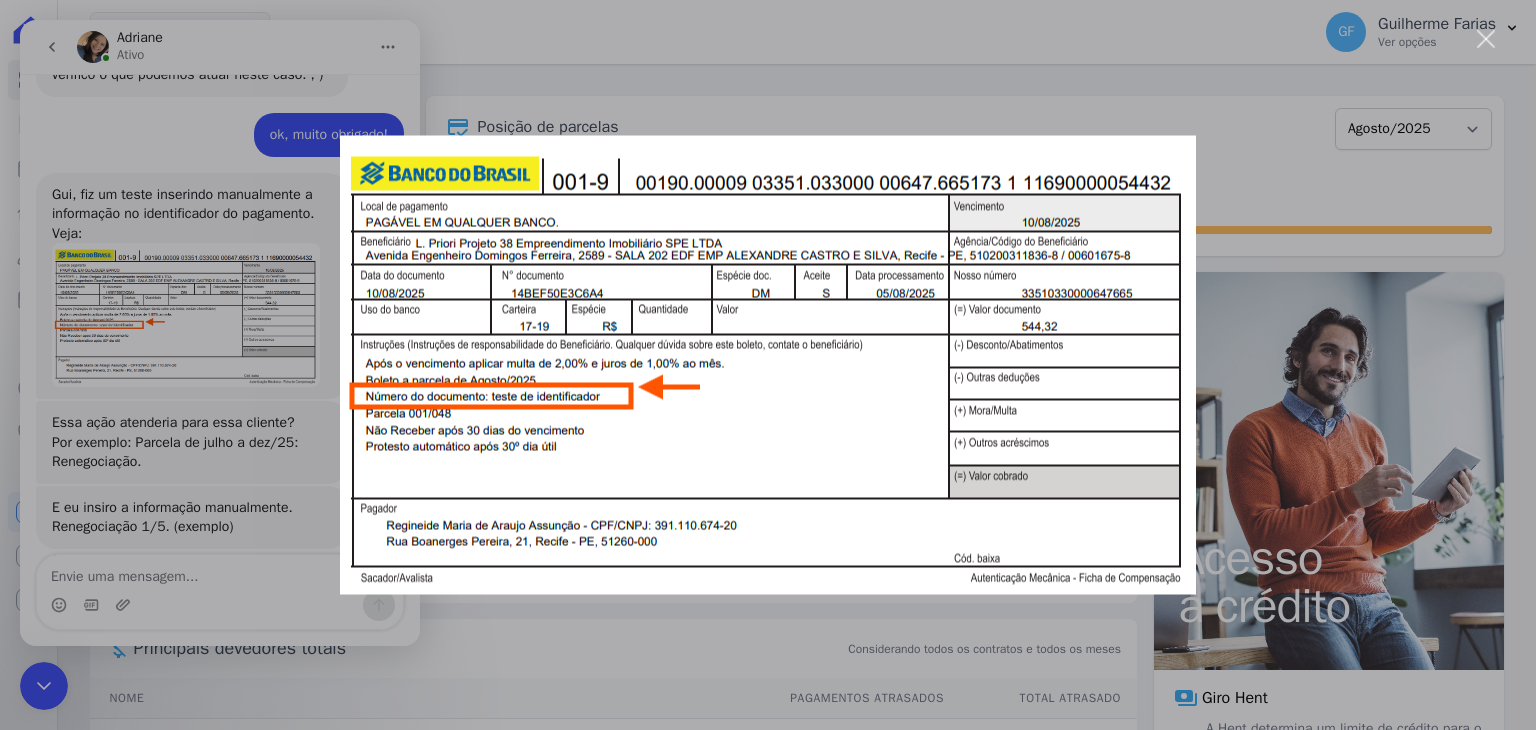 scroll, scrollTop: 0, scrollLeft: 0, axis: both 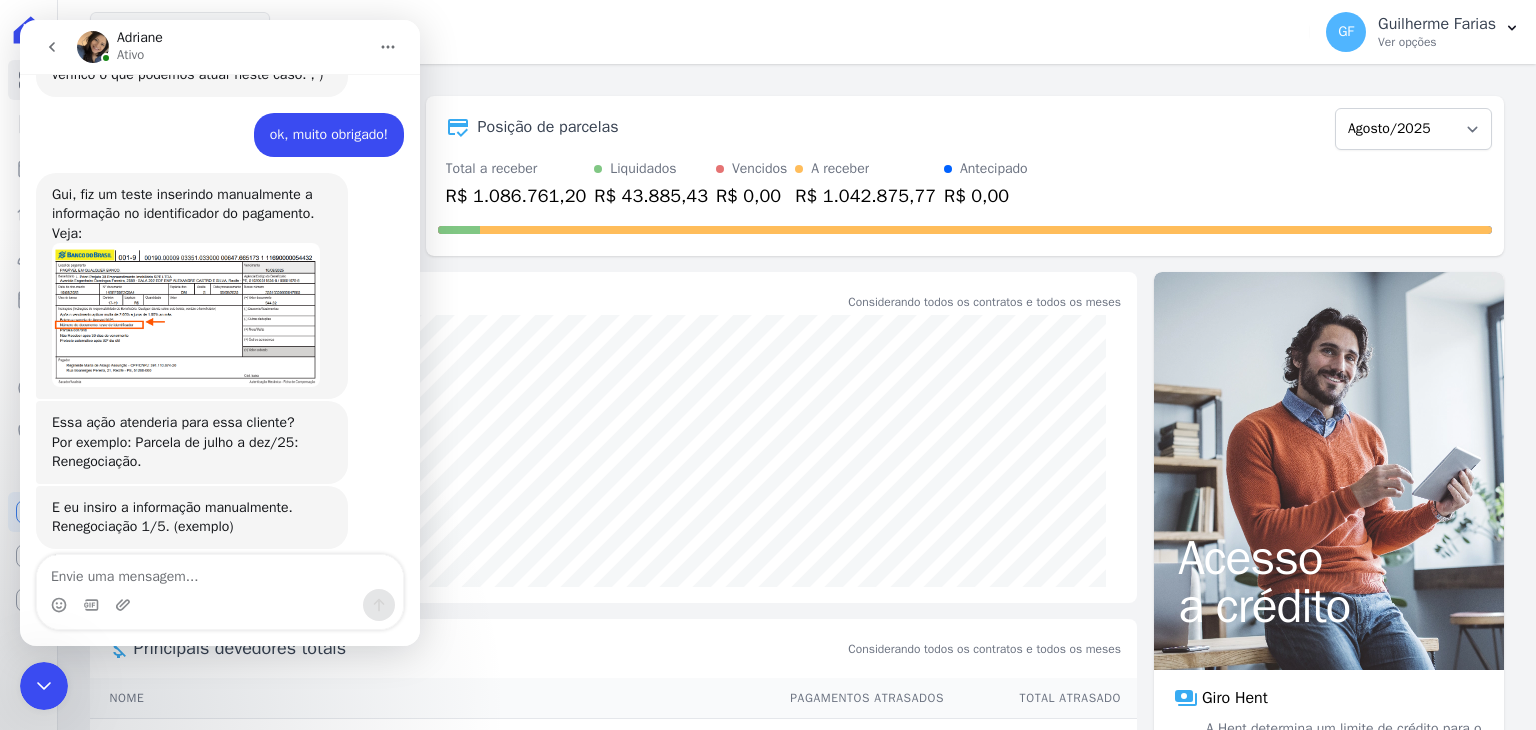 click at bounding box center (186, 315) 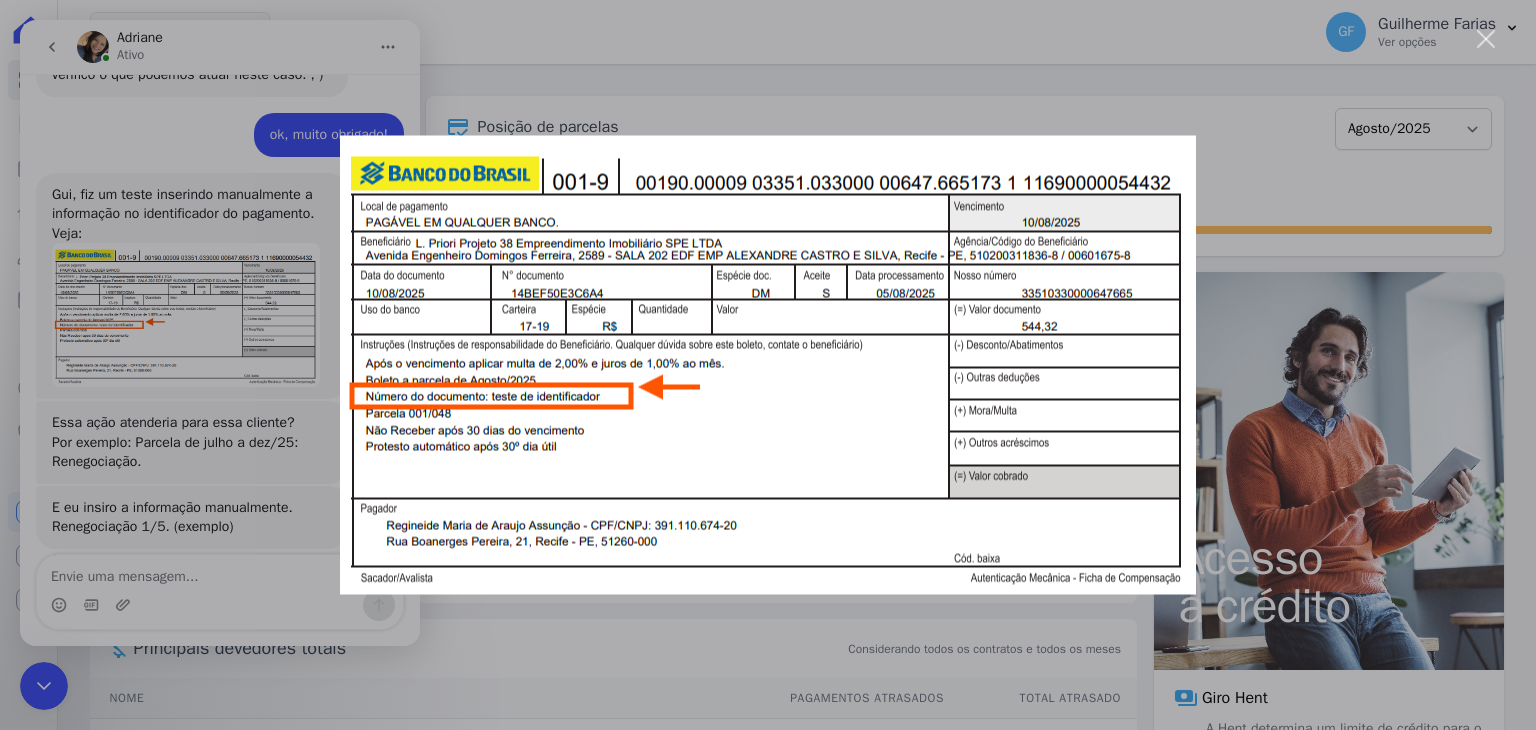 scroll, scrollTop: 0, scrollLeft: 0, axis: both 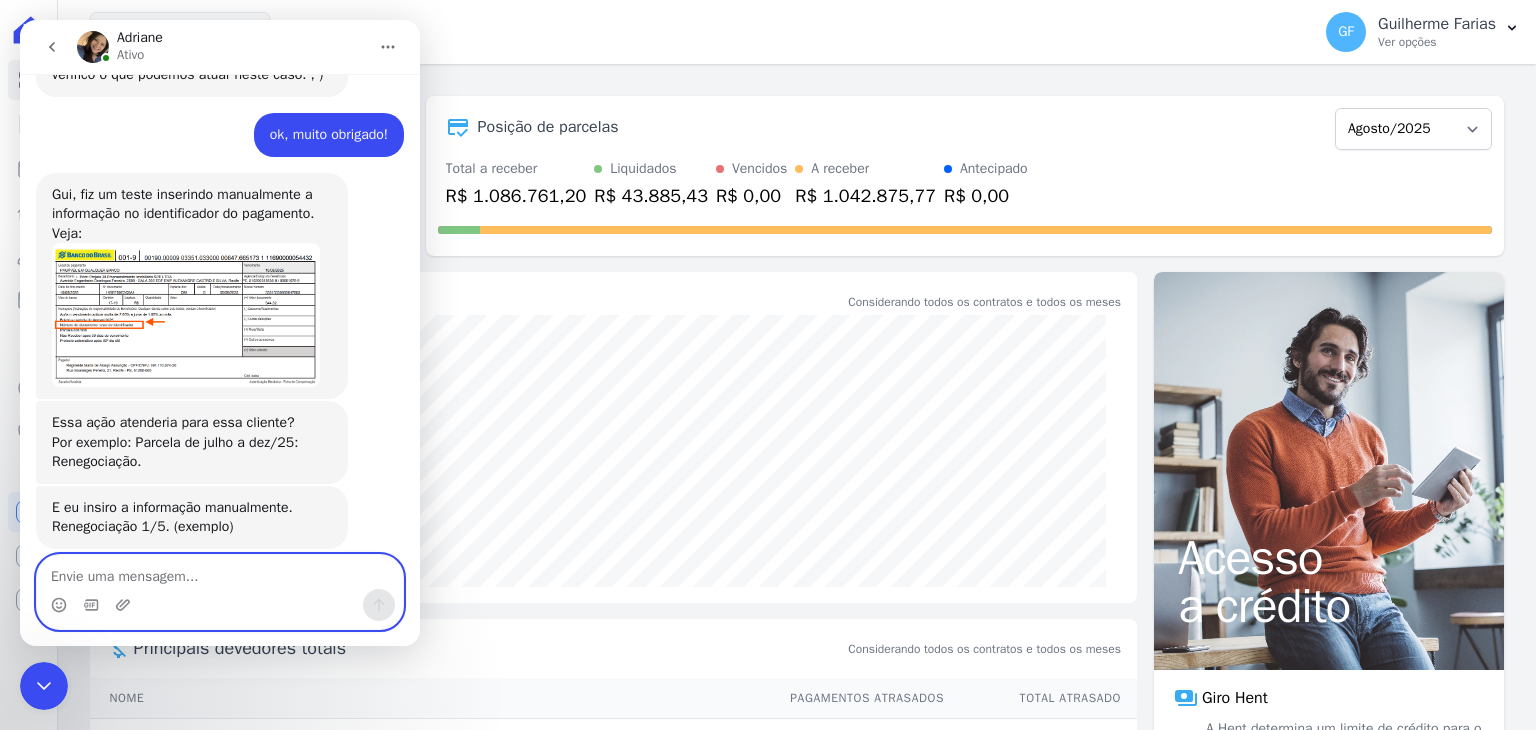 click at bounding box center (220, 572) 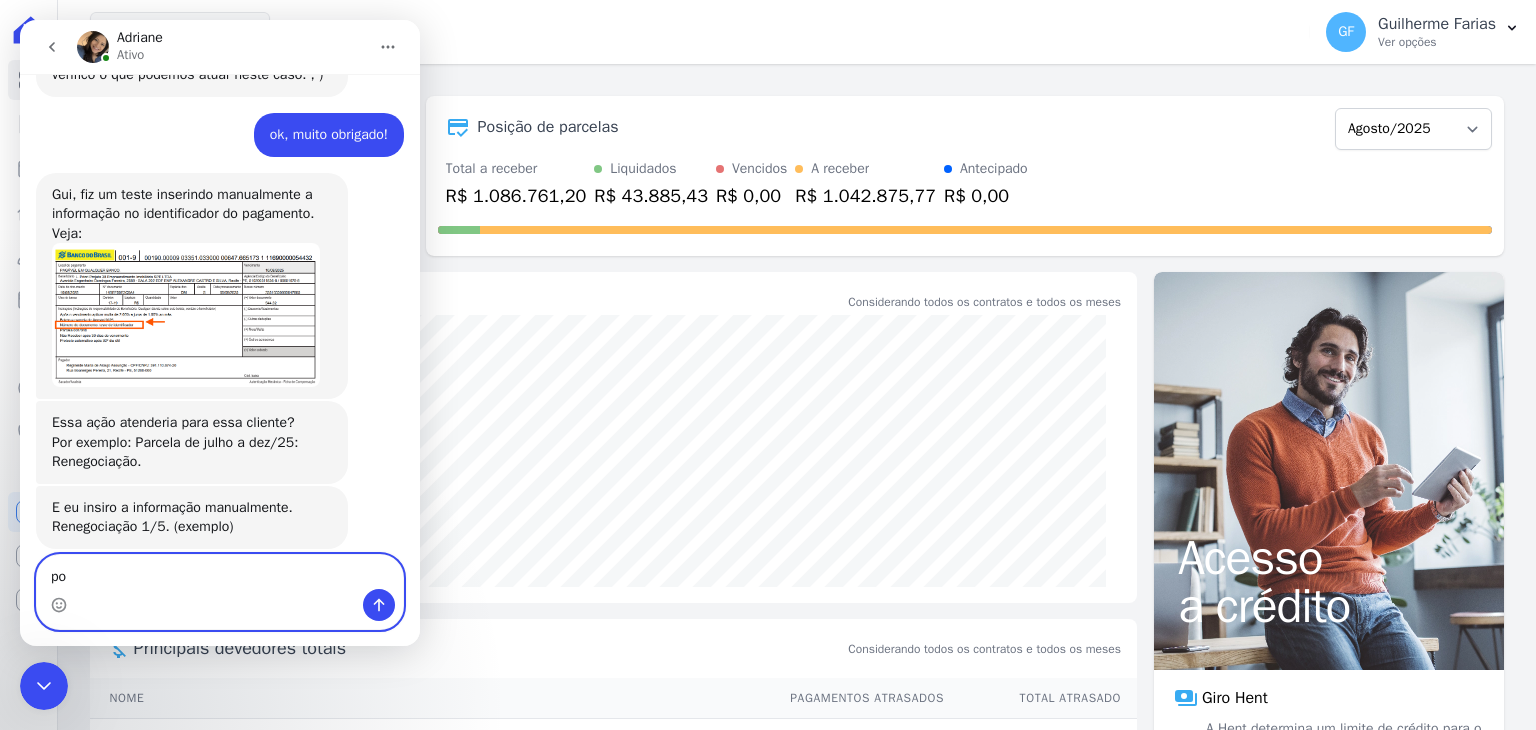 type on "p" 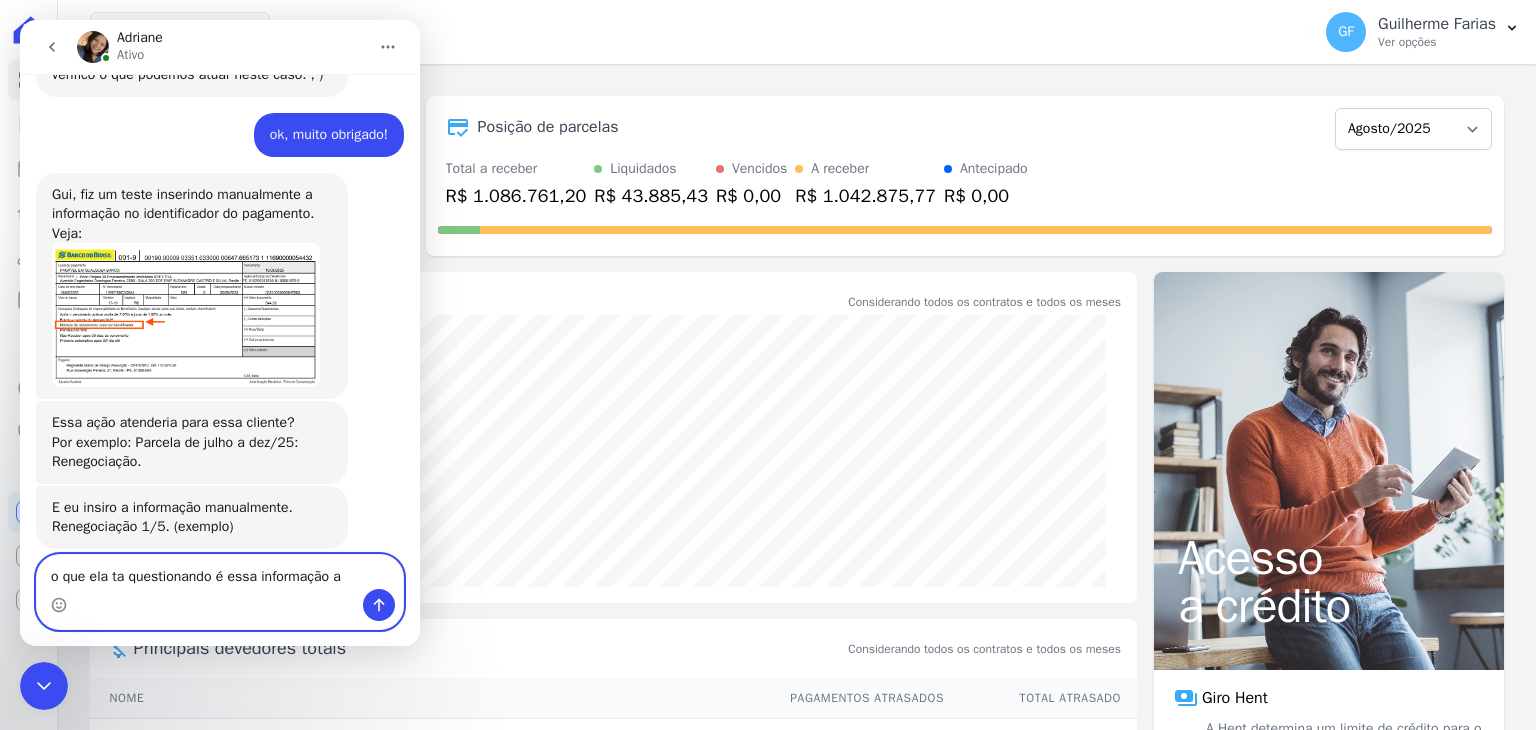 type on "o que ela ta questionando é essa informação ai" 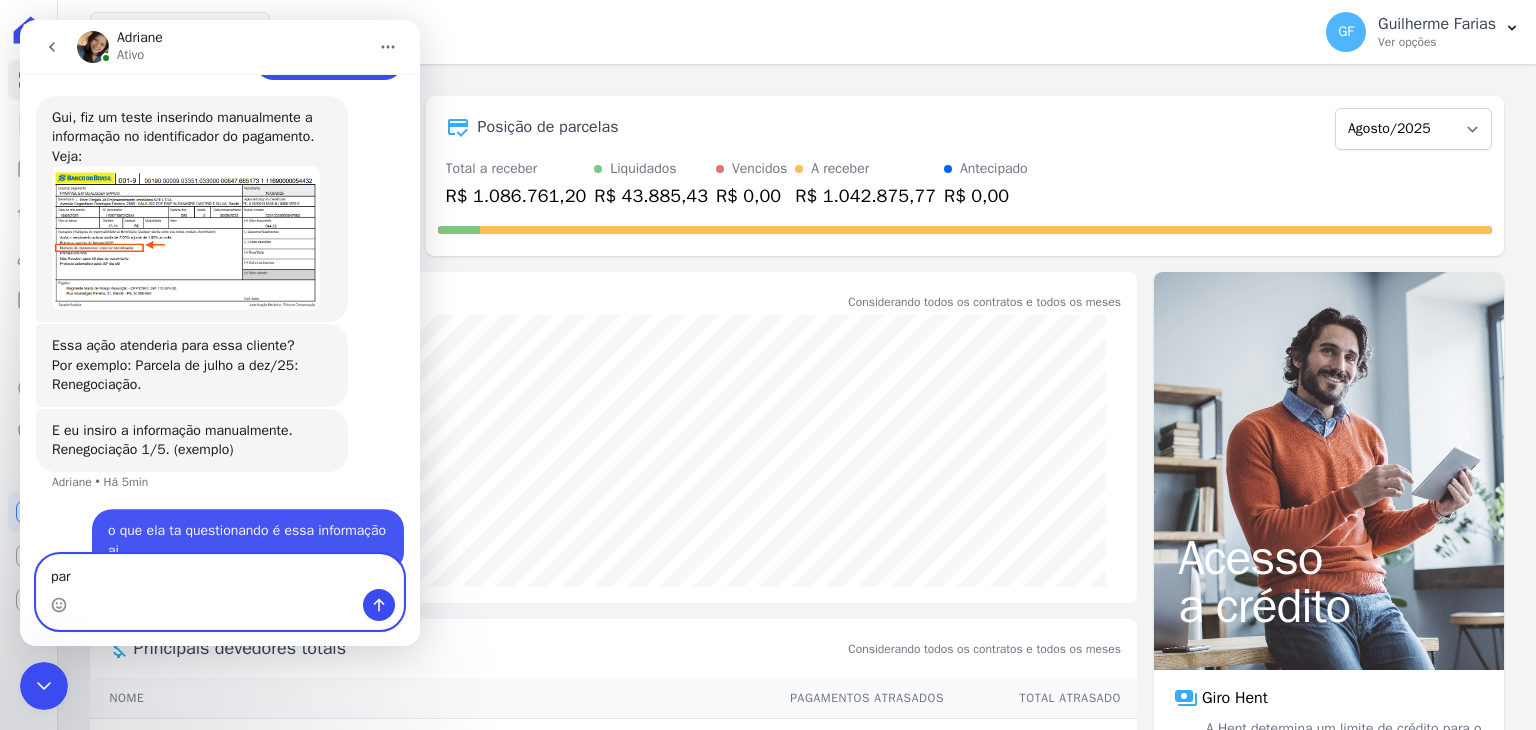 scroll, scrollTop: 16382, scrollLeft: 0, axis: vertical 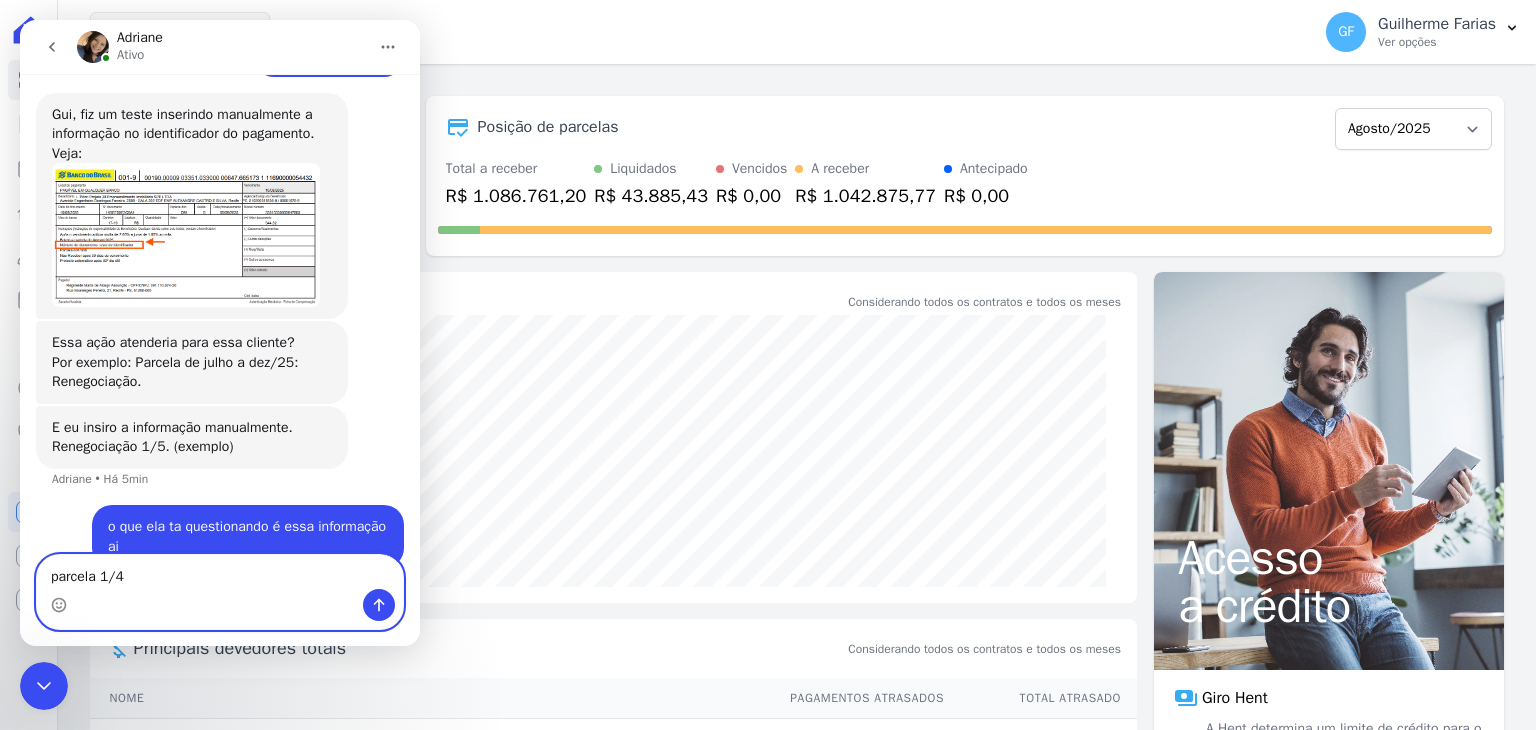 type on "parcela 1/48" 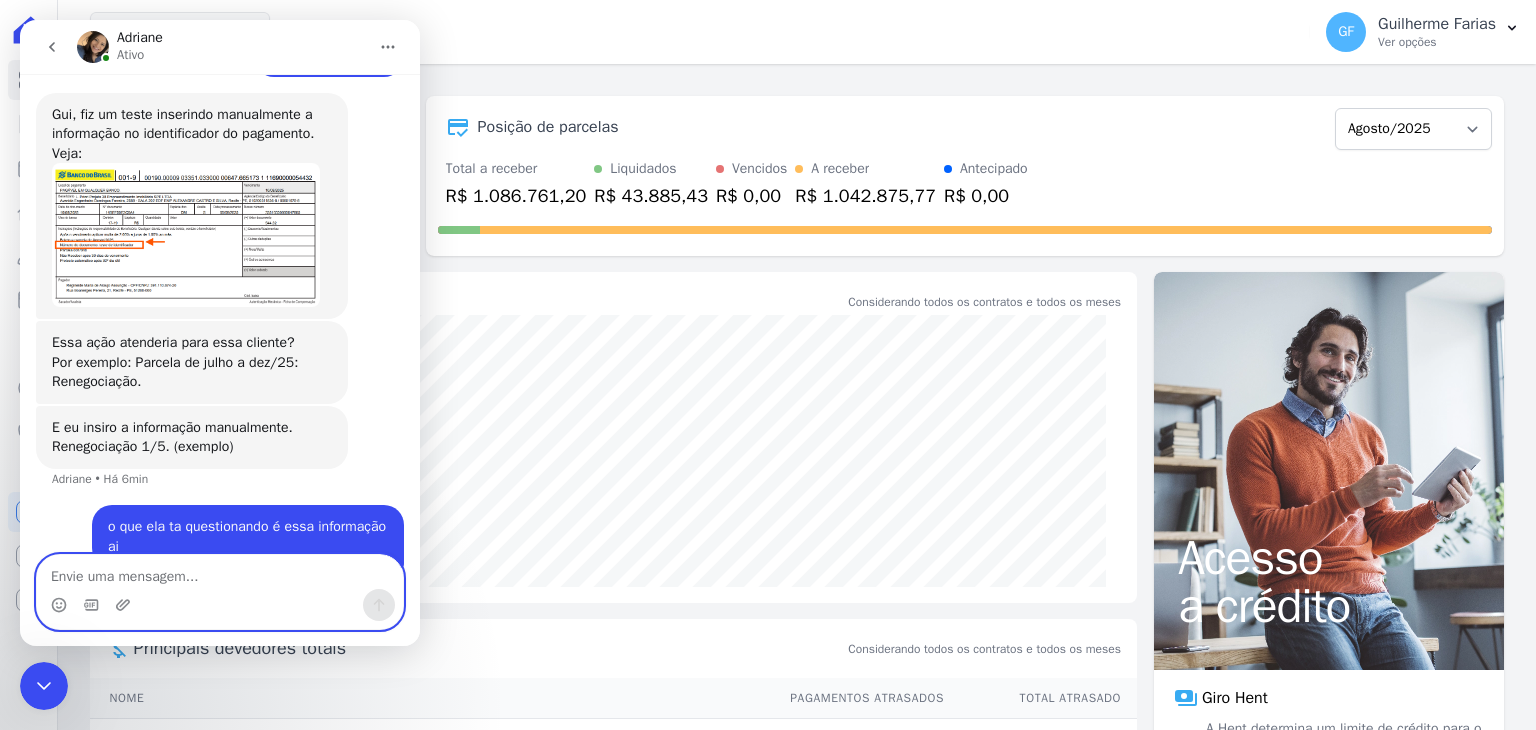 scroll, scrollTop: 16428, scrollLeft: 0, axis: vertical 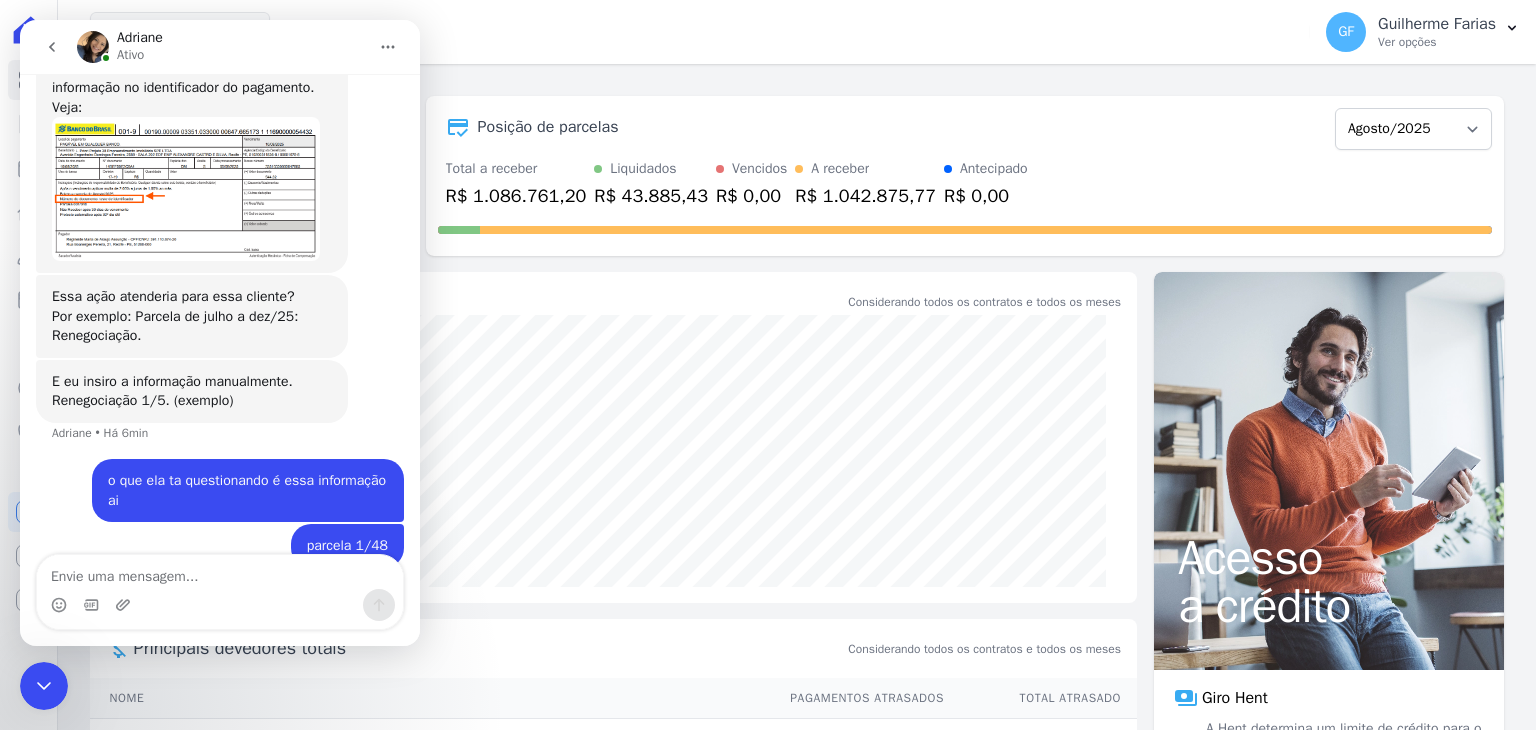 click at bounding box center (186, 189) 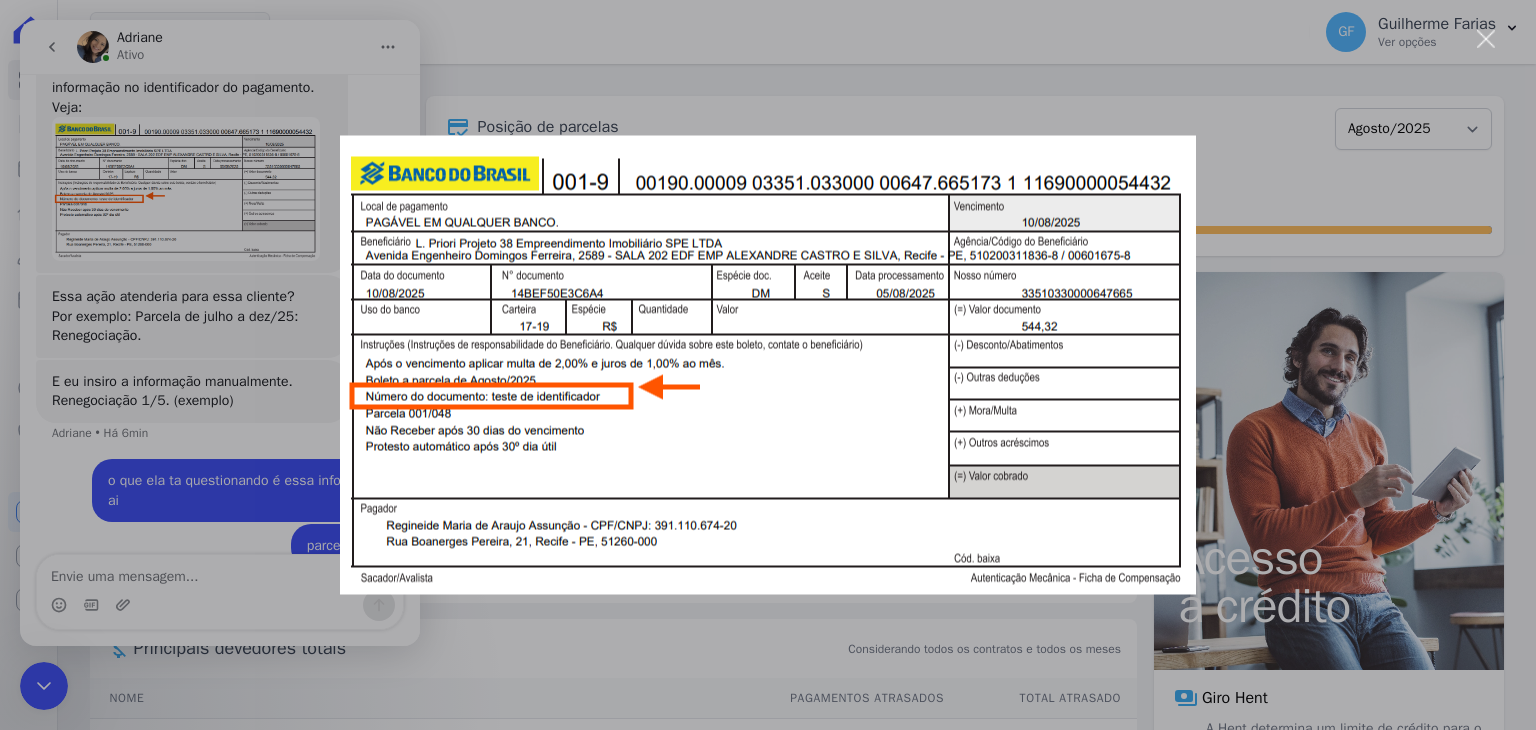 scroll, scrollTop: 0, scrollLeft: 0, axis: both 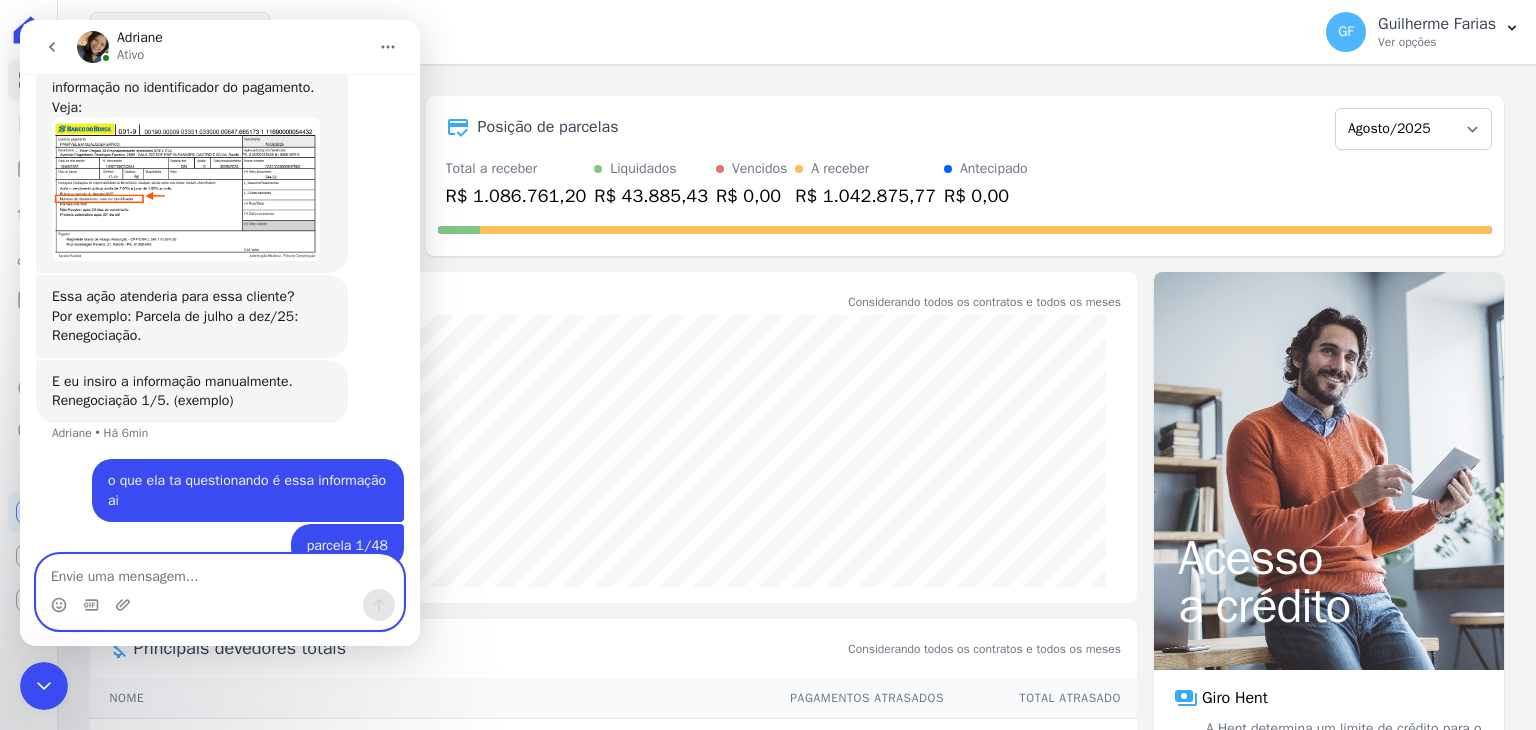 click at bounding box center [220, 572] 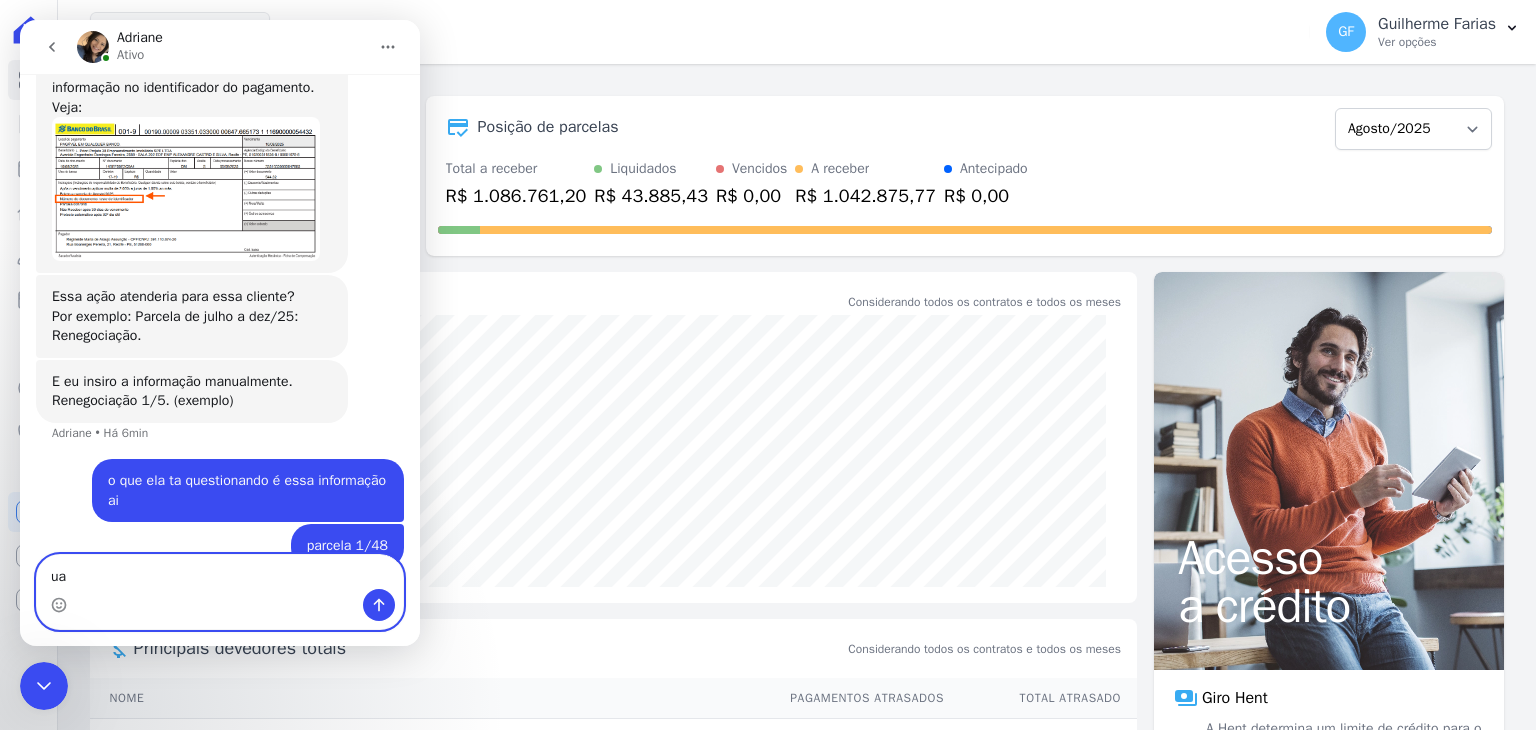 type on "u" 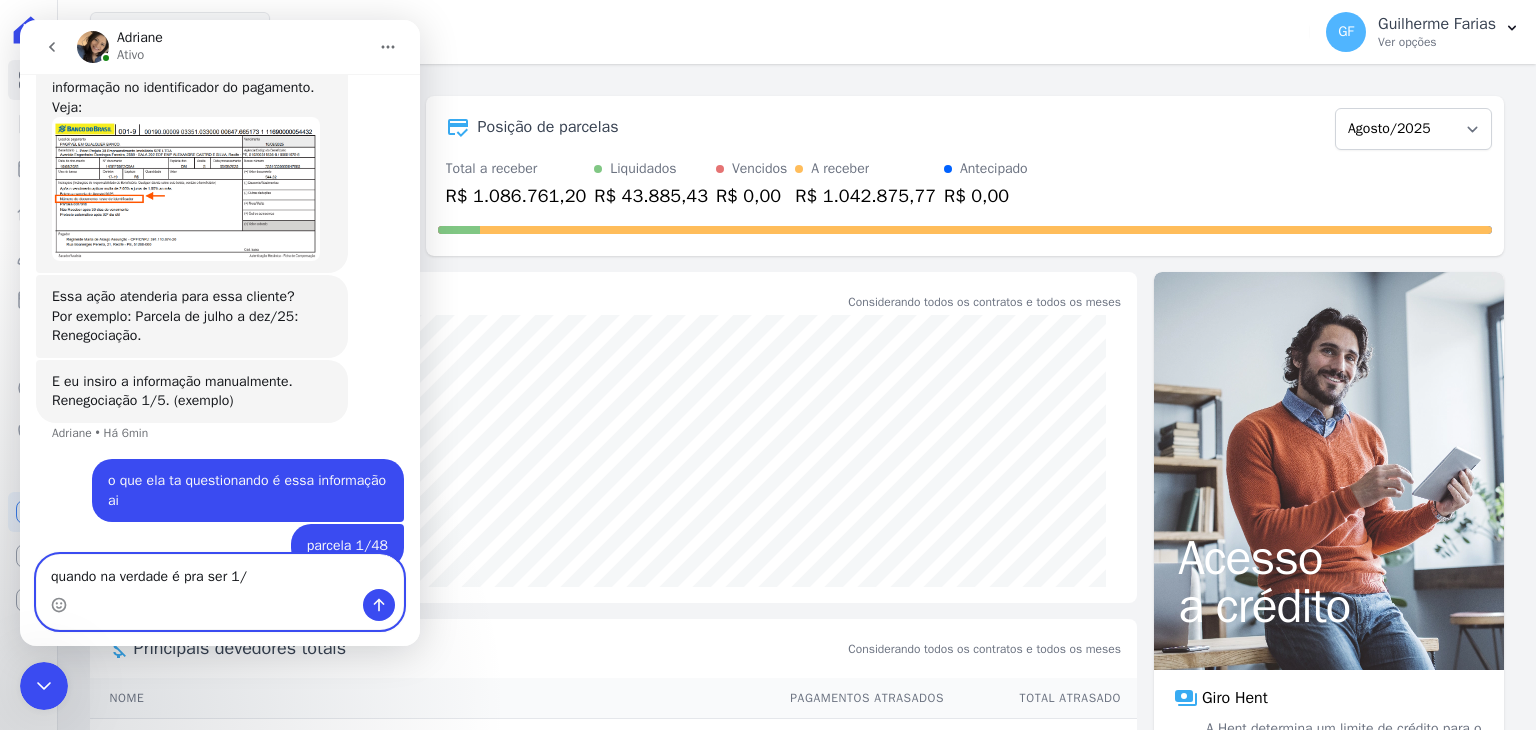 type on "quando na verdade é pra ser 1/5" 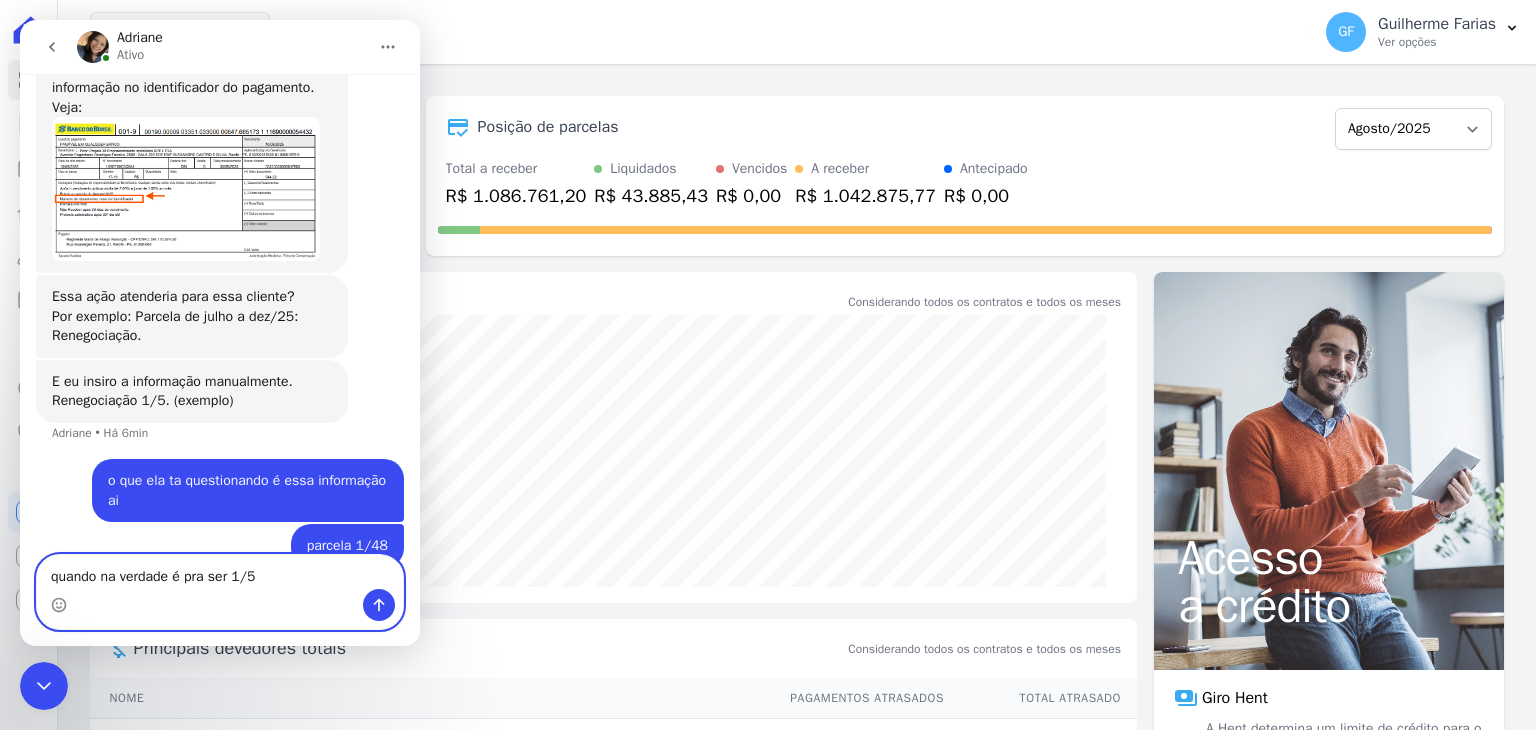 type 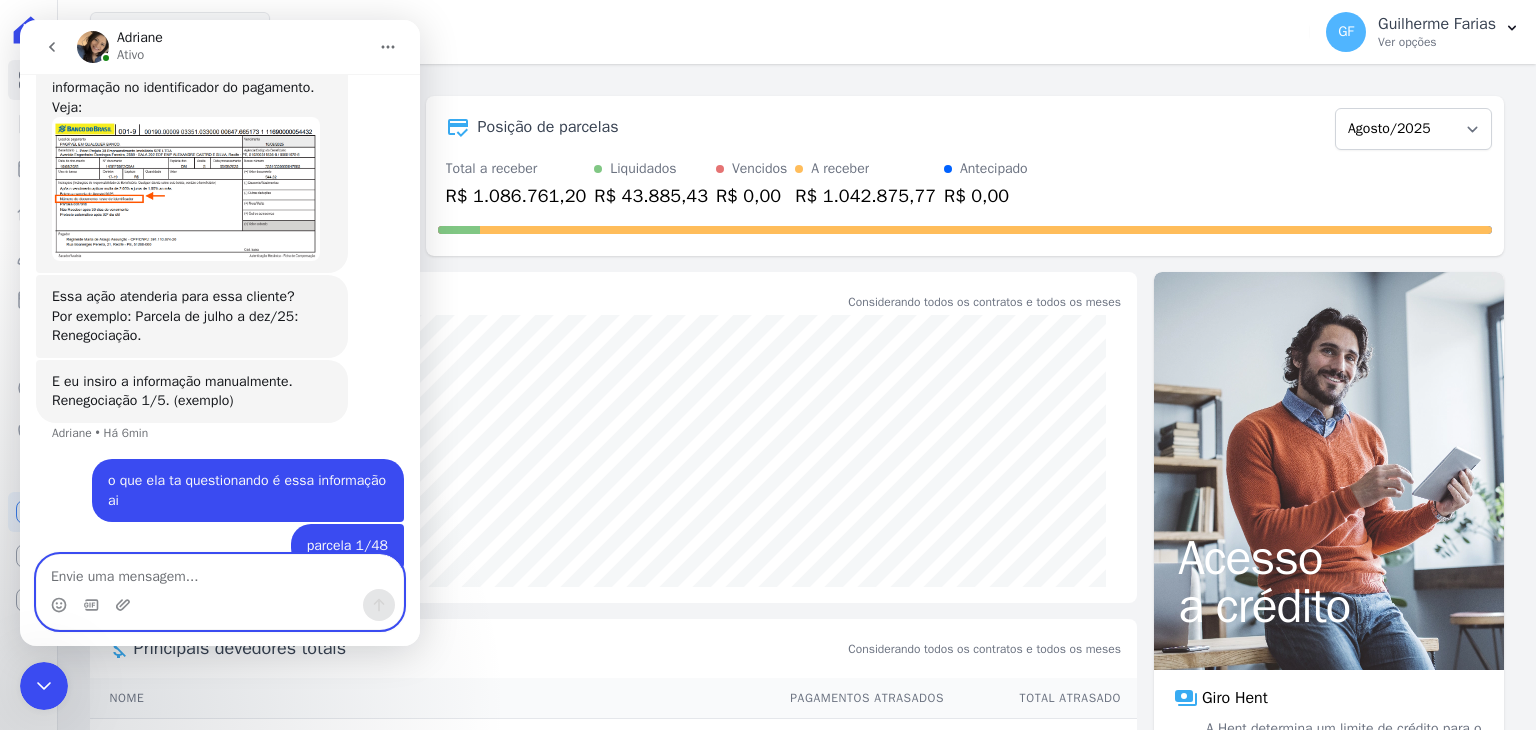 scroll, scrollTop: 16473, scrollLeft: 0, axis: vertical 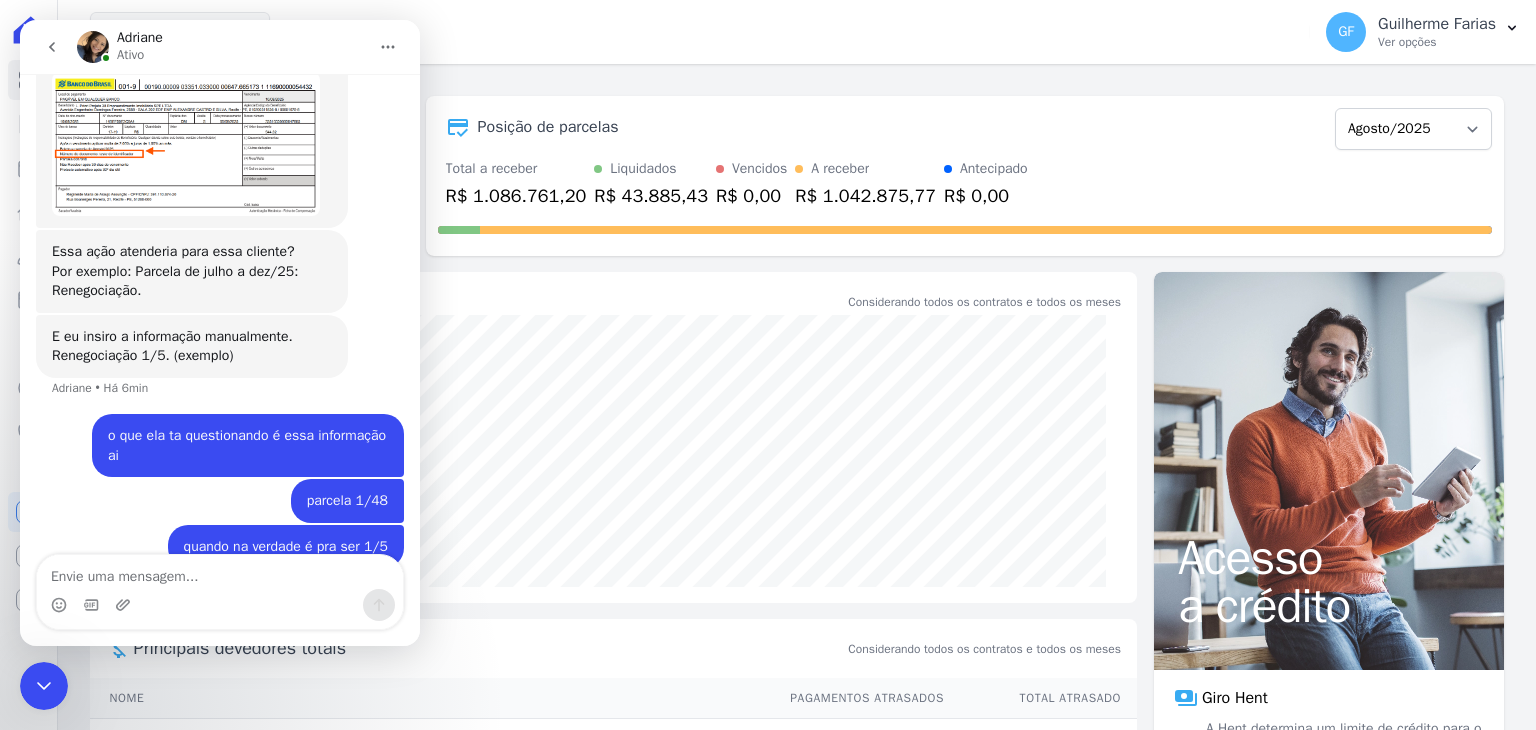 click 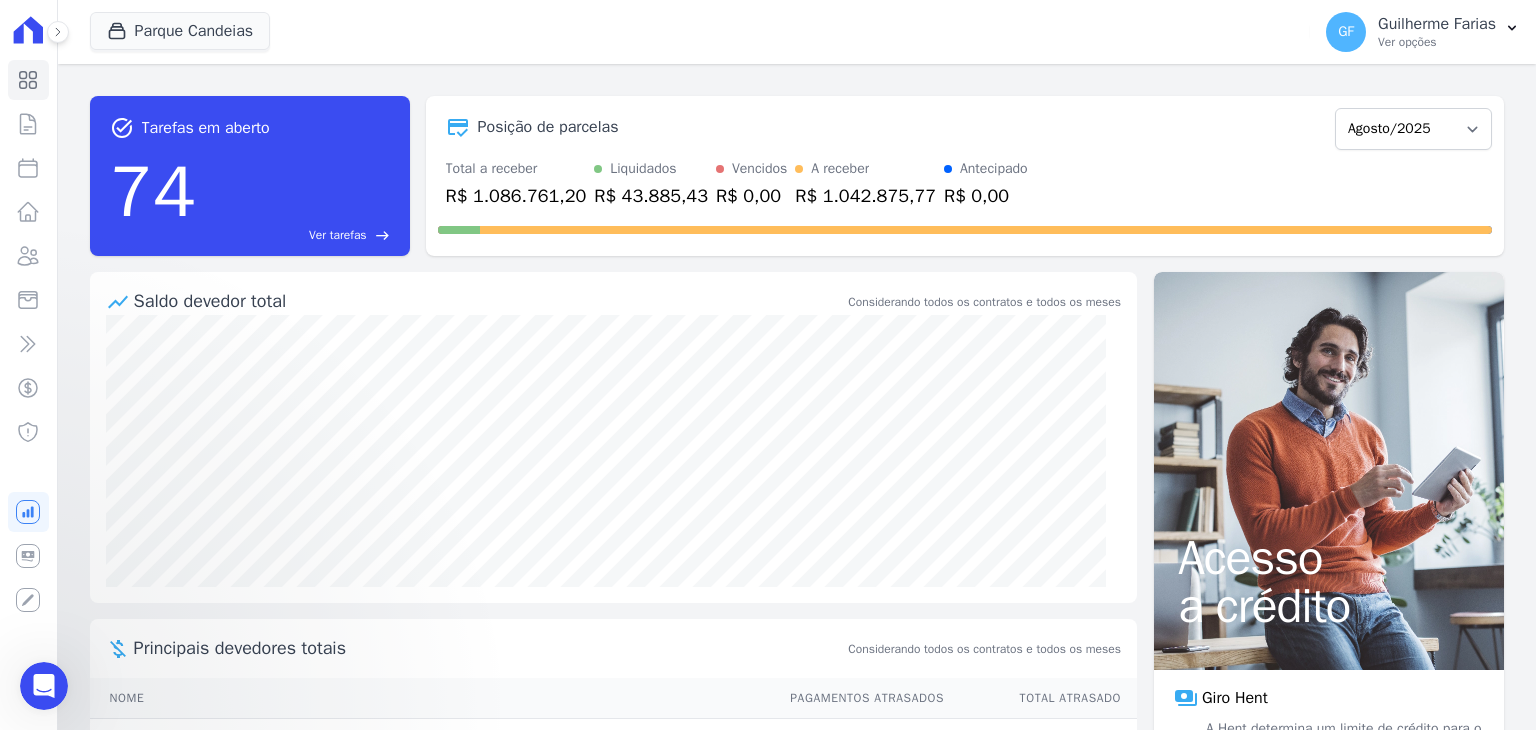 scroll, scrollTop: 0, scrollLeft: 0, axis: both 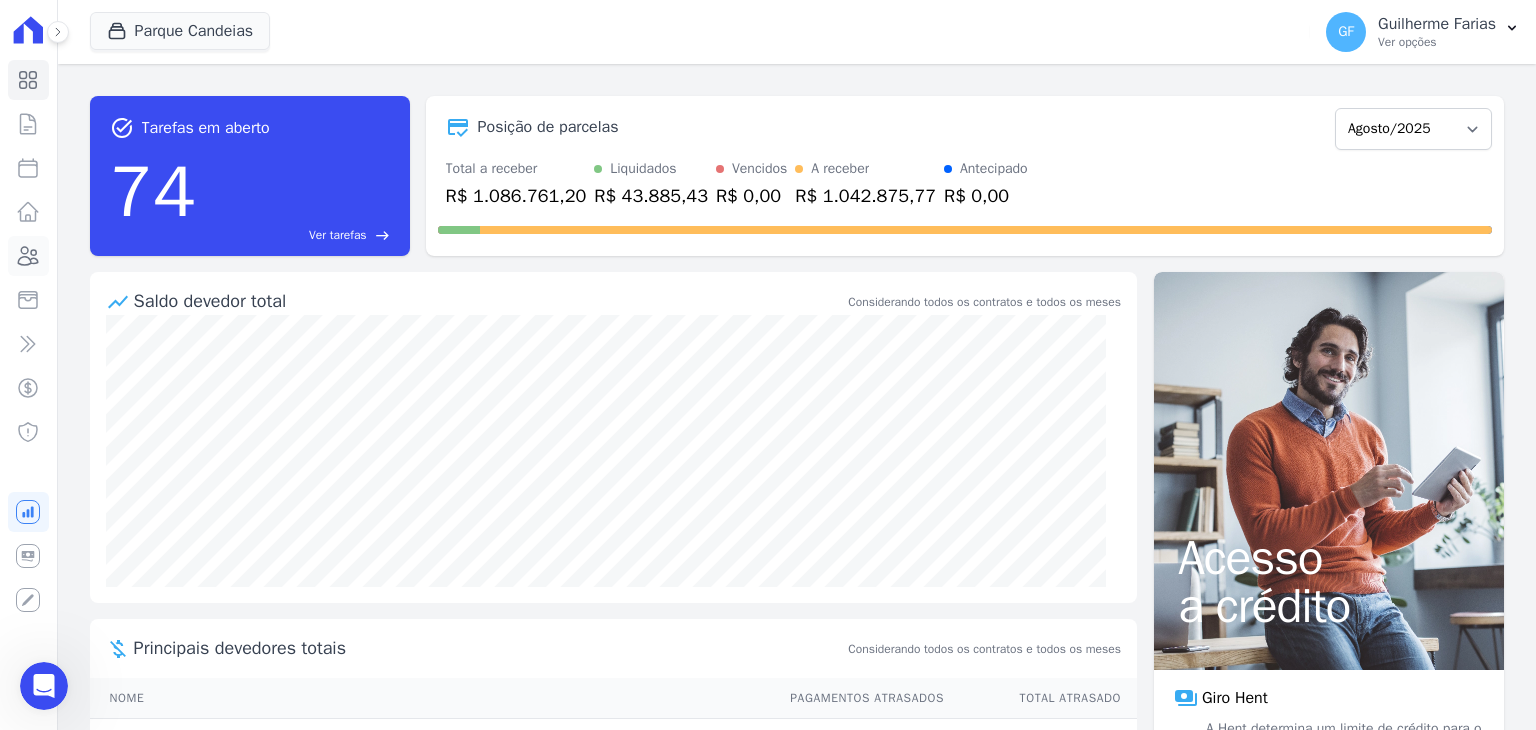 click on "Clientes" at bounding box center (28, 256) 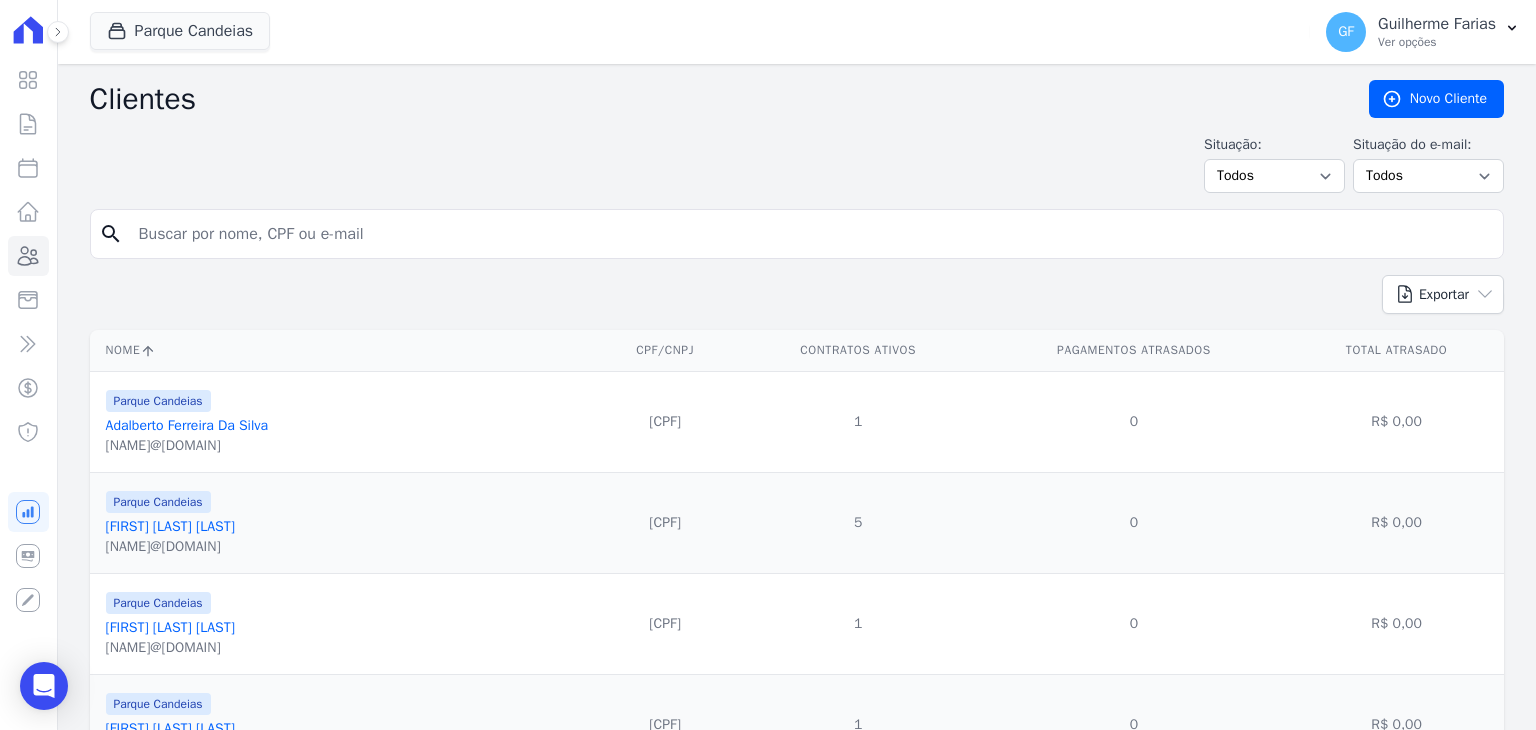 click at bounding box center [811, 234] 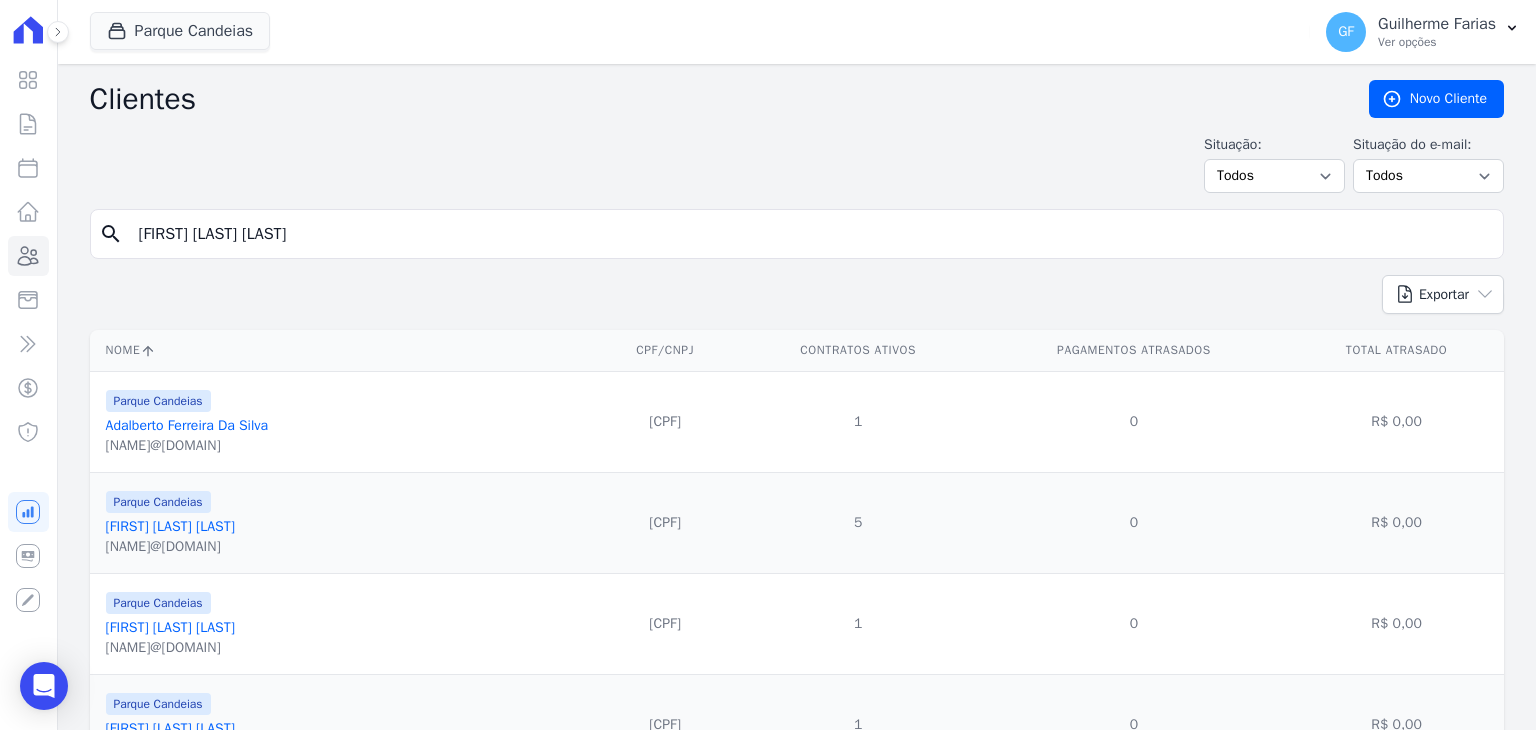 type on "[FIRST] [LAST] [LAST]" 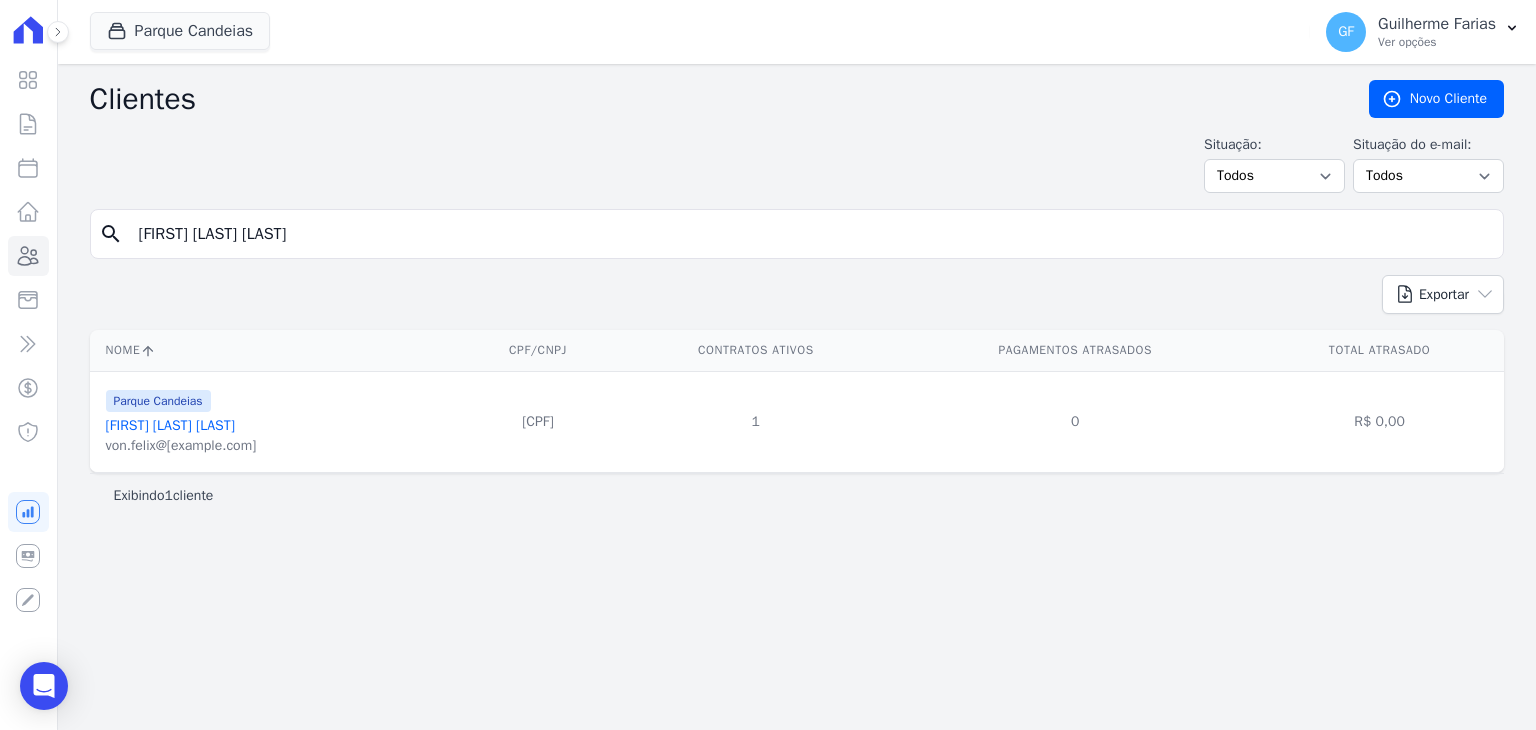 click on "[FIRST] [LAST] [LAST]" at bounding box center [170, 425] 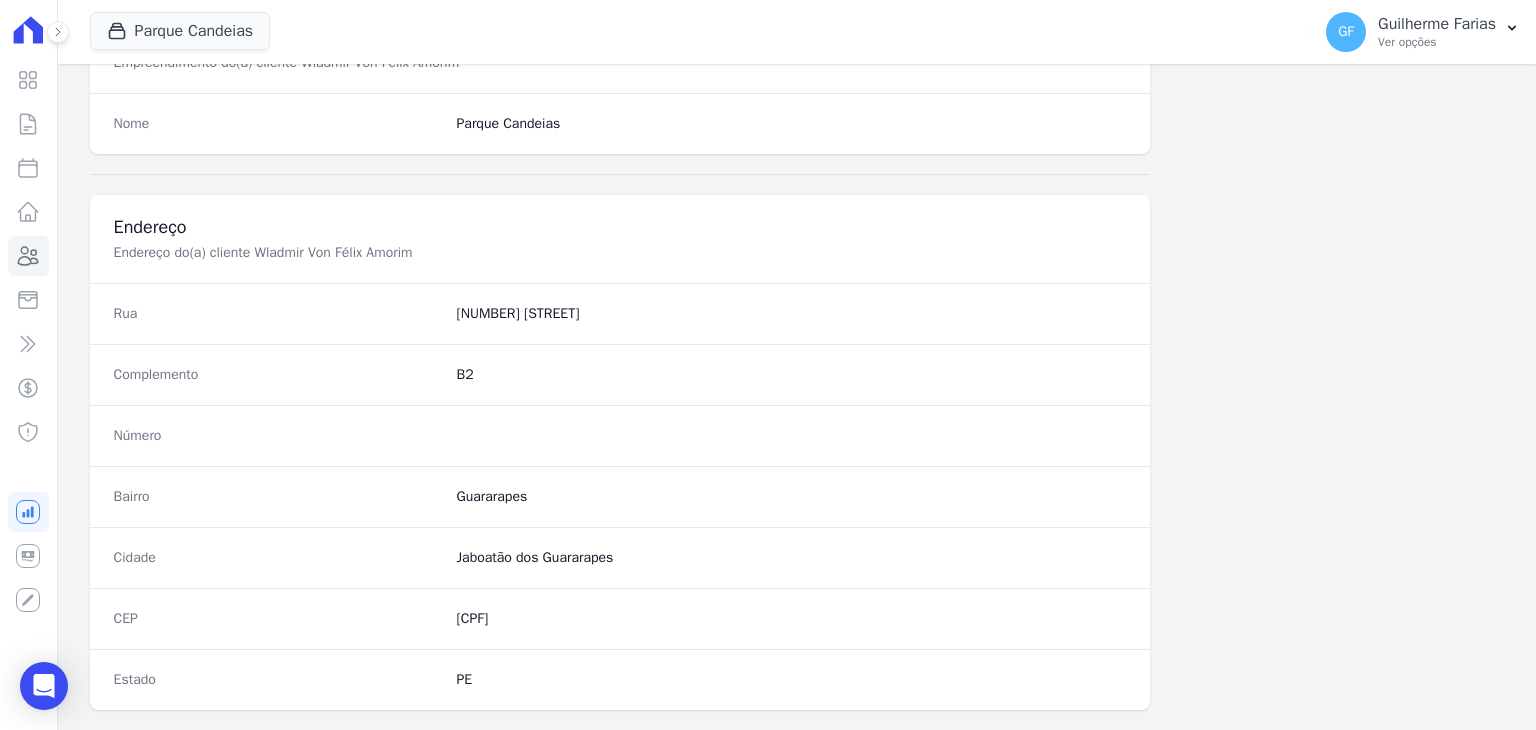 scroll, scrollTop: 1100, scrollLeft: 0, axis: vertical 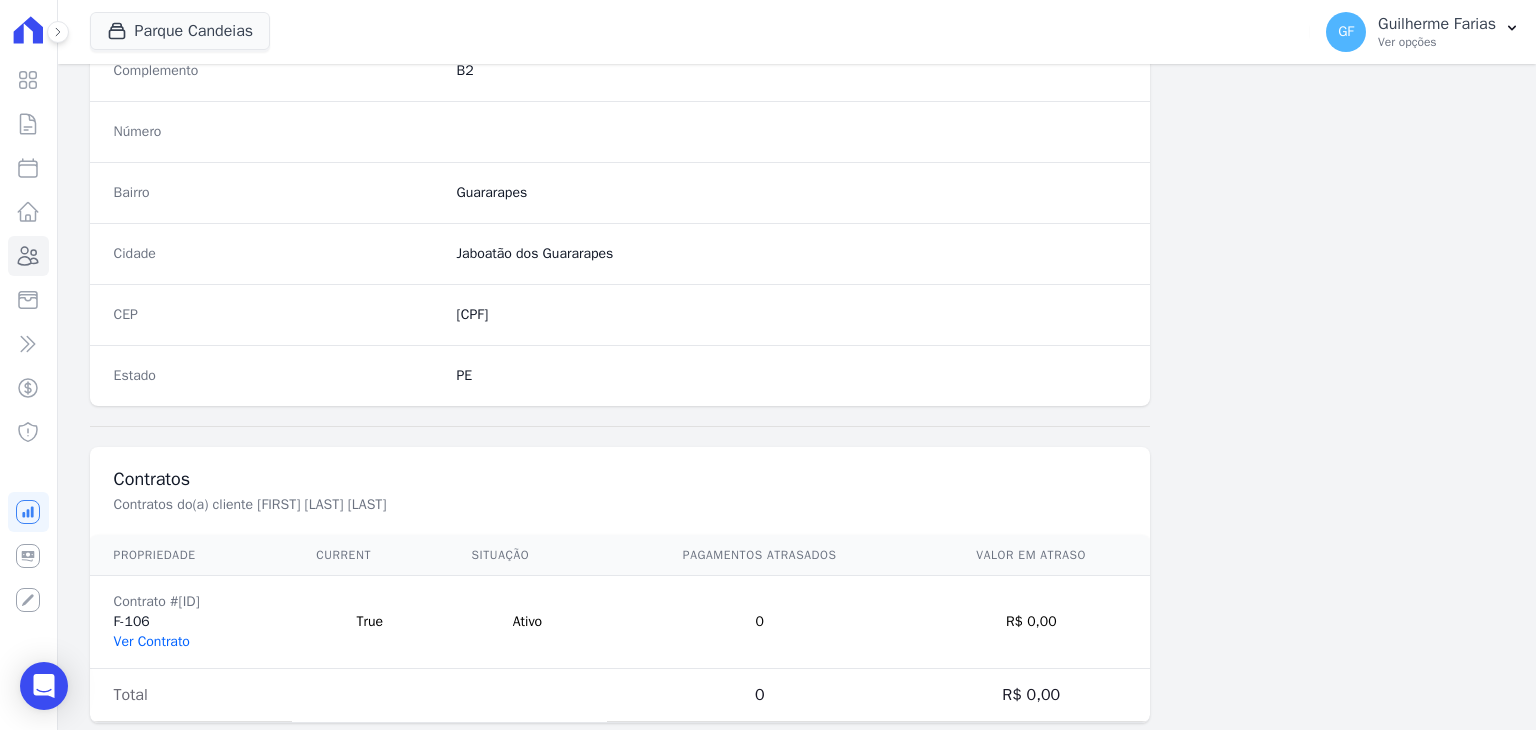 click on "Ver Contrato" at bounding box center [152, 641] 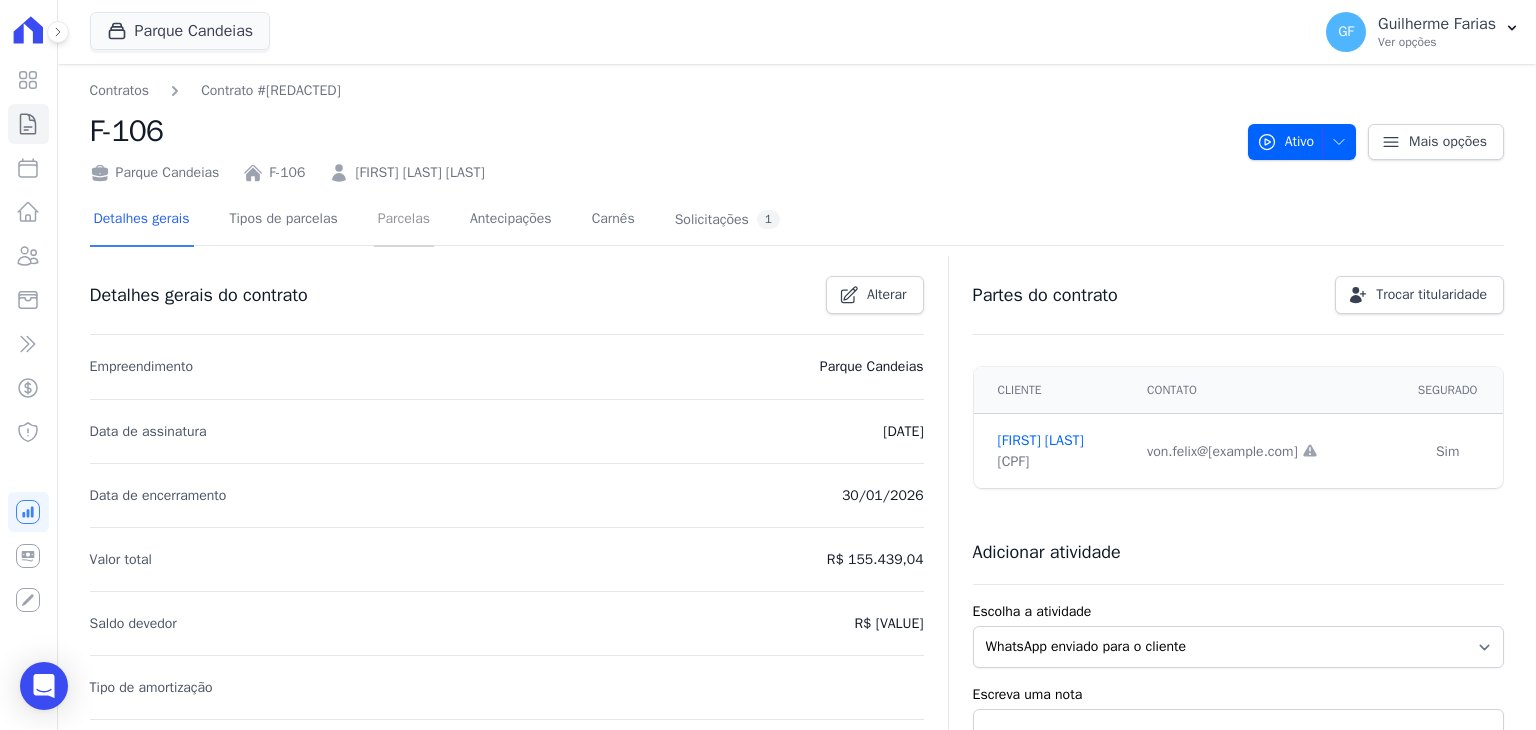 click on "Parcelas" at bounding box center (404, 220) 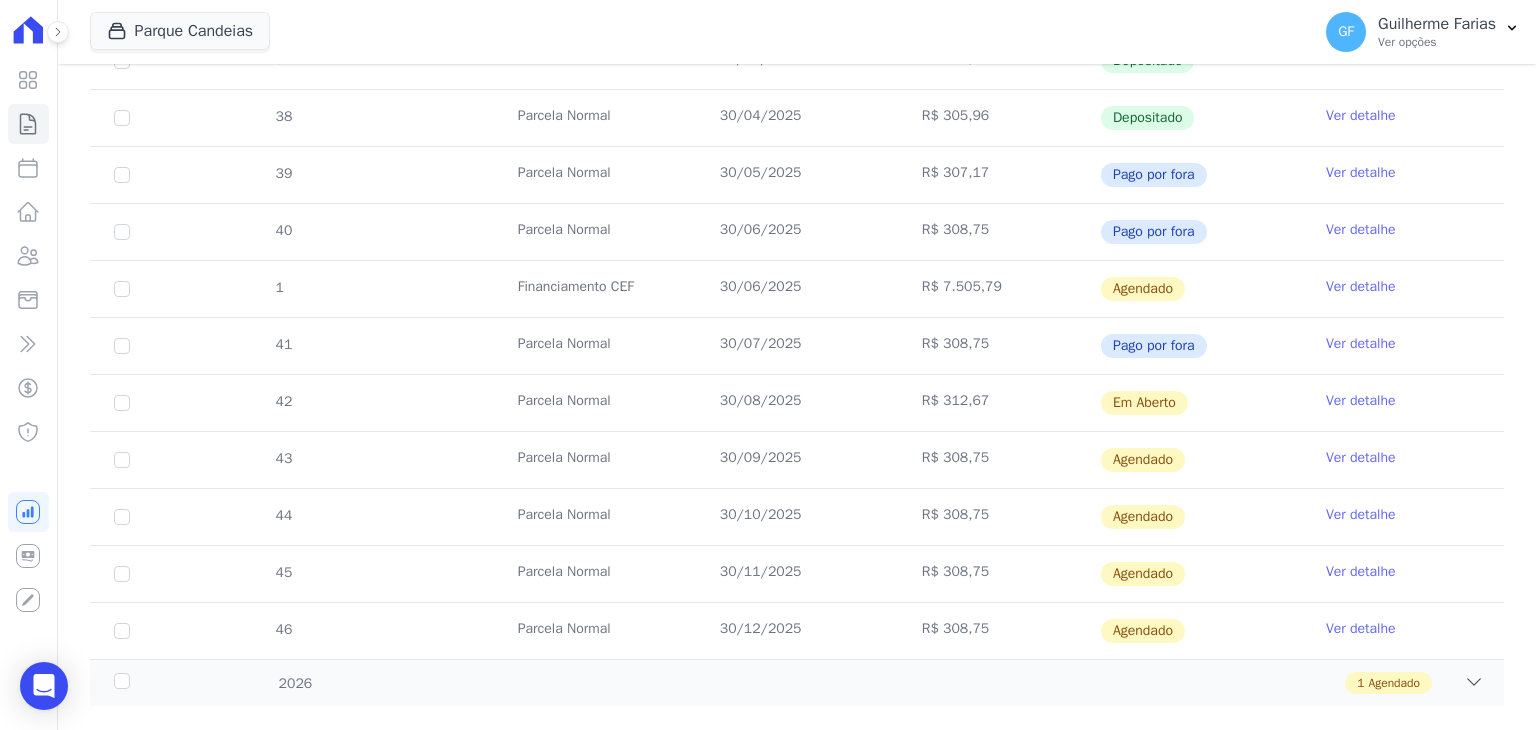 scroll, scrollTop: 676, scrollLeft: 0, axis: vertical 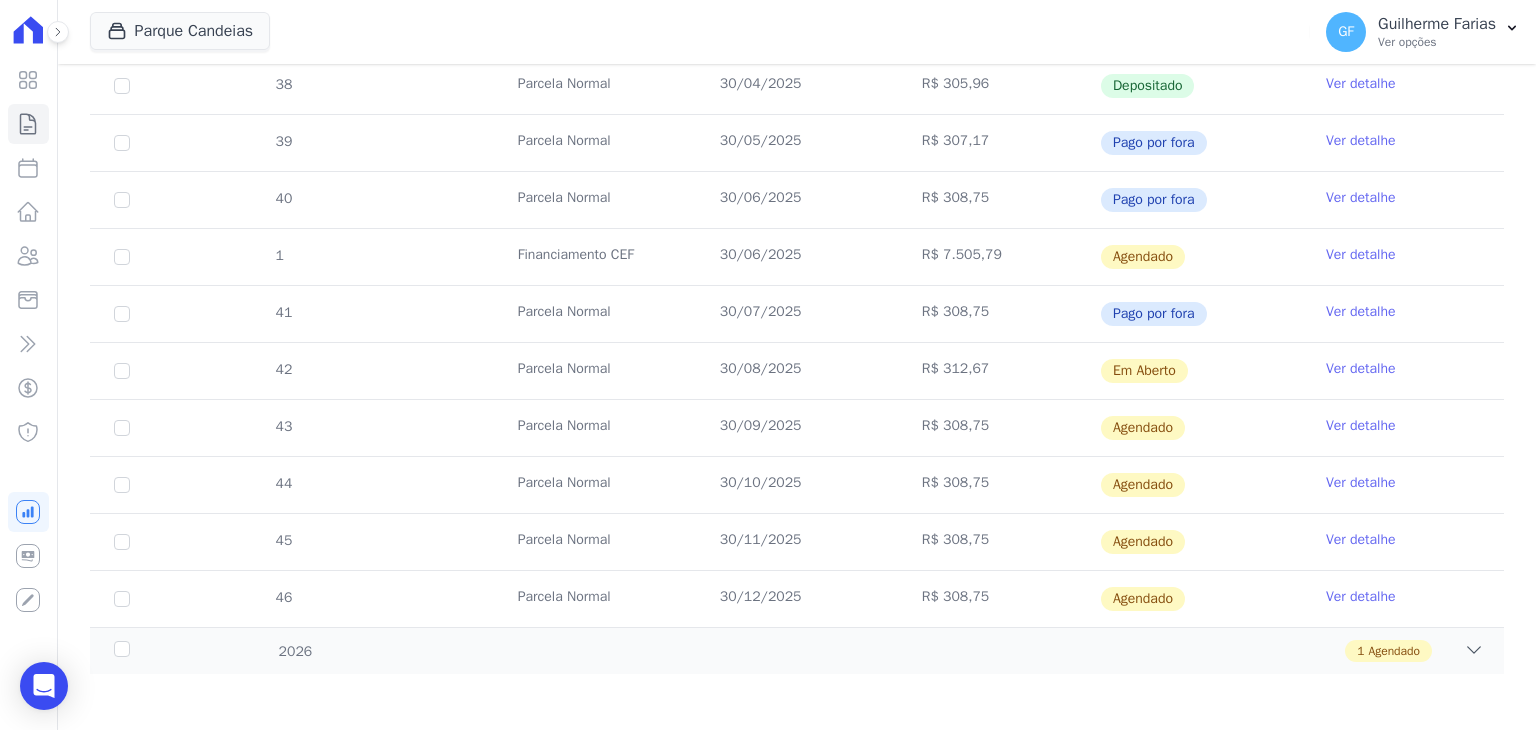 drag, startPoint x: 860, startPoint y: 365, endPoint x: 1235, endPoint y: 363, distance: 375.00534 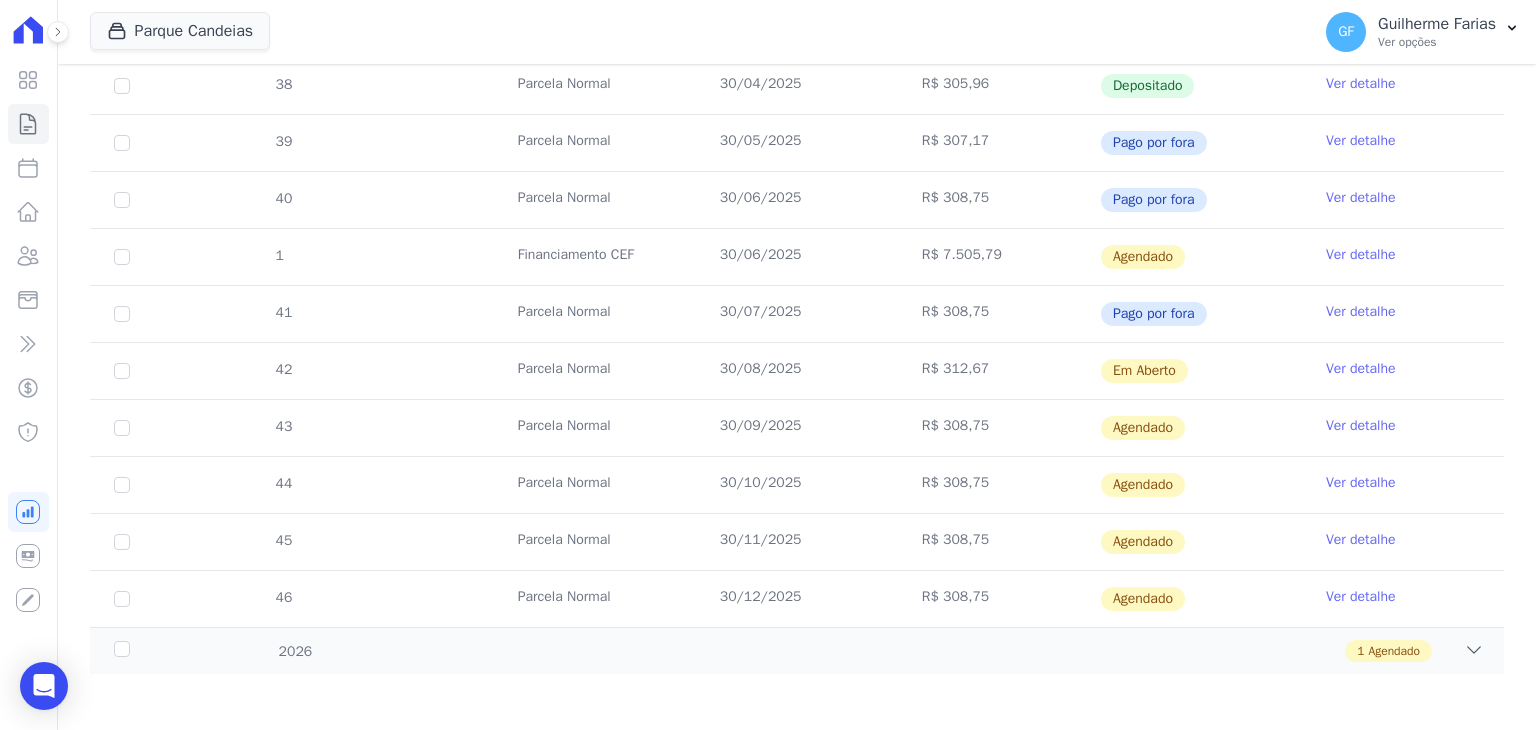 click on "Ver detalhe" at bounding box center [1361, 369] 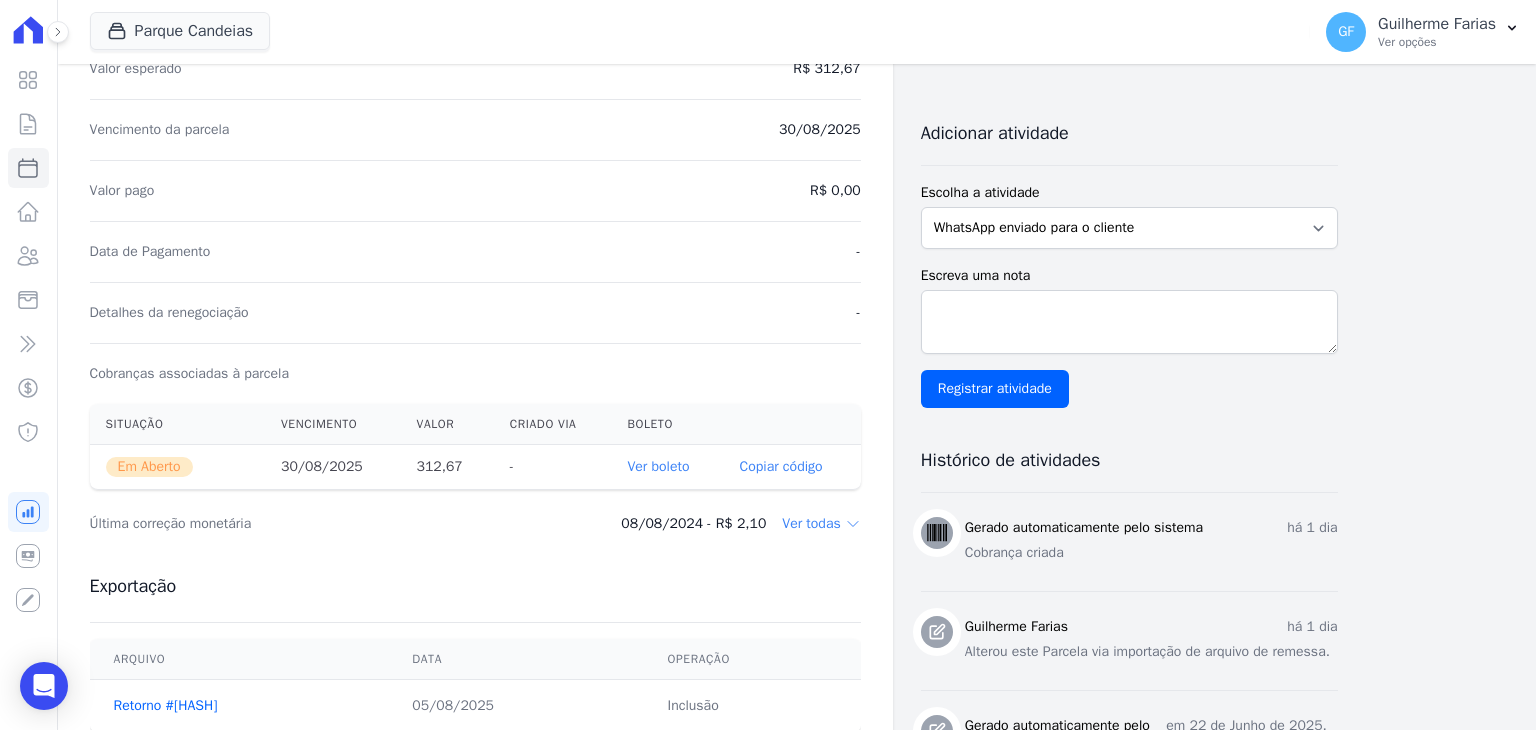 scroll, scrollTop: 500, scrollLeft: 0, axis: vertical 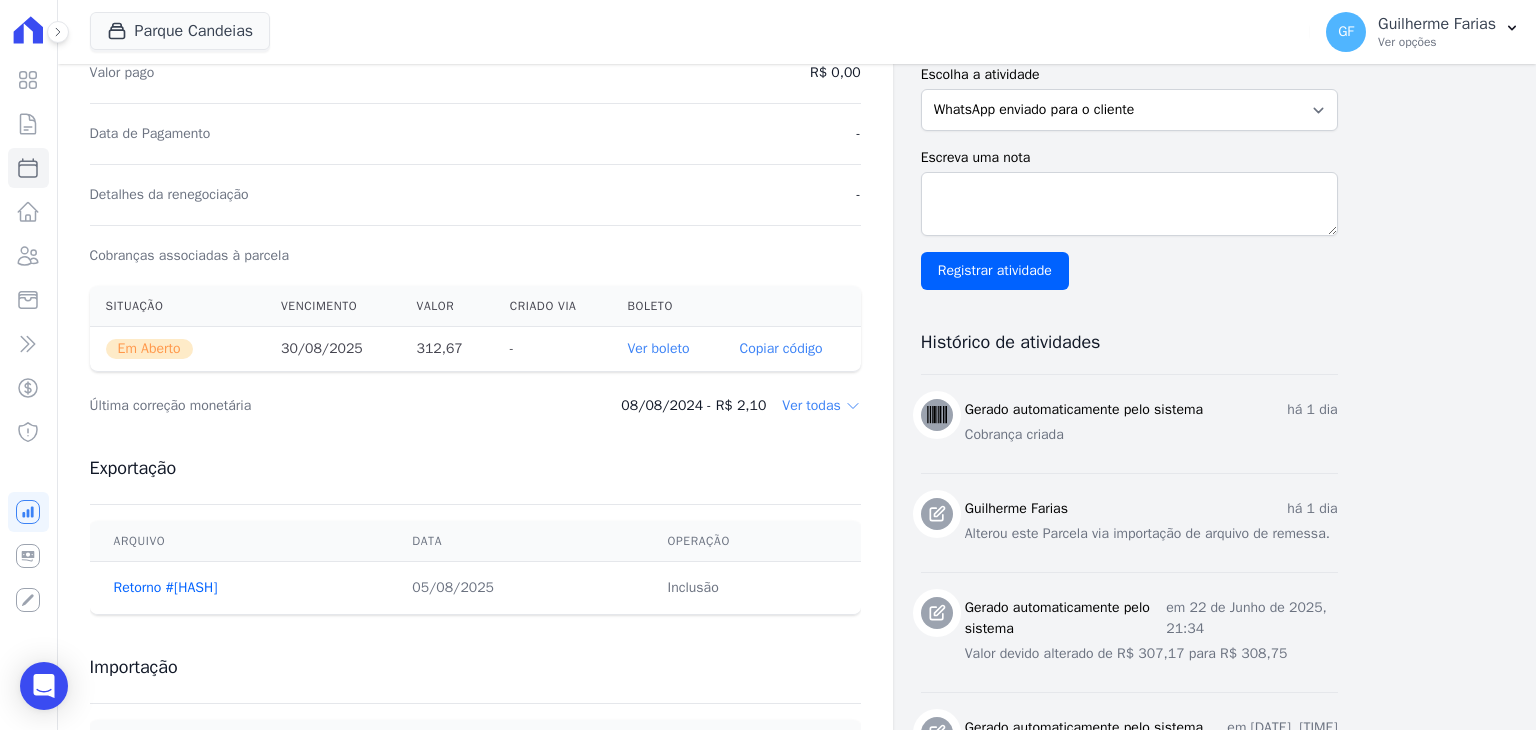 click on "Ver boleto" at bounding box center (658, 348) 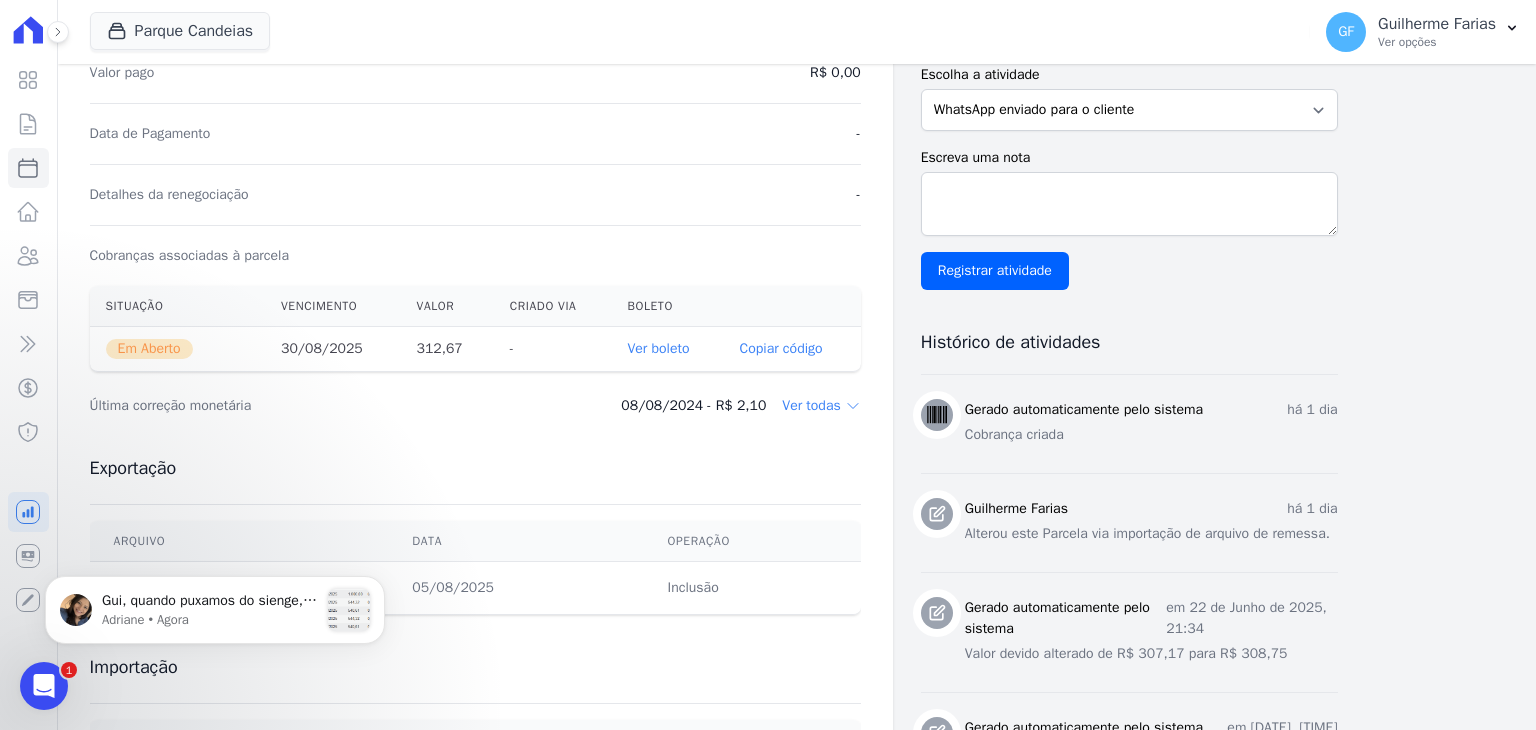 scroll, scrollTop: 0, scrollLeft: 0, axis: both 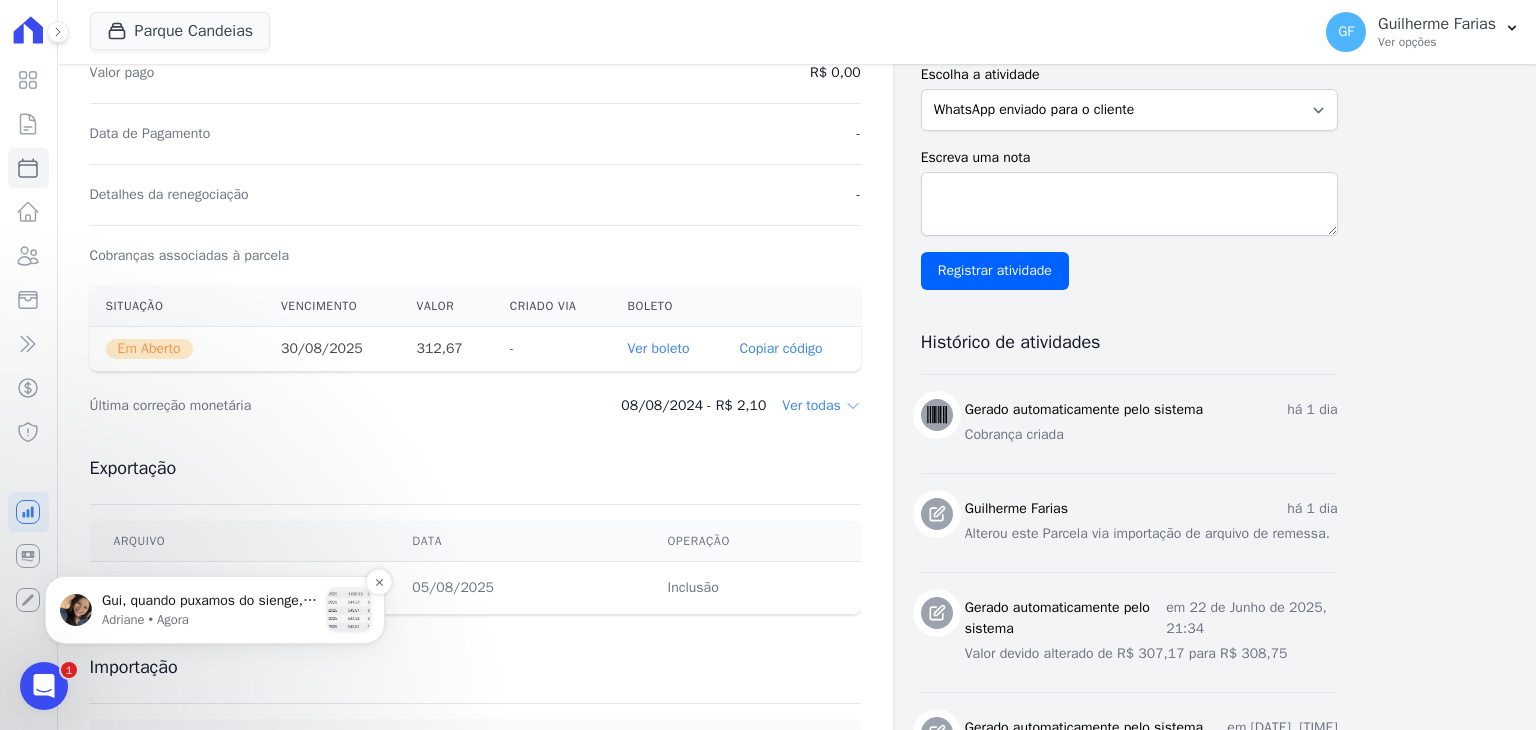 click on "Adriane • Agora" at bounding box center [210, 620] 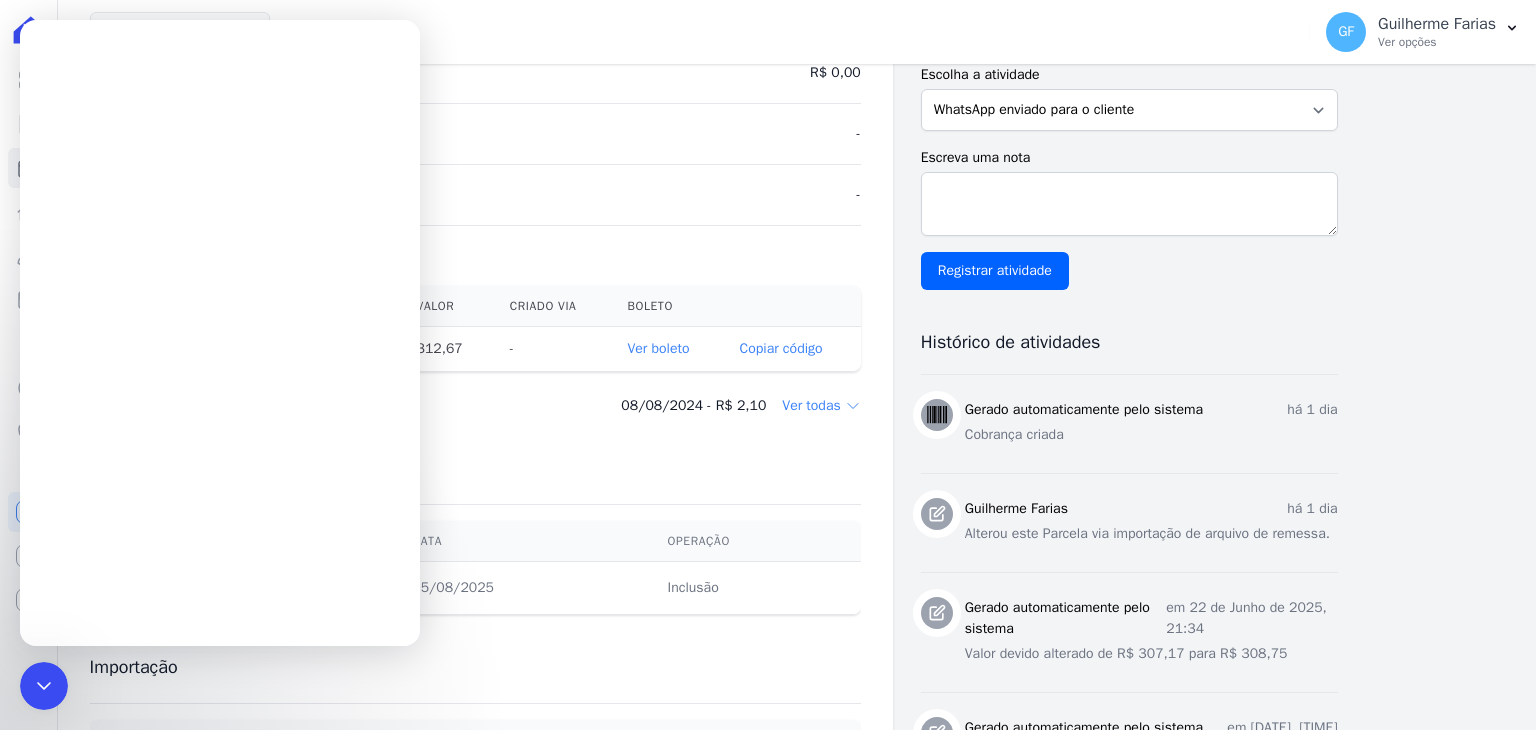 scroll, scrollTop: 0, scrollLeft: 0, axis: both 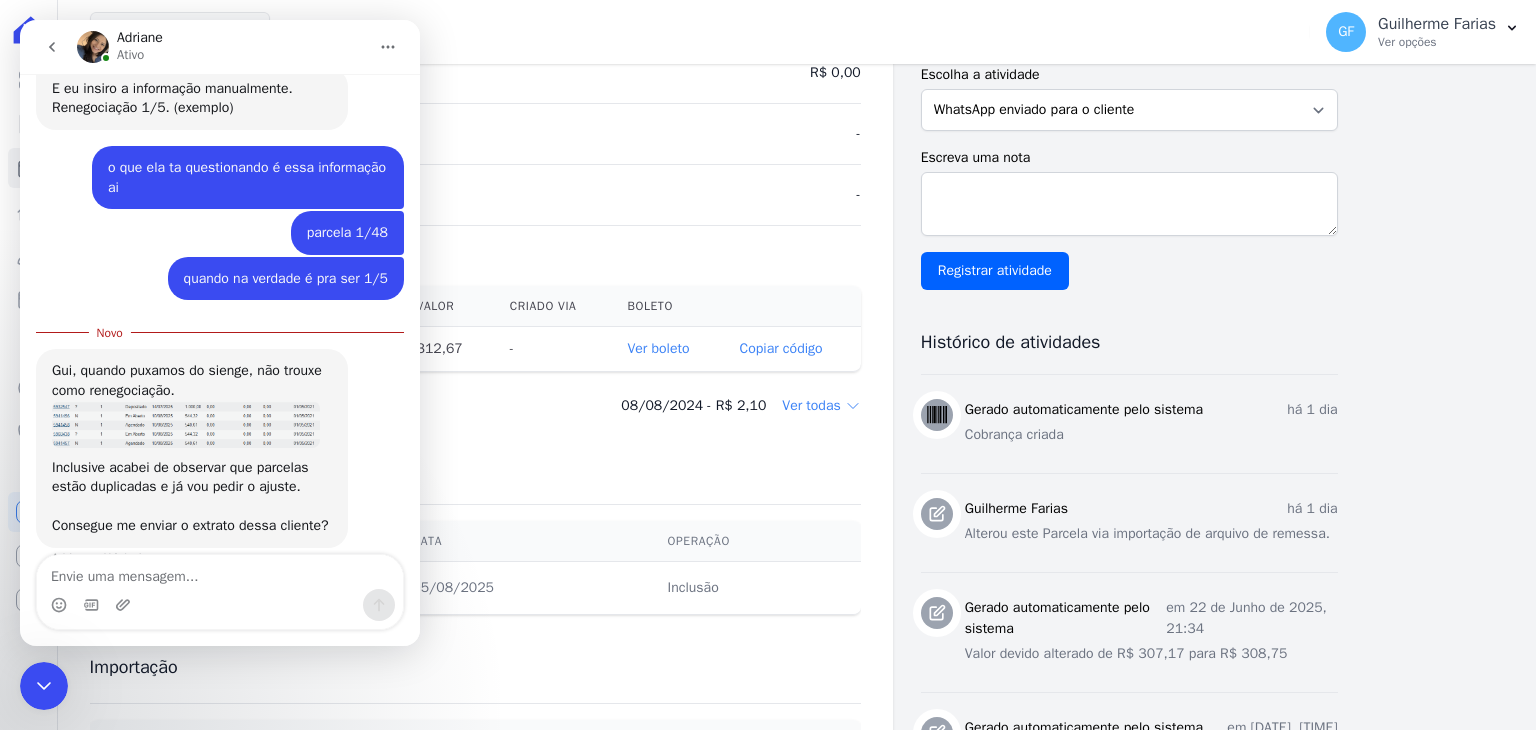 click at bounding box center [186, 424] 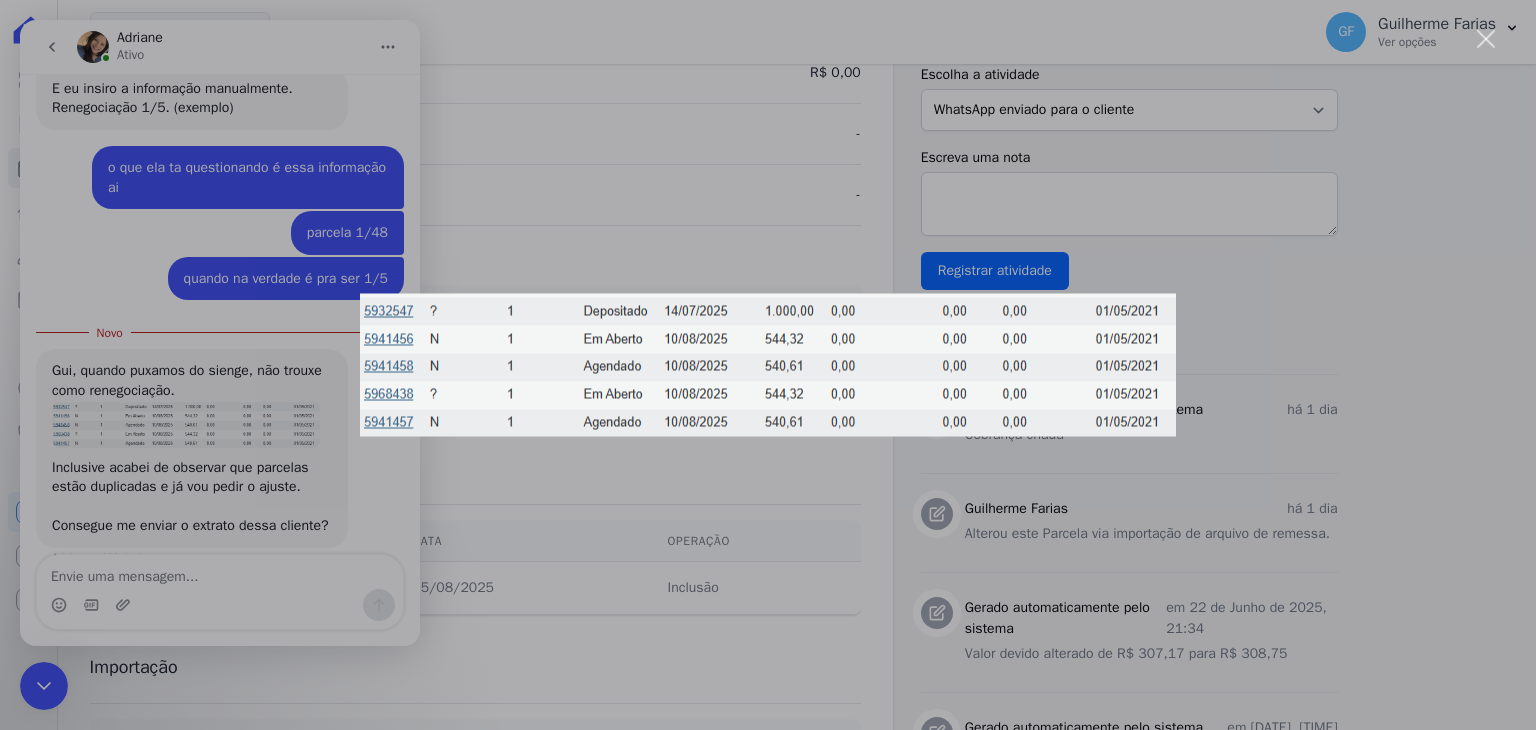 scroll, scrollTop: 0, scrollLeft: 0, axis: both 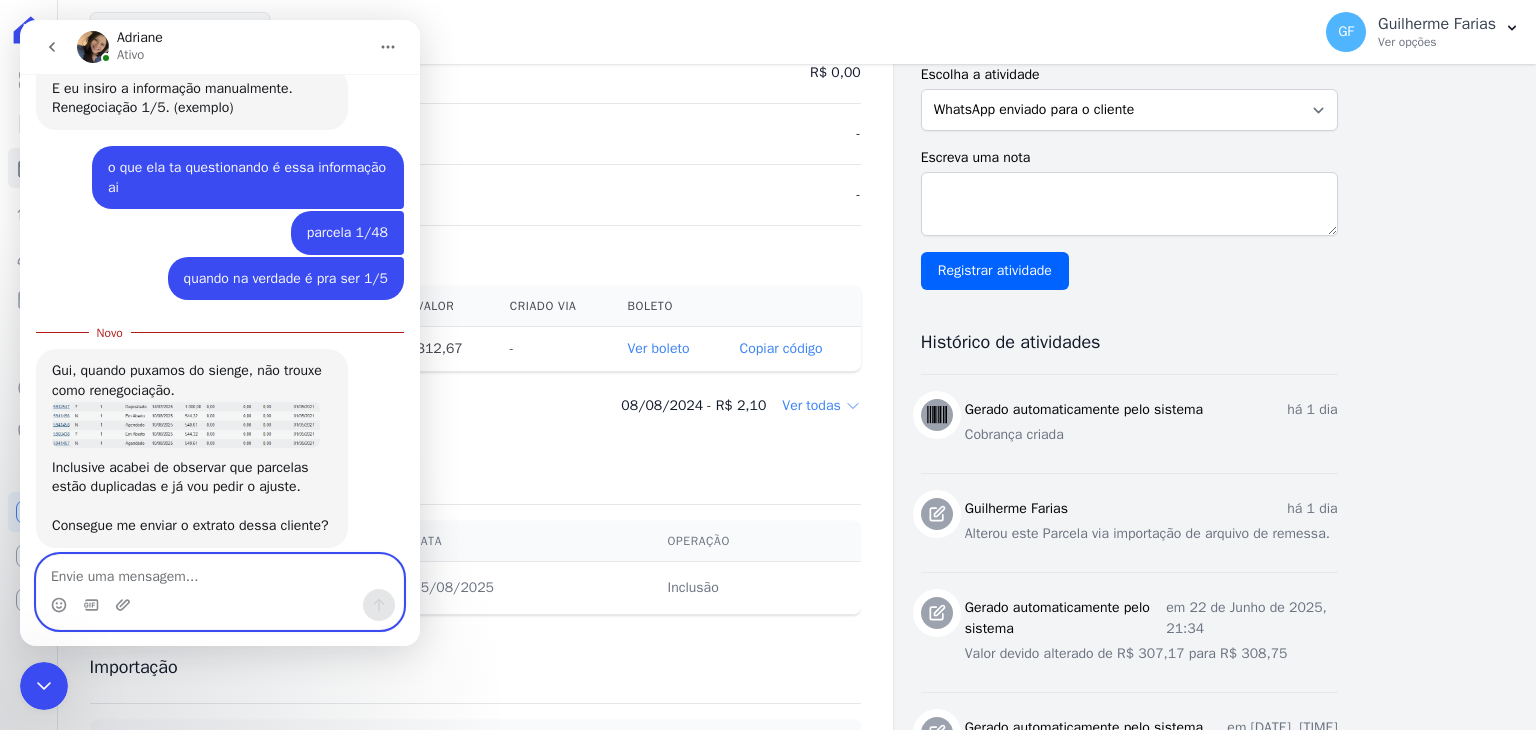 click at bounding box center [220, 572] 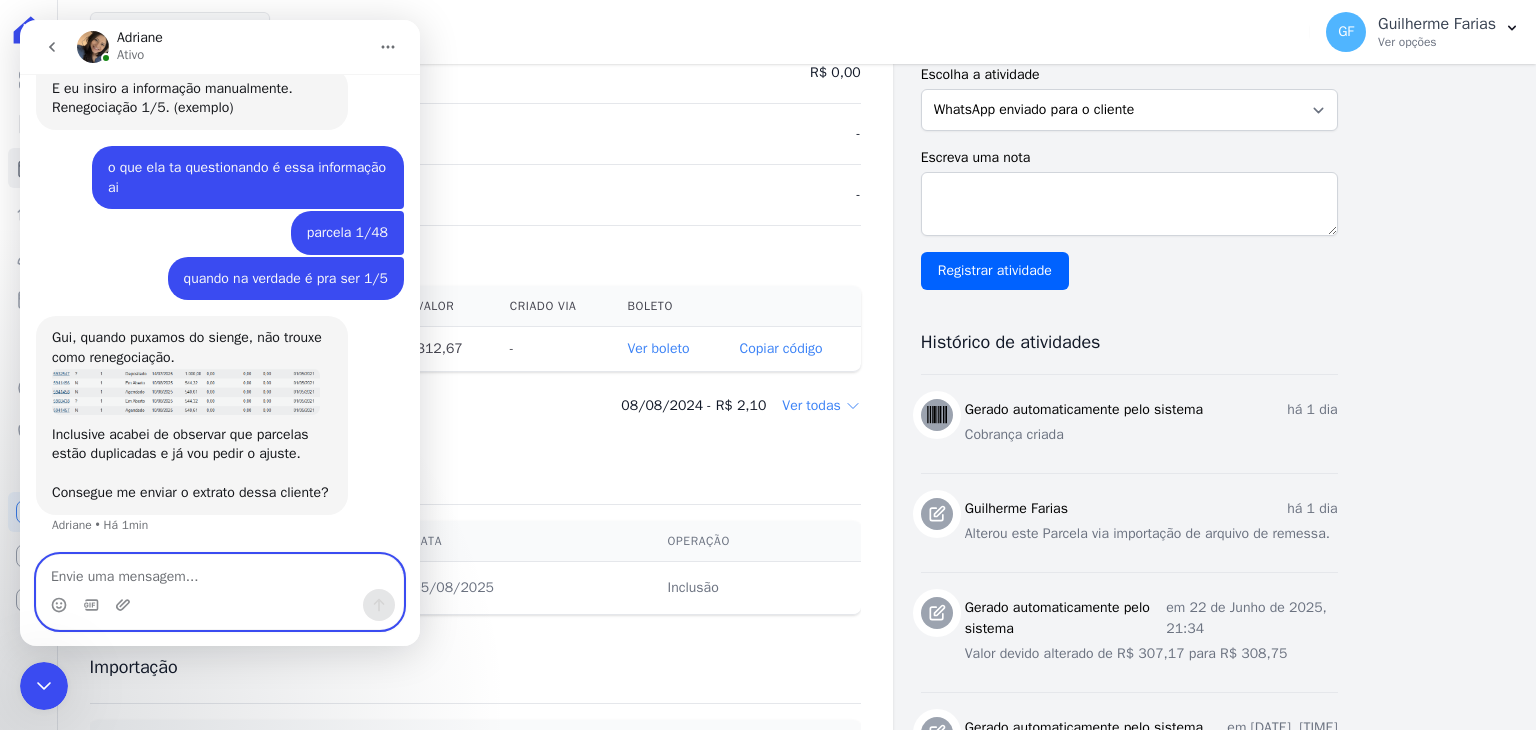 scroll, scrollTop: 16233, scrollLeft: 0, axis: vertical 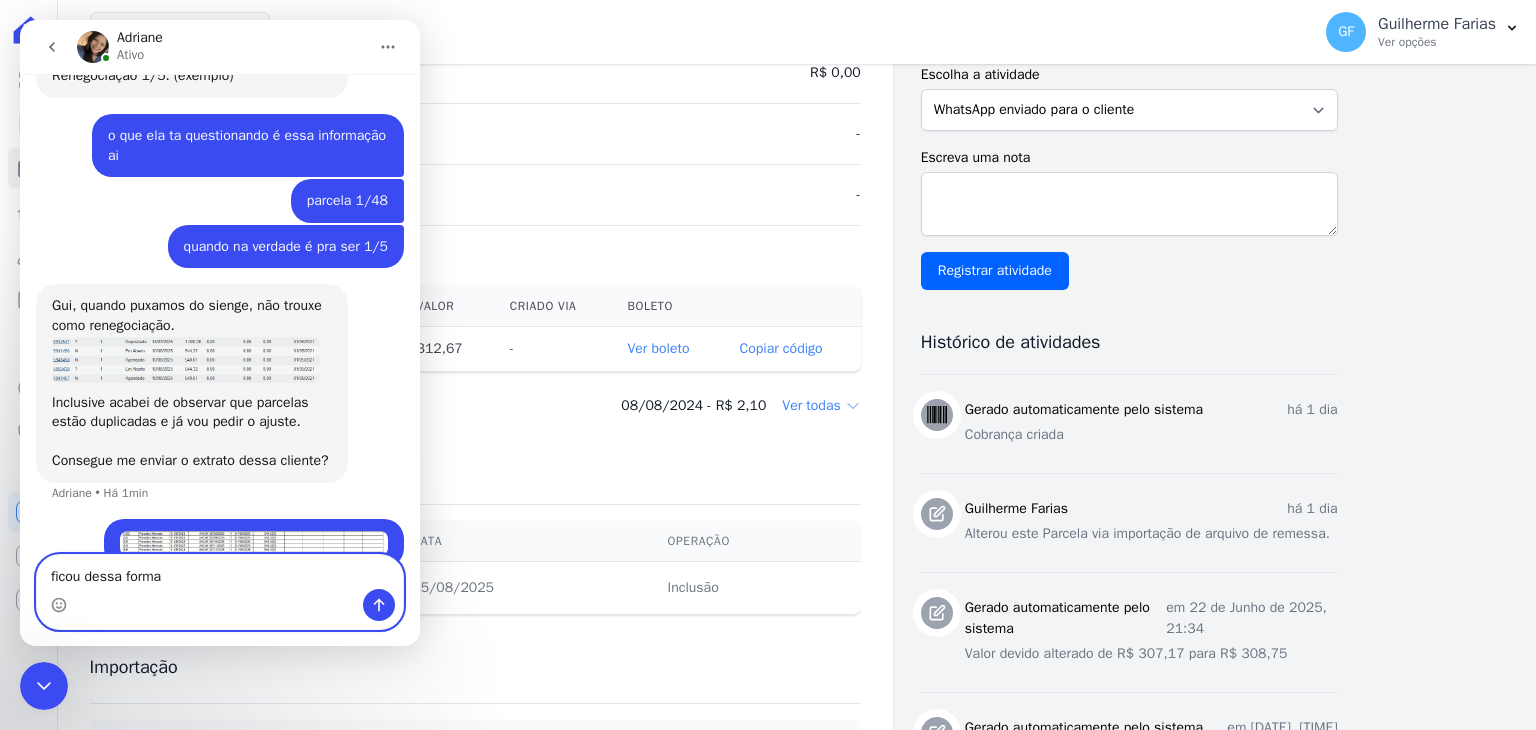 type on "ficou dessa forma" 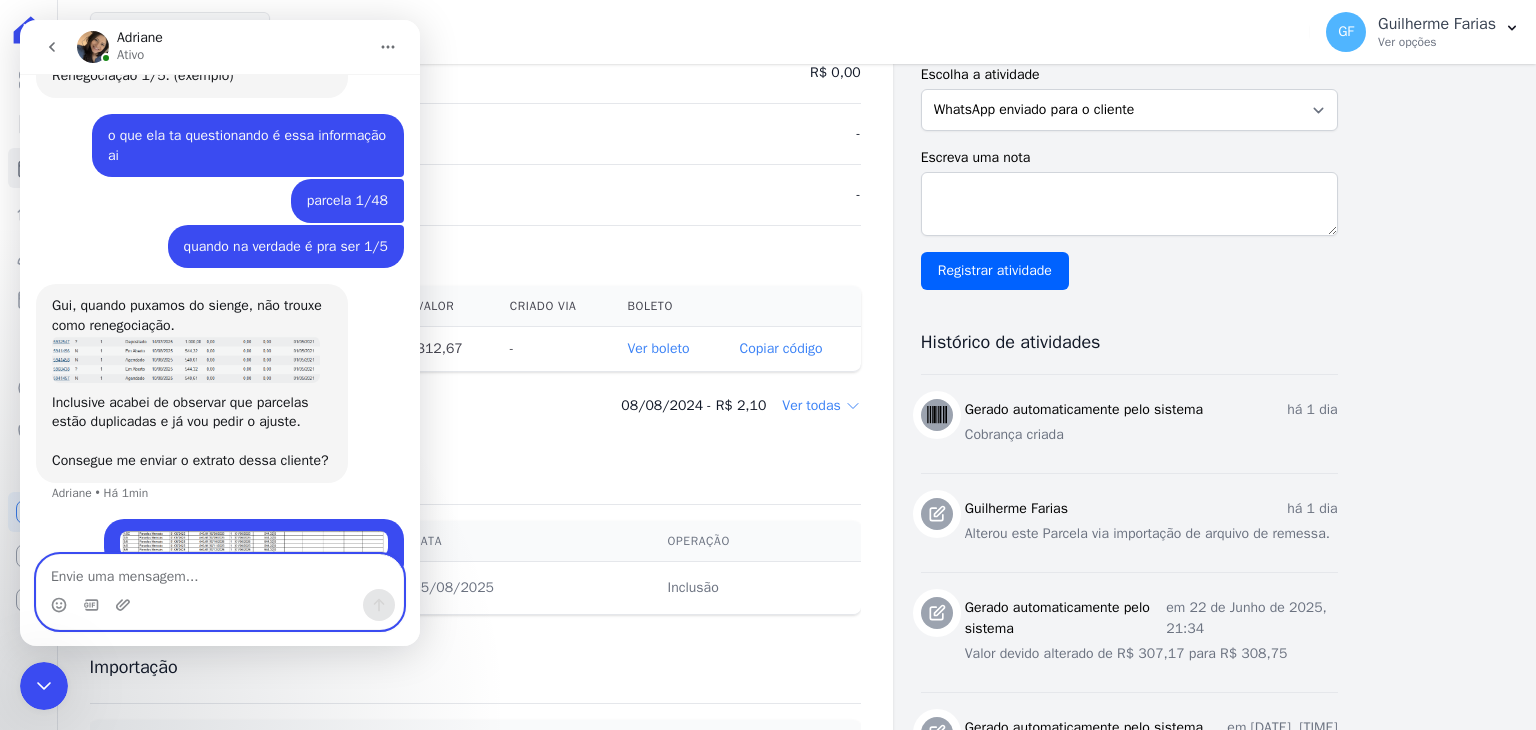 scroll, scrollTop: 16279, scrollLeft: 0, axis: vertical 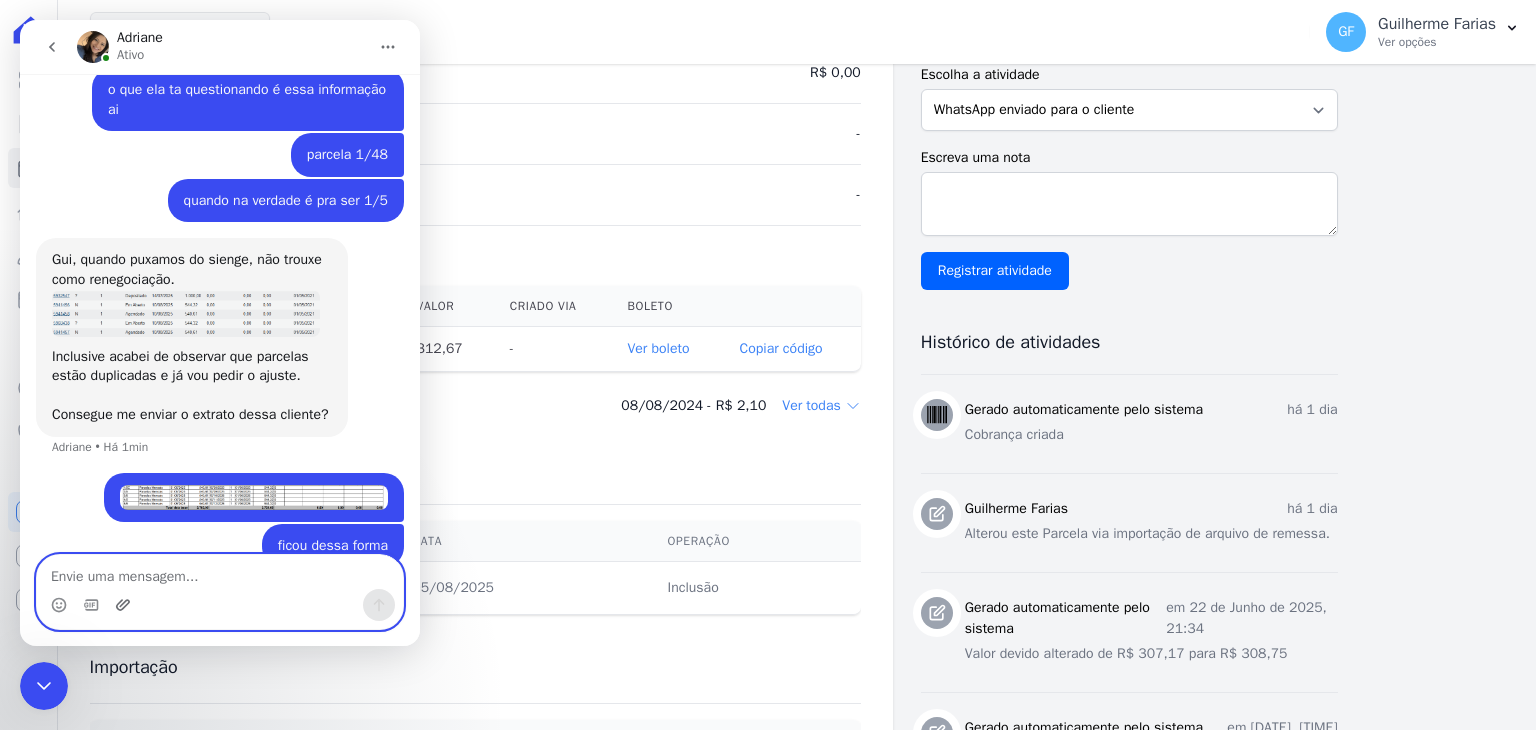 click 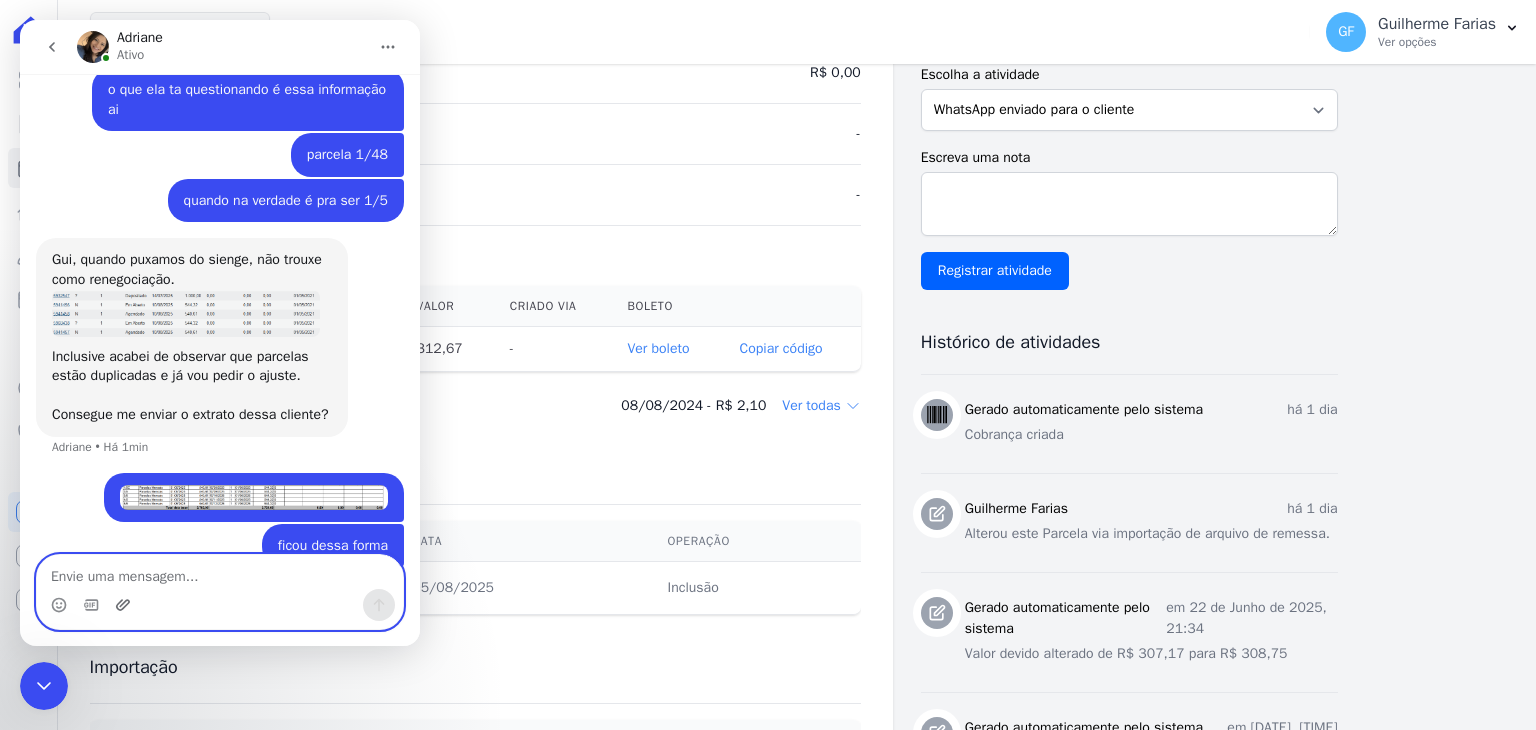 scroll, scrollTop: 16327, scrollLeft: 0, axis: vertical 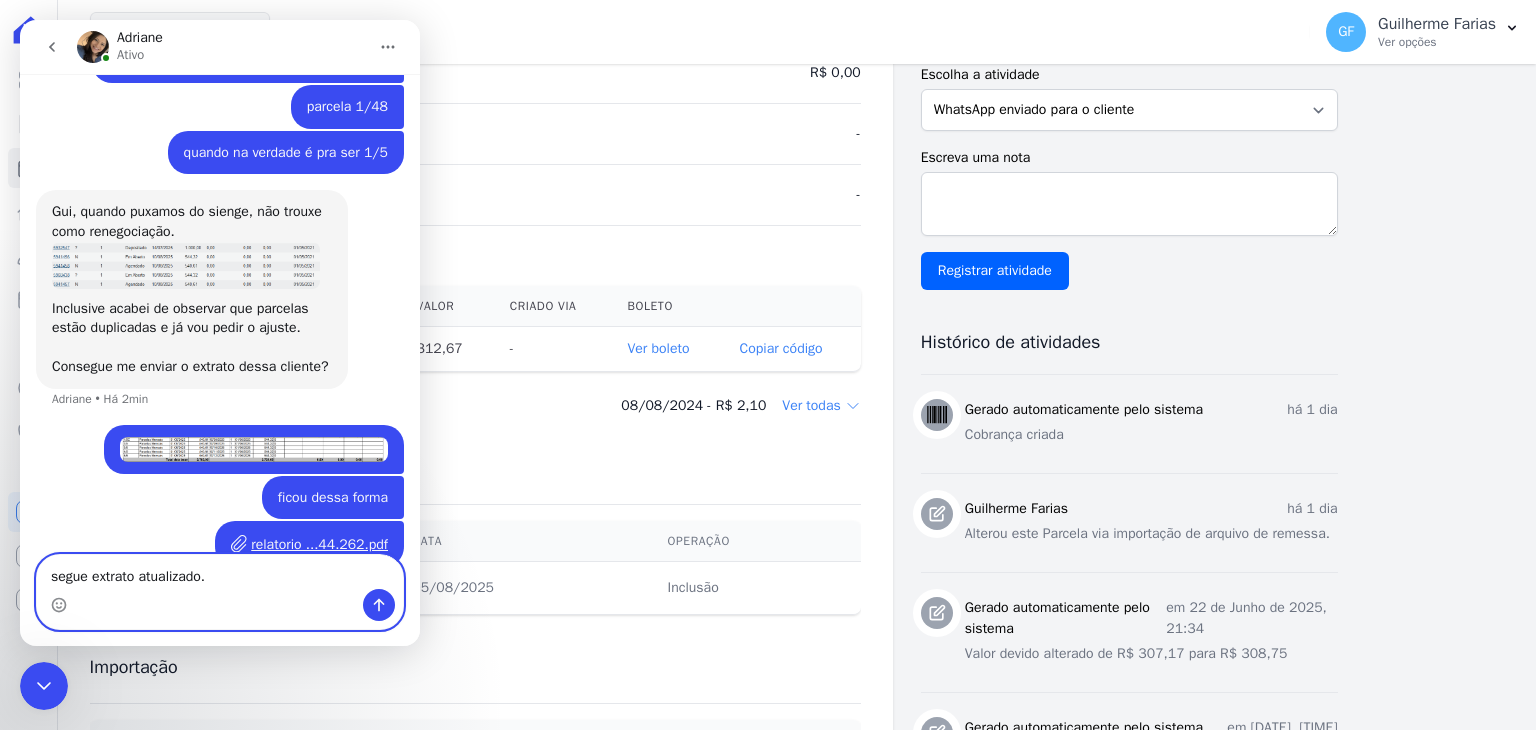 type on "segue extrato atualizado." 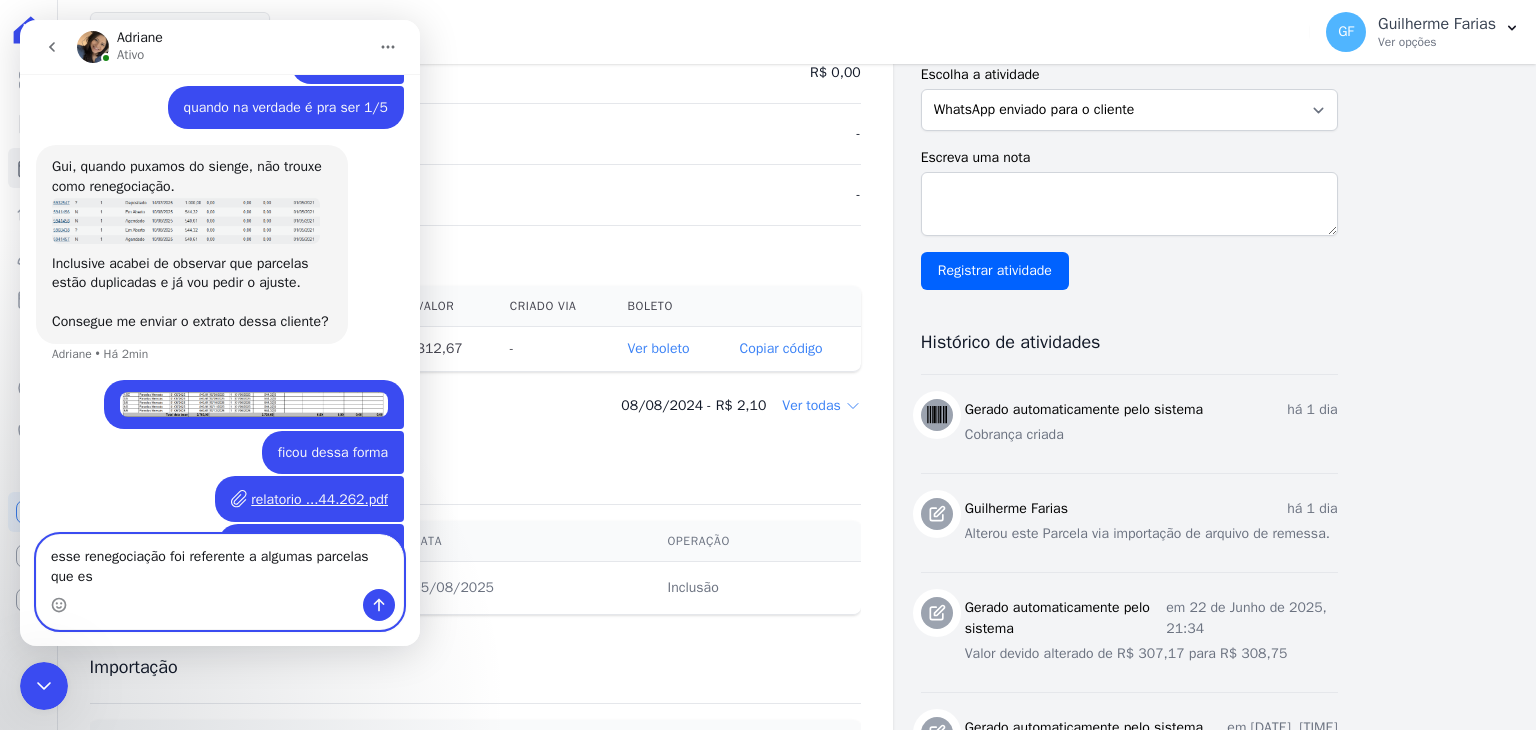scroll, scrollTop: 16392, scrollLeft: 0, axis: vertical 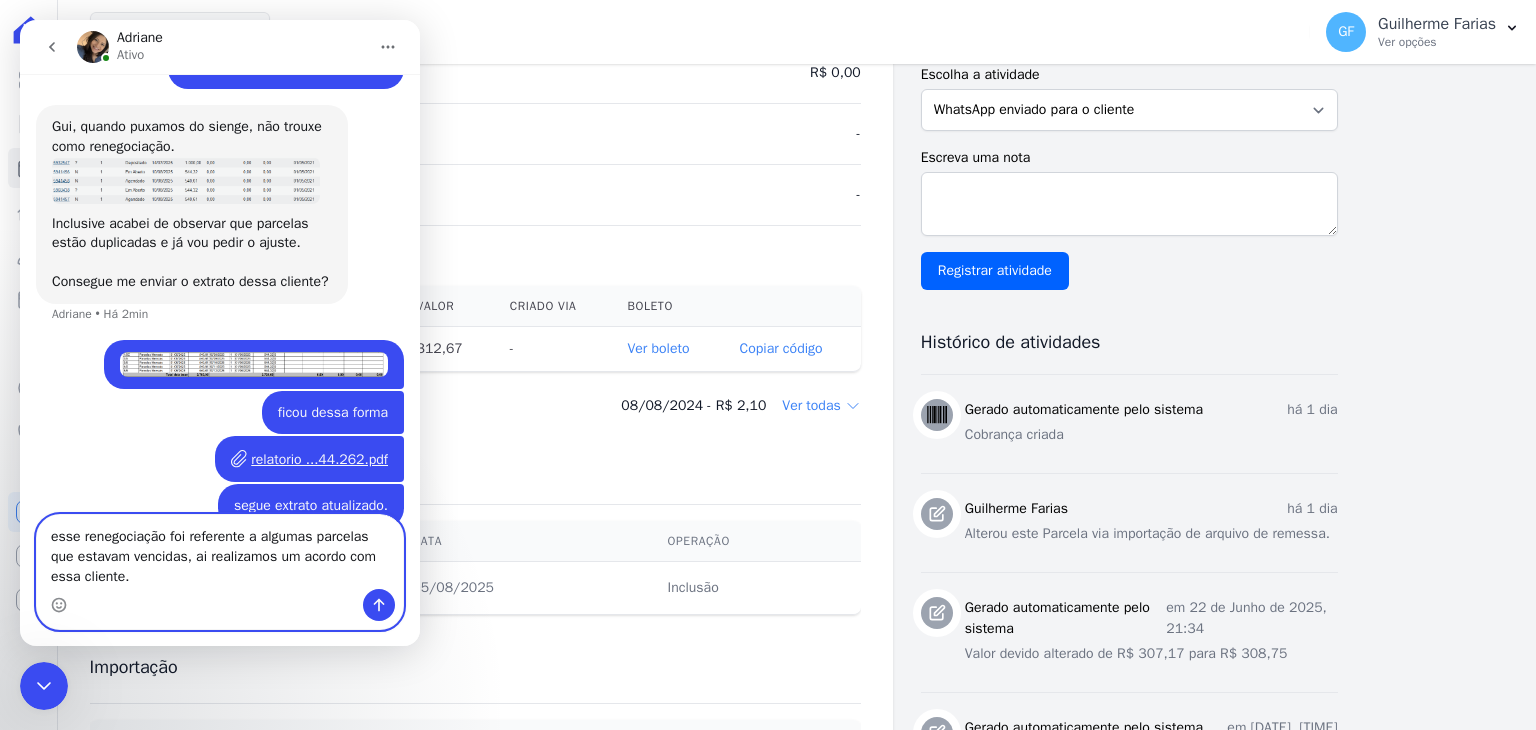 type on "esse renegociação foi referente a algumas parcelas que estavam vencidas, ai realizamos um acordo com essa cliente." 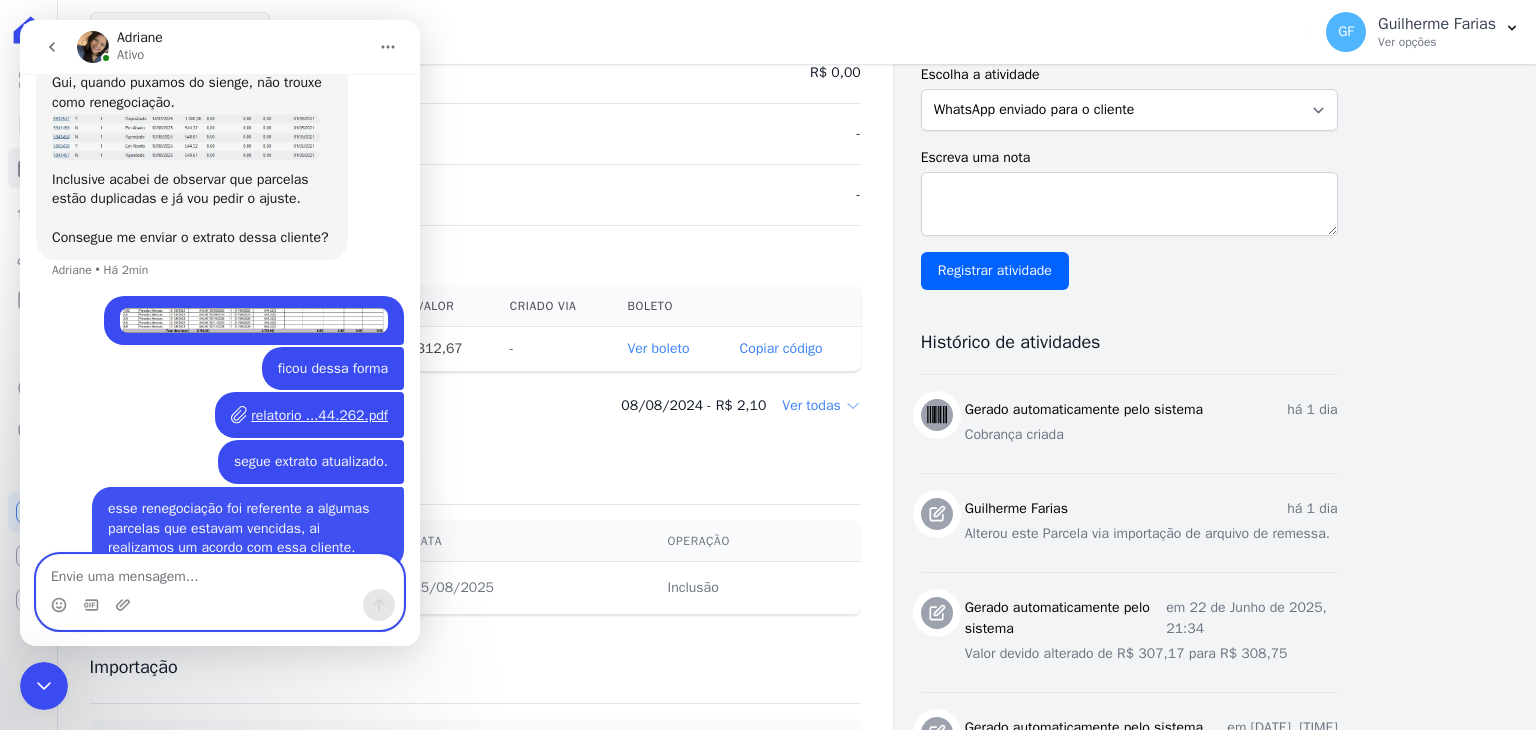 scroll, scrollTop: 16457, scrollLeft: 0, axis: vertical 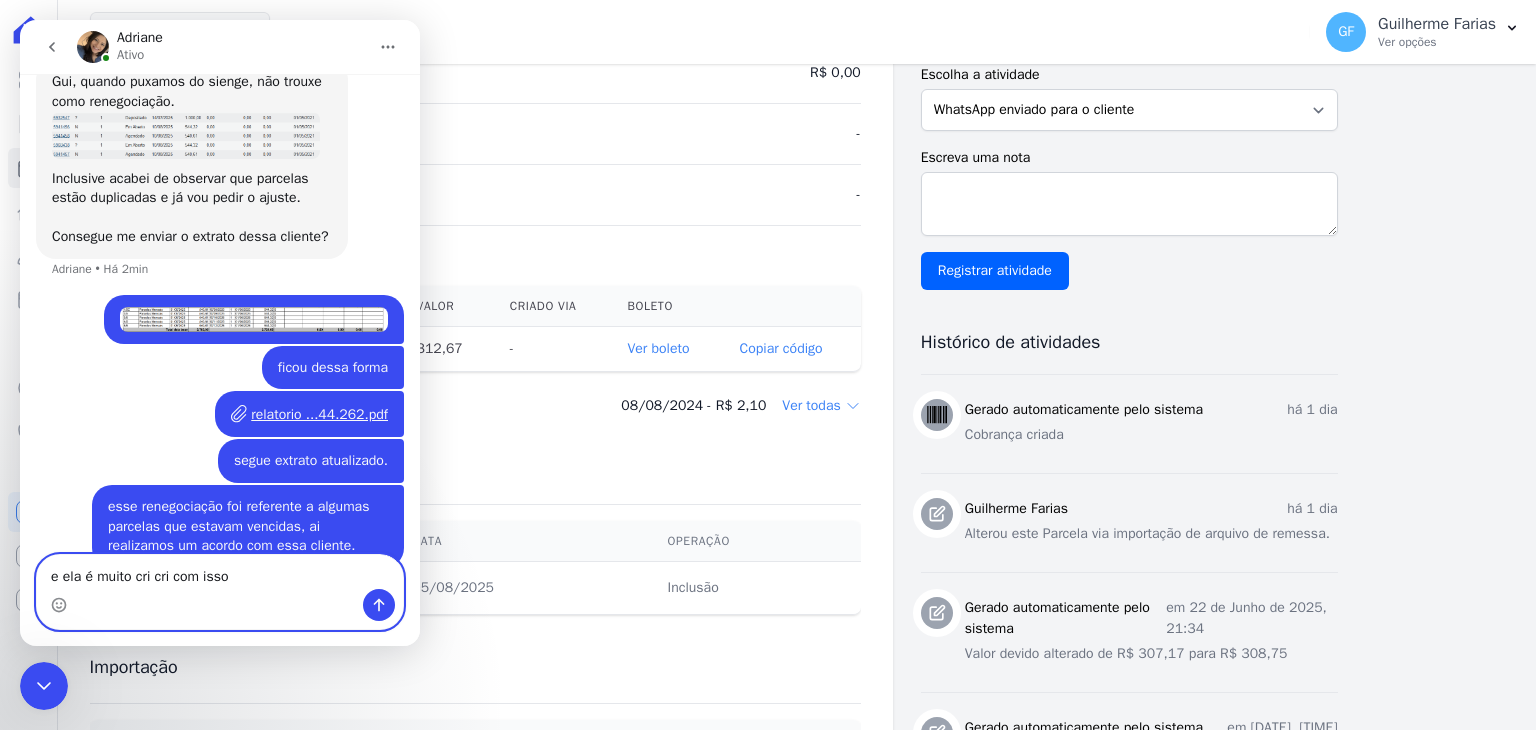 type on "e ela é muito cri cri com isso" 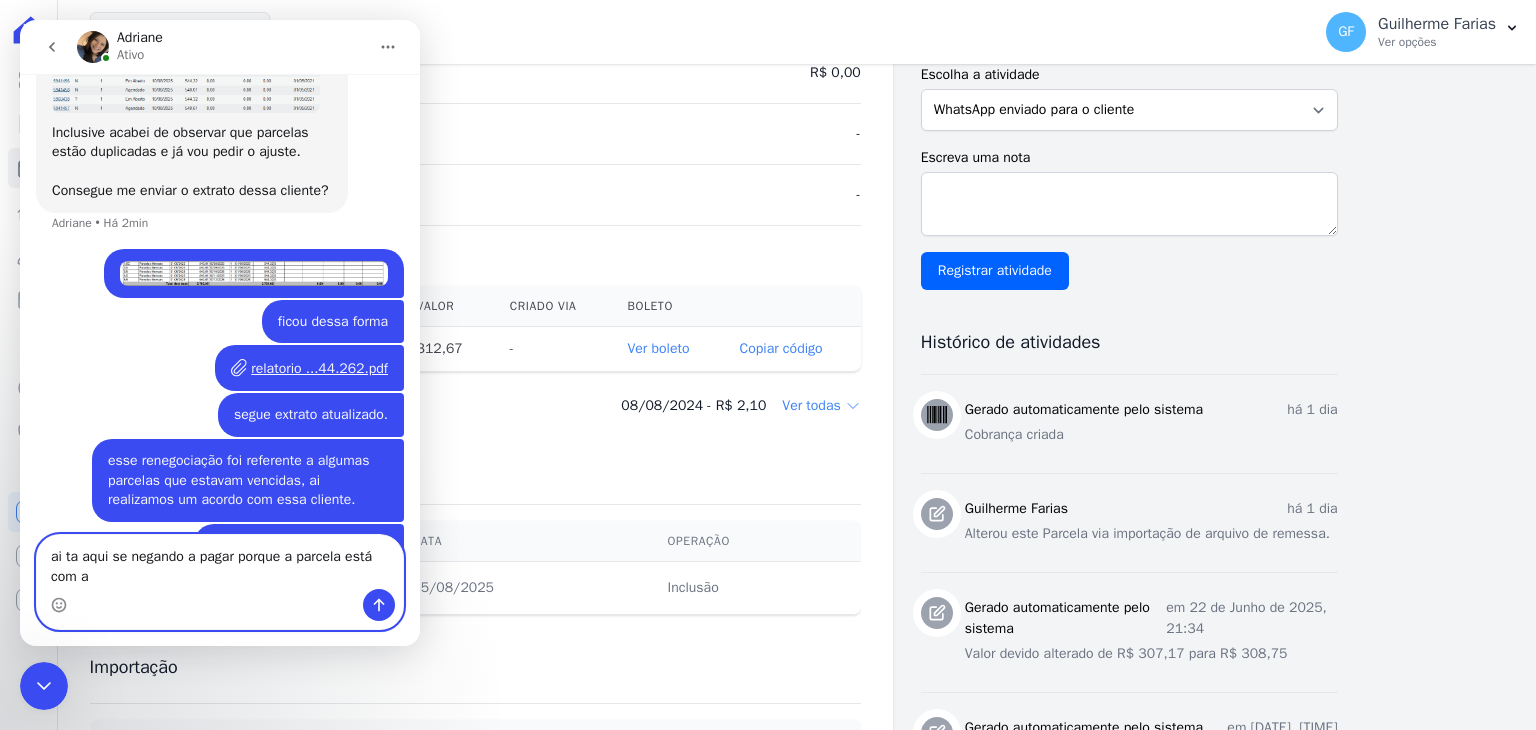 scroll, scrollTop: 16523, scrollLeft: 0, axis: vertical 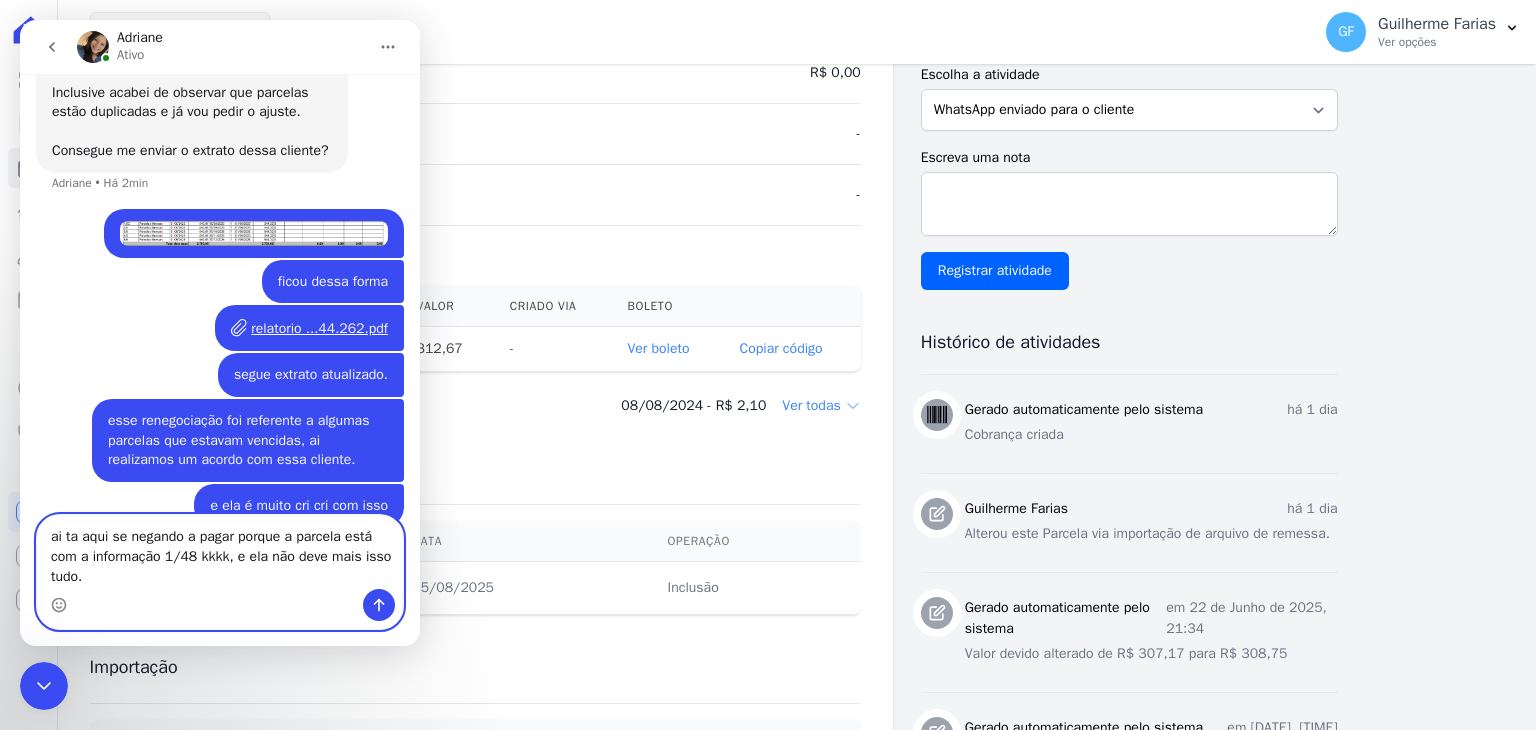 type on "ai ta aqui se negando a pagar porque a parcela está com a informação 1/48 kkkk, e ela não deve mais isso tudo." 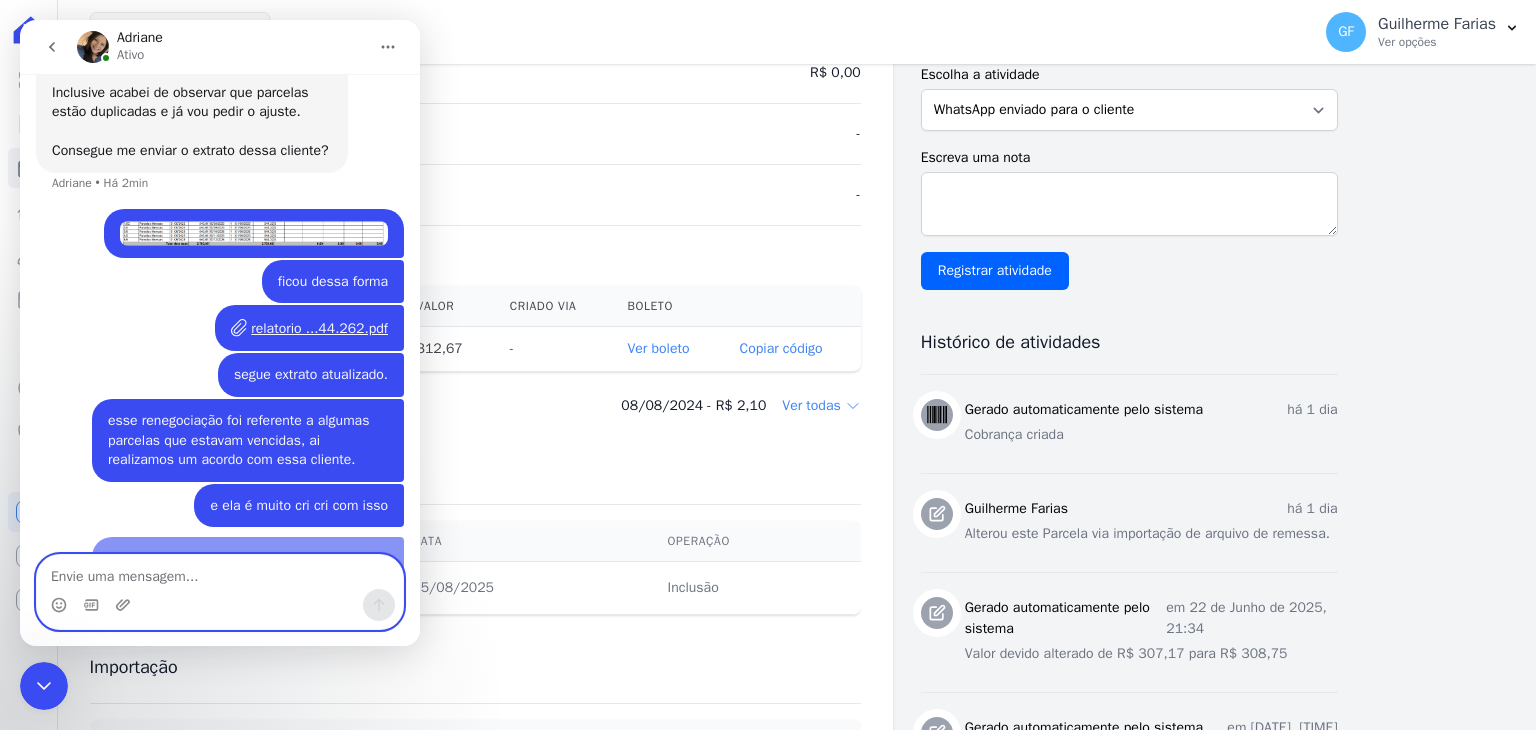 scroll, scrollTop: 16588, scrollLeft: 0, axis: vertical 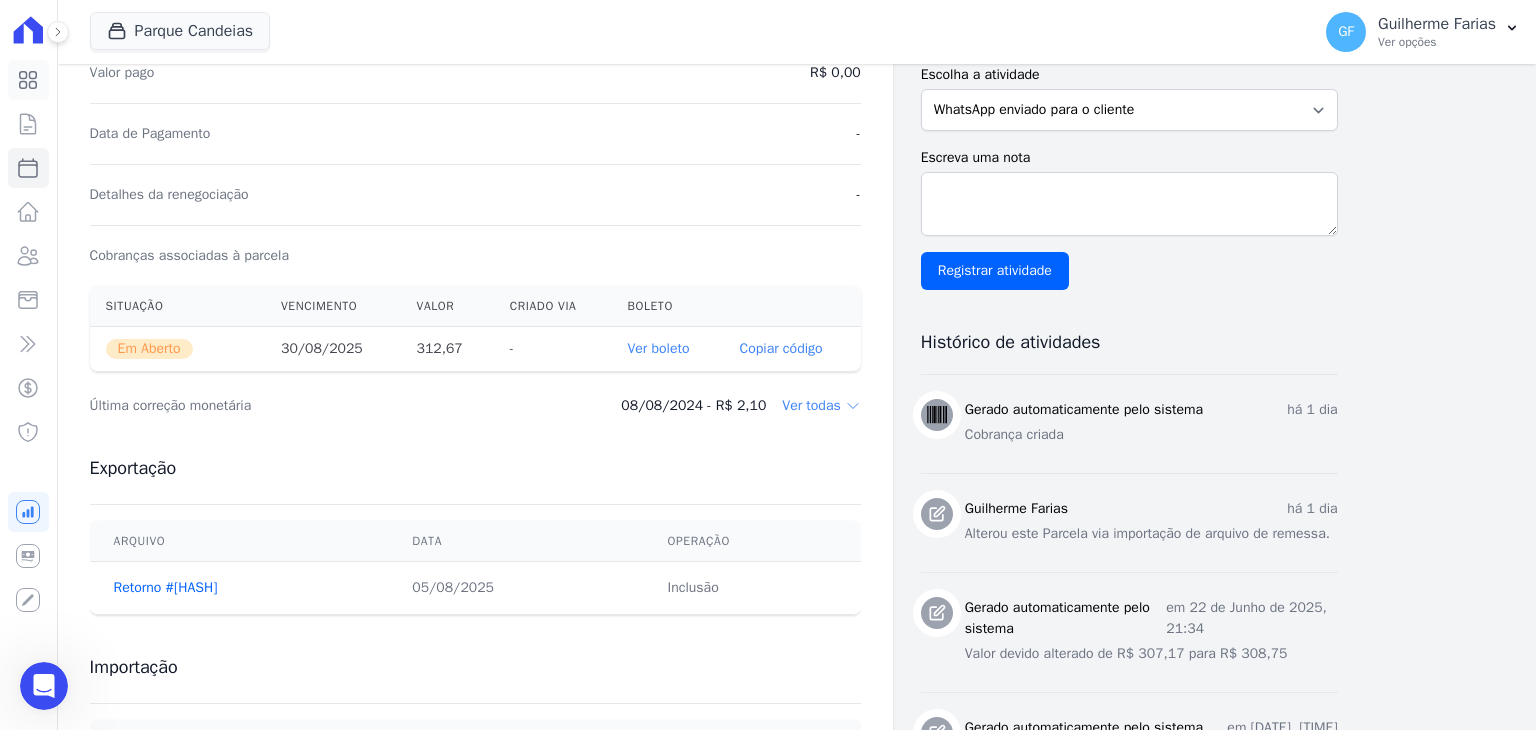 click 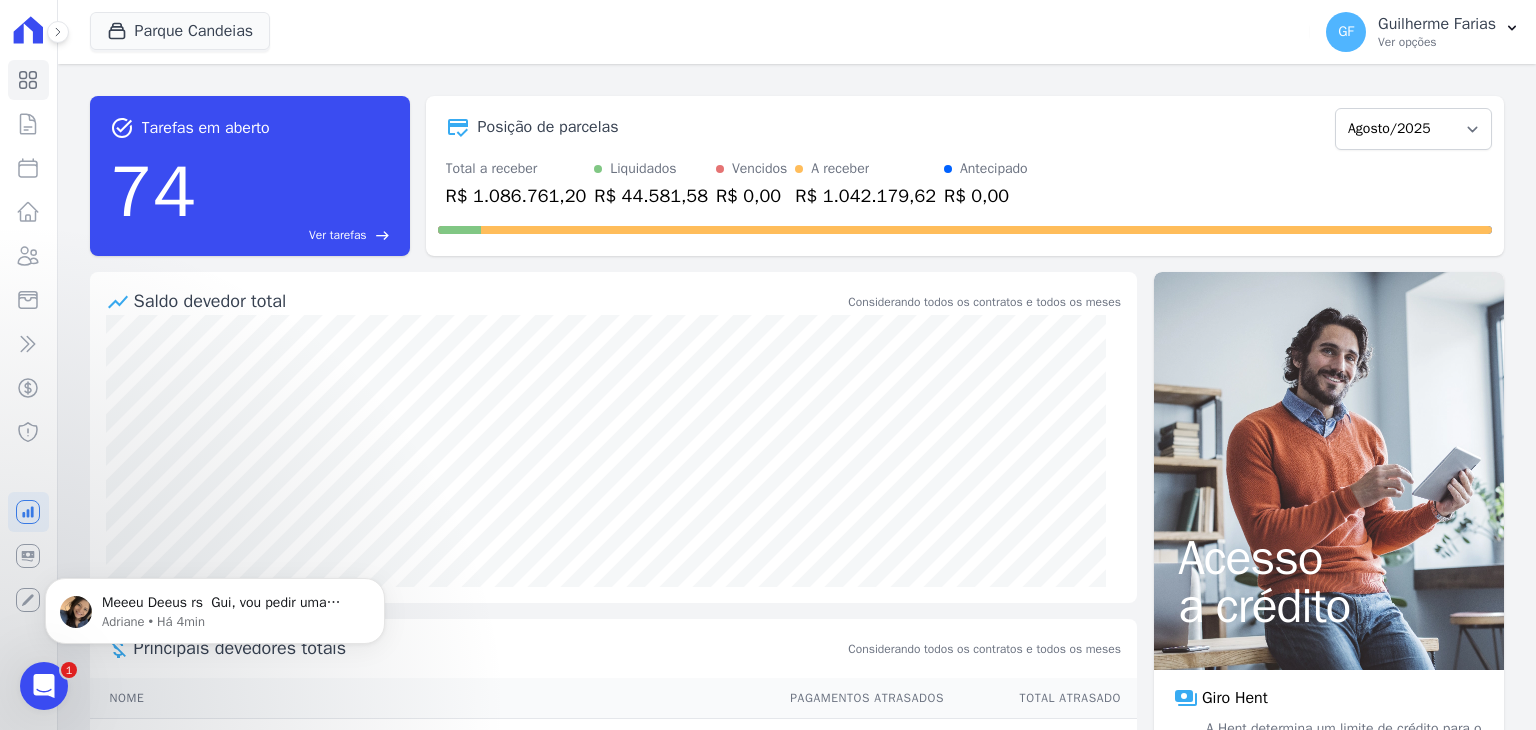 scroll, scrollTop: 0, scrollLeft: 0, axis: both 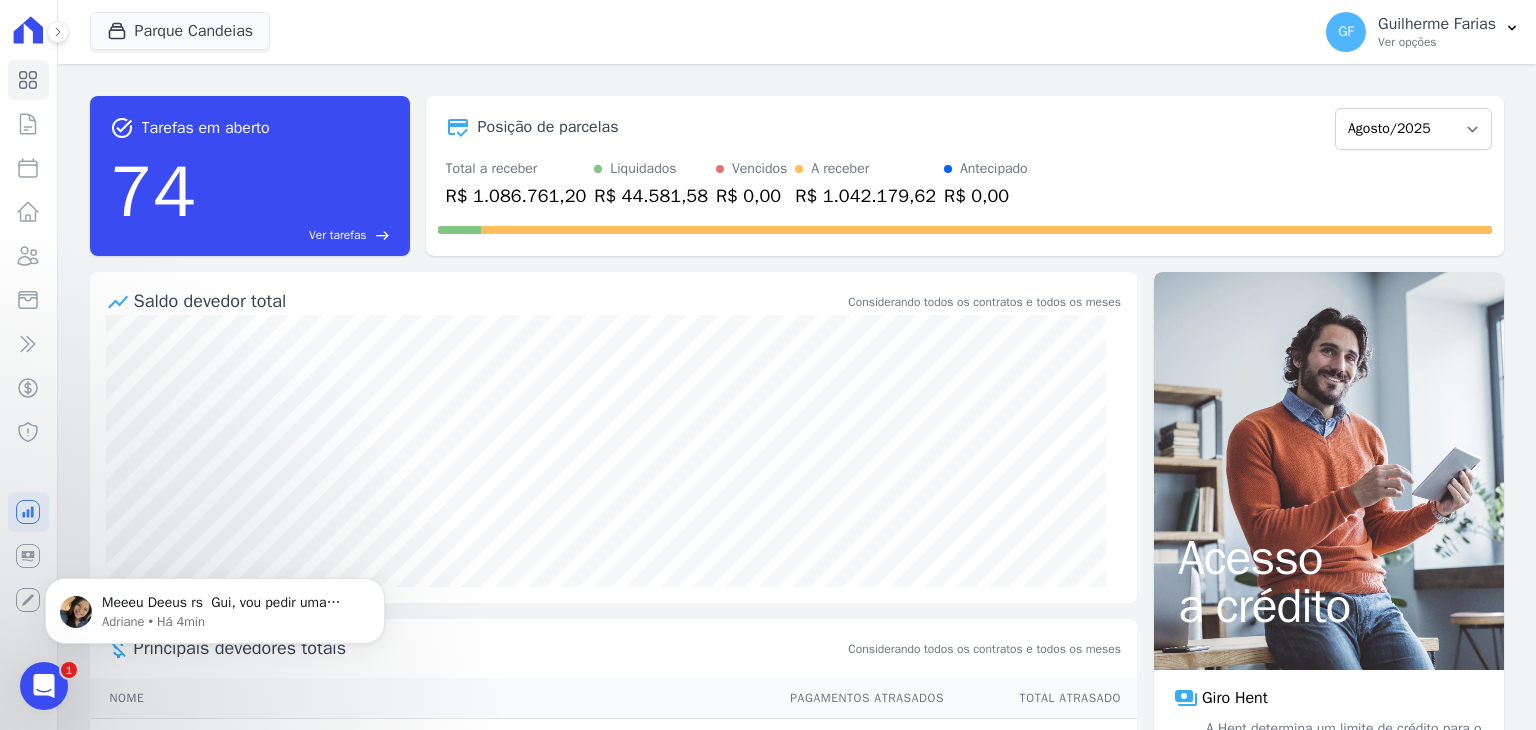 click 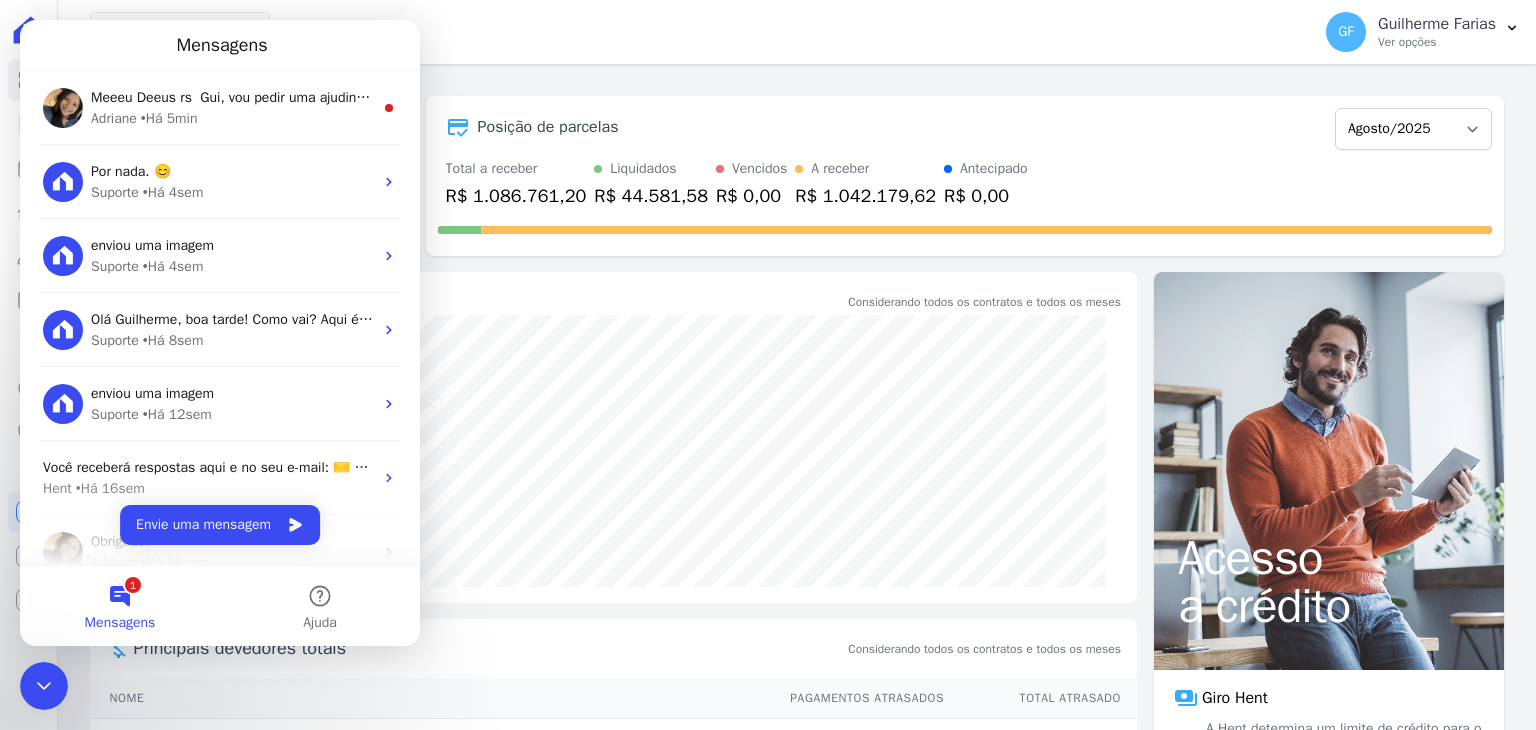 scroll, scrollTop: 0, scrollLeft: 0, axis: both 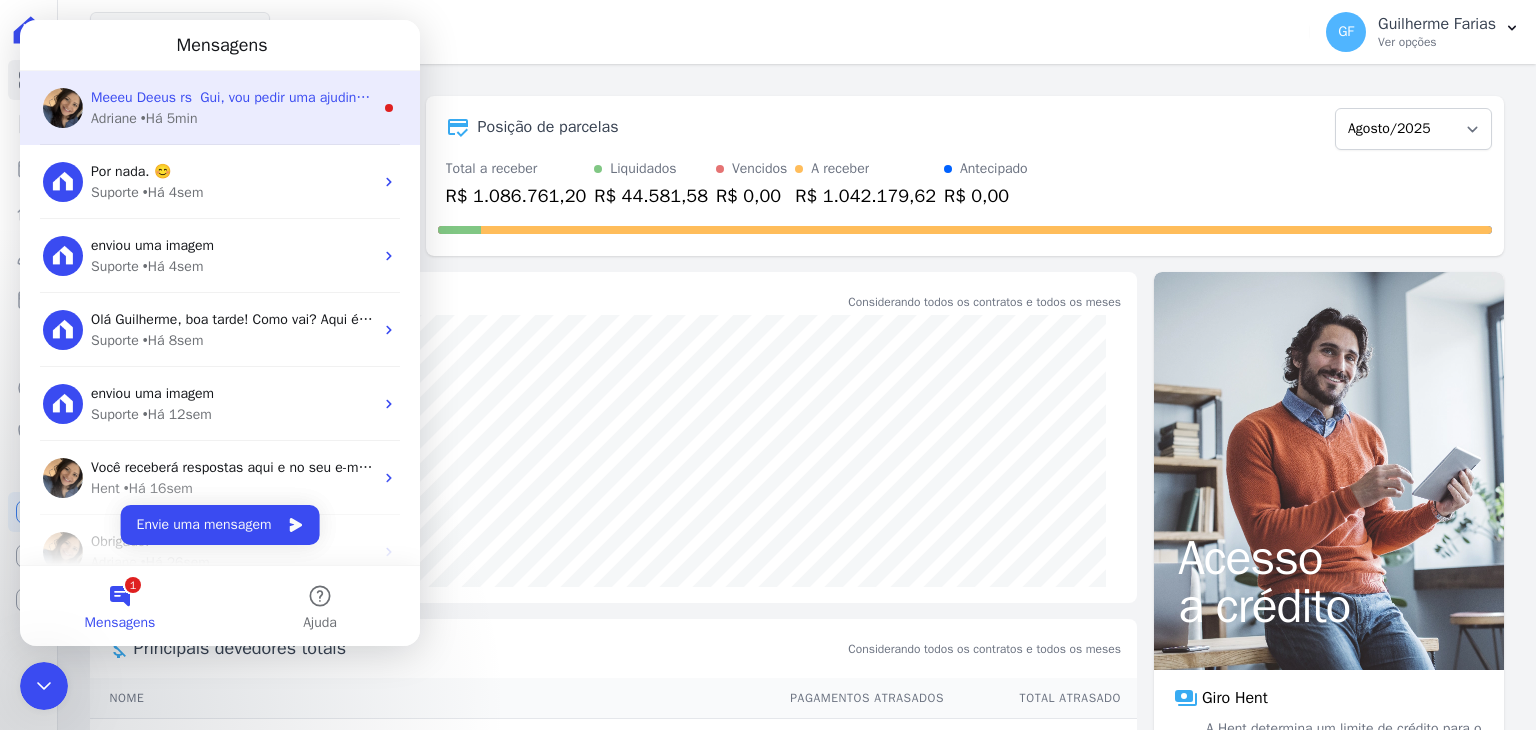 click on "Adriane •  Há 5min" at bounding box center [232, 118] 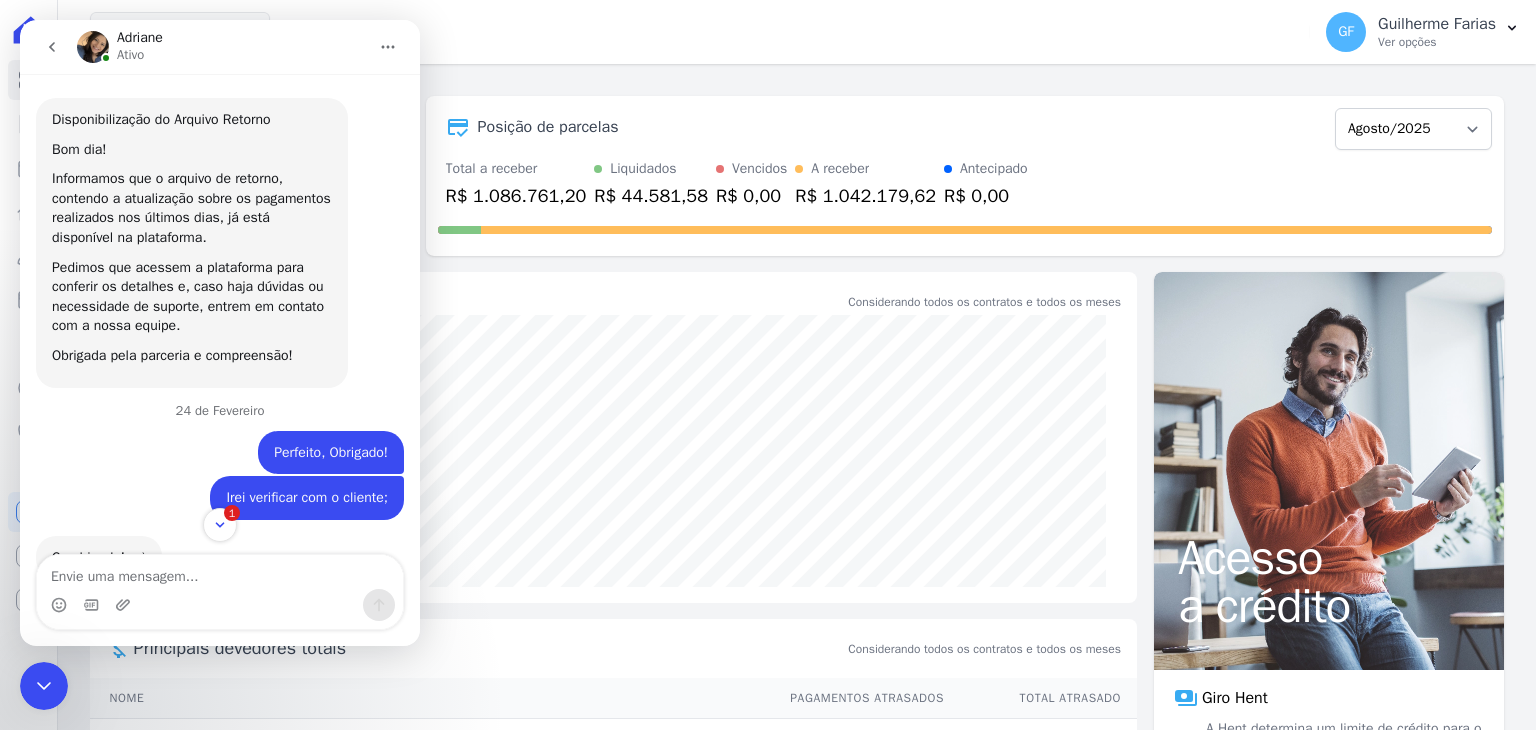 scroll, scrollTop: 2, scrollLeft: 0, axis: vertical 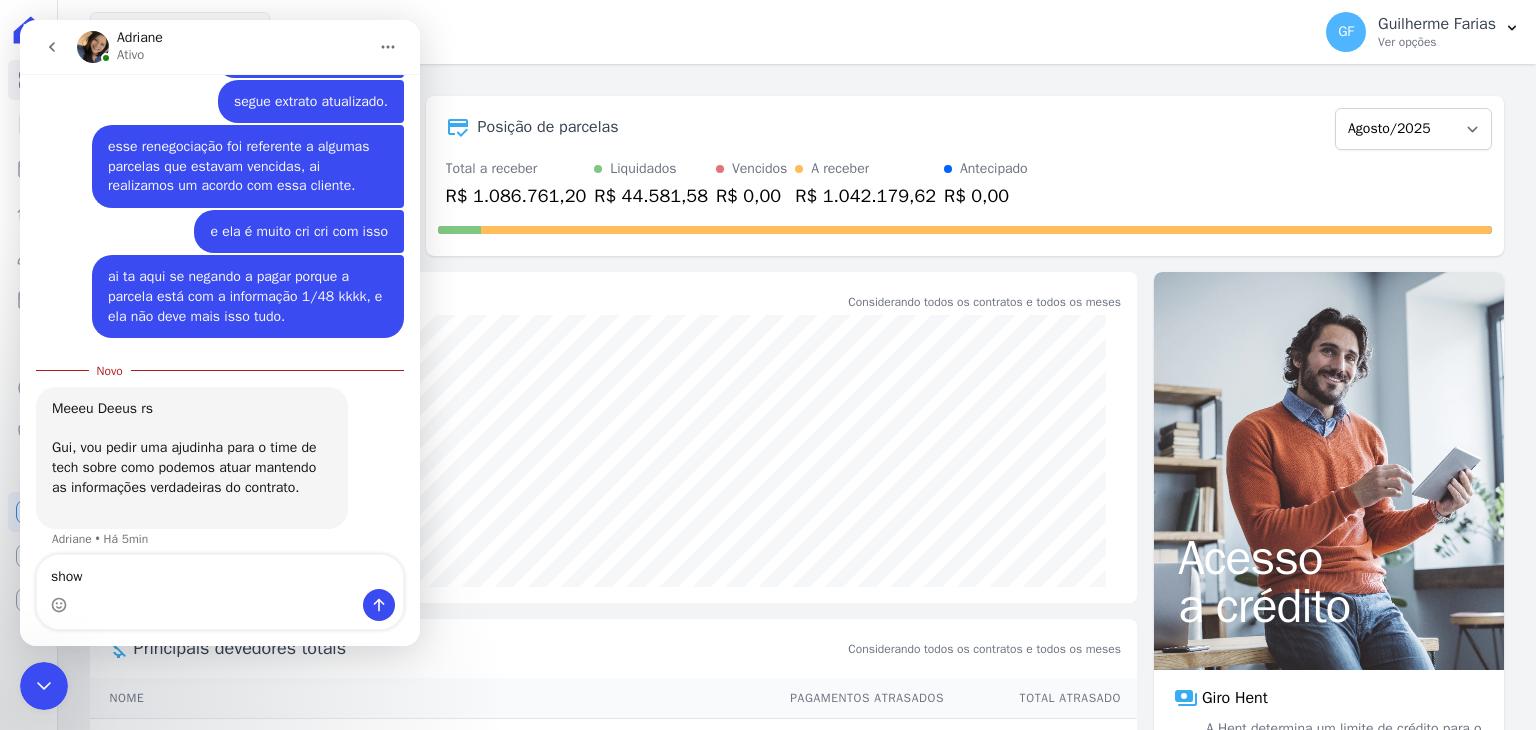 type on "show!" 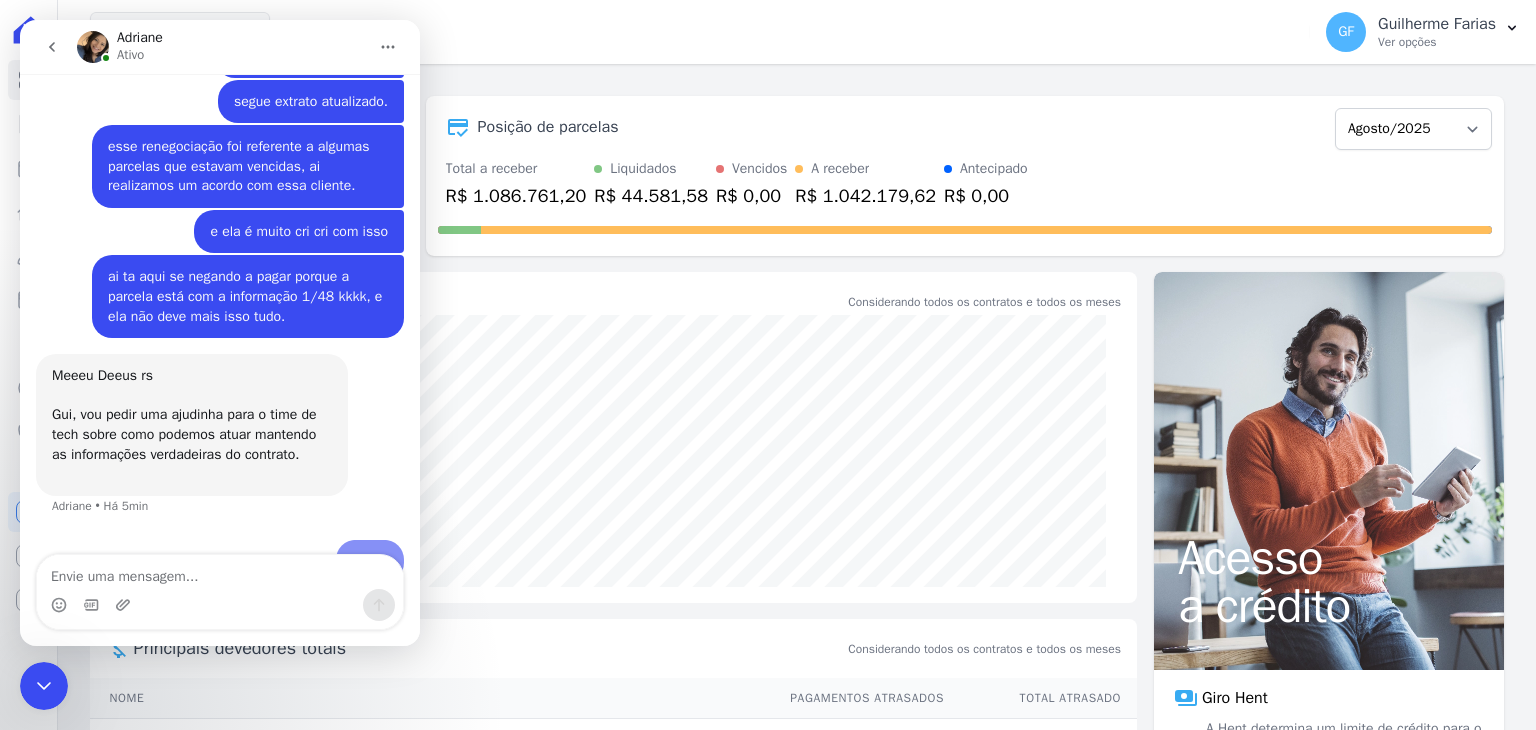 scroll, scrollTop: 15759, scrollLeft: 0, axis: vertical 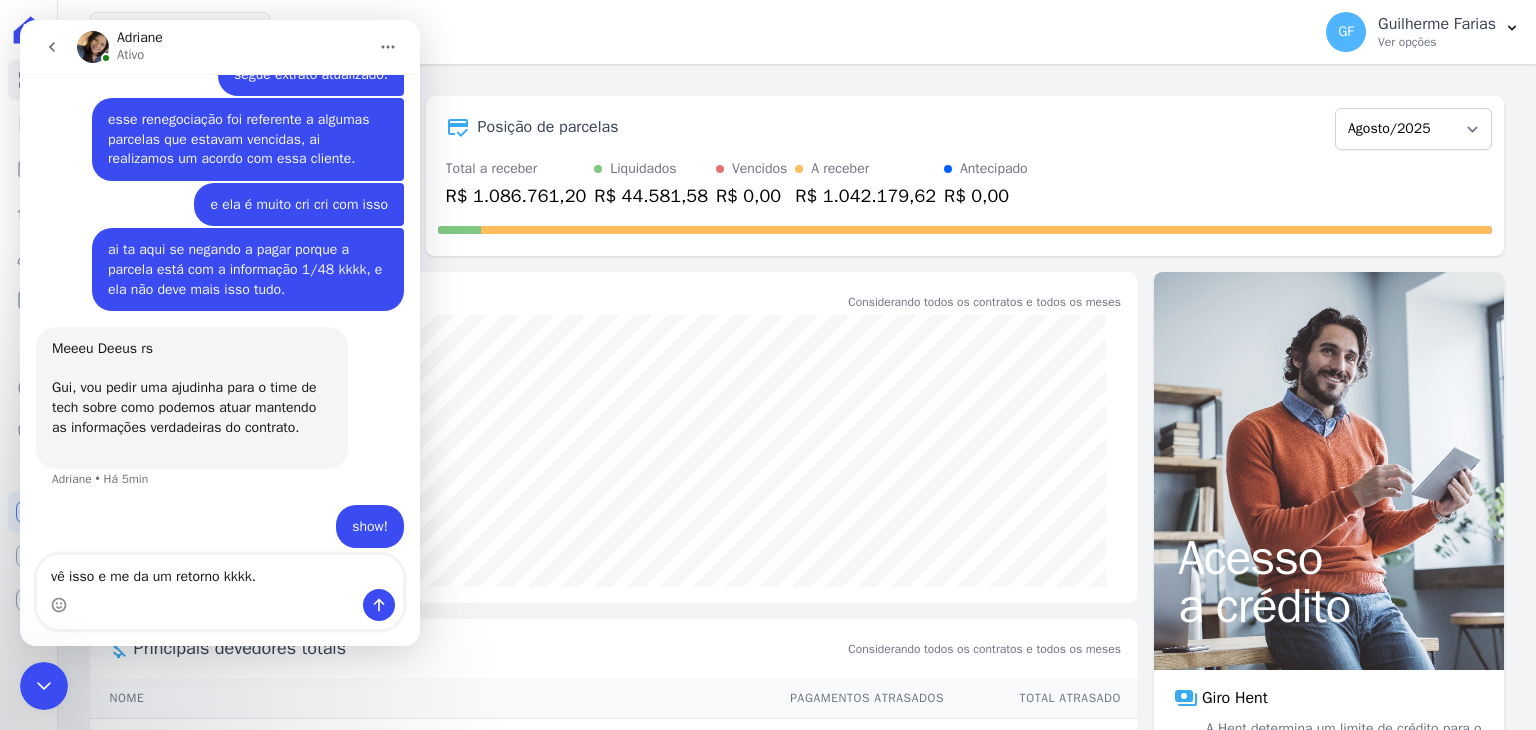 type on "vê isso e me da um retorno kkkk." 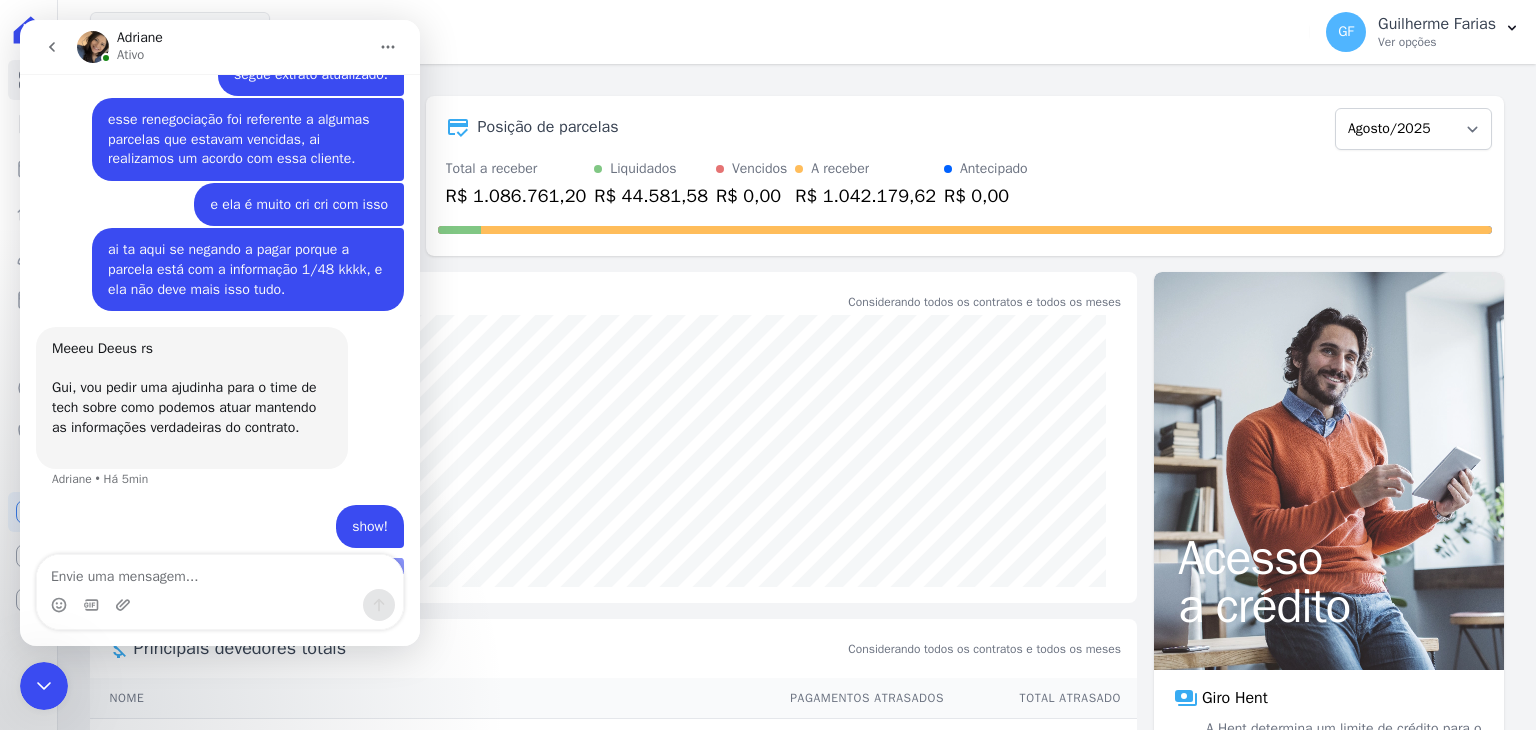 scroll, scrollTop: 15804, scrollLeft: 0, axis: vertical 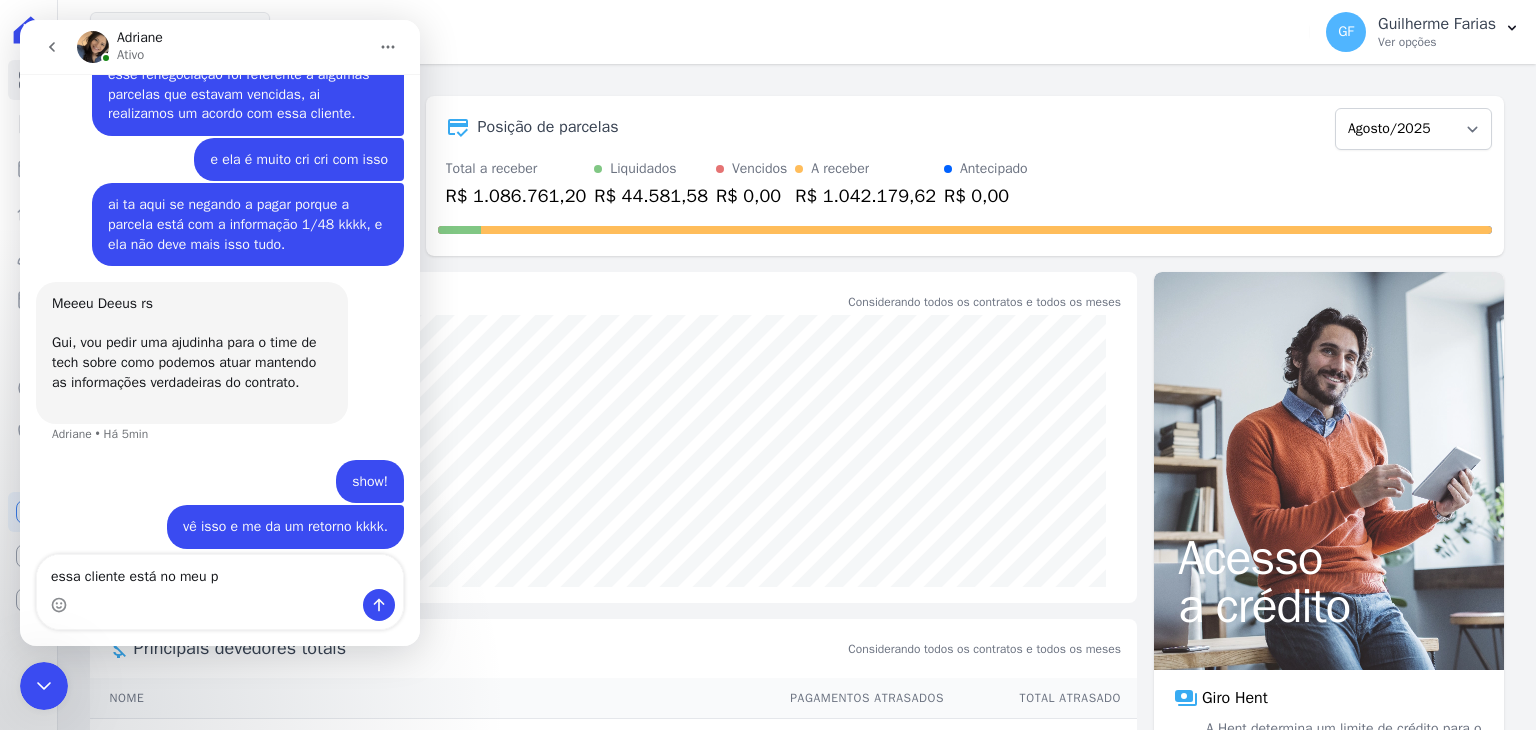 type on "essa cliente está no meu pé" 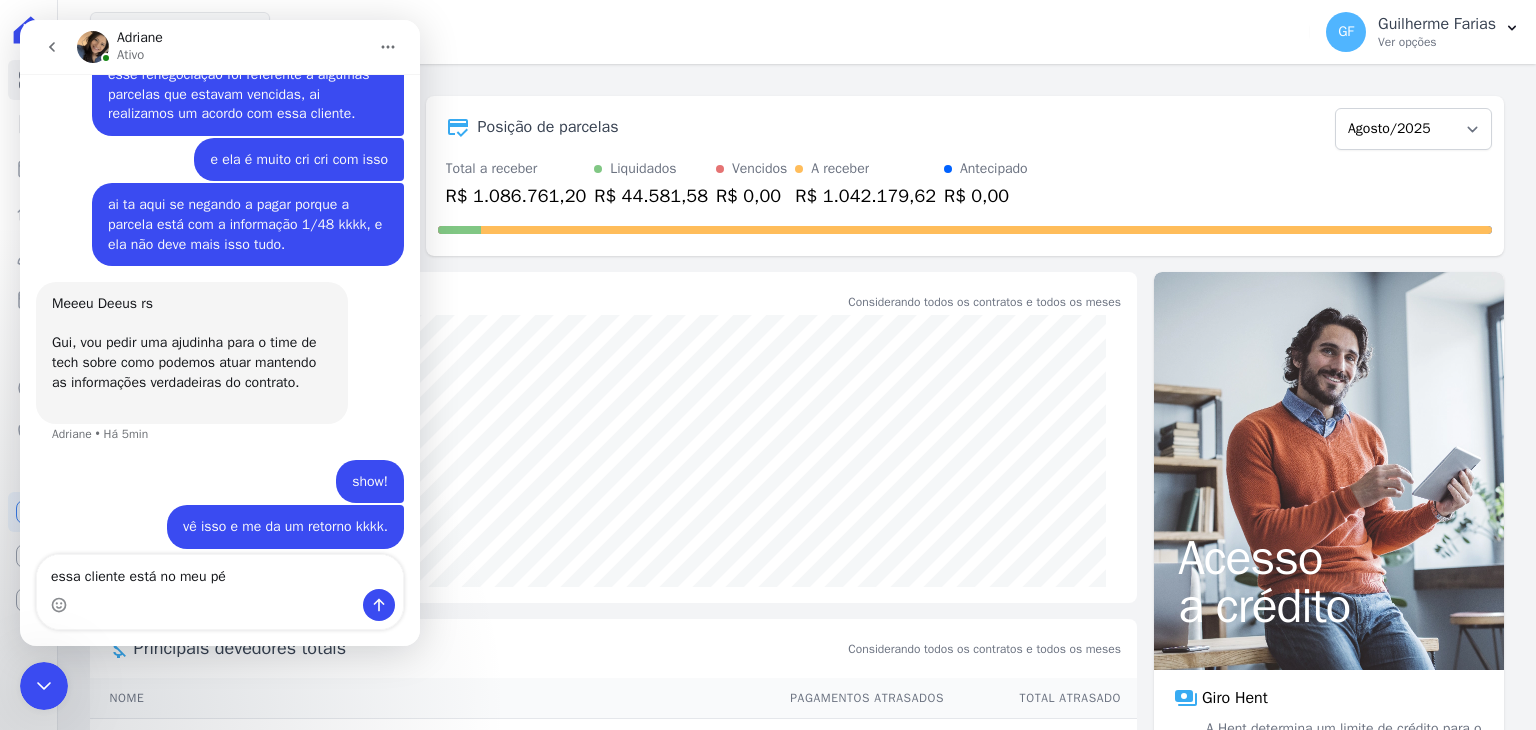 type 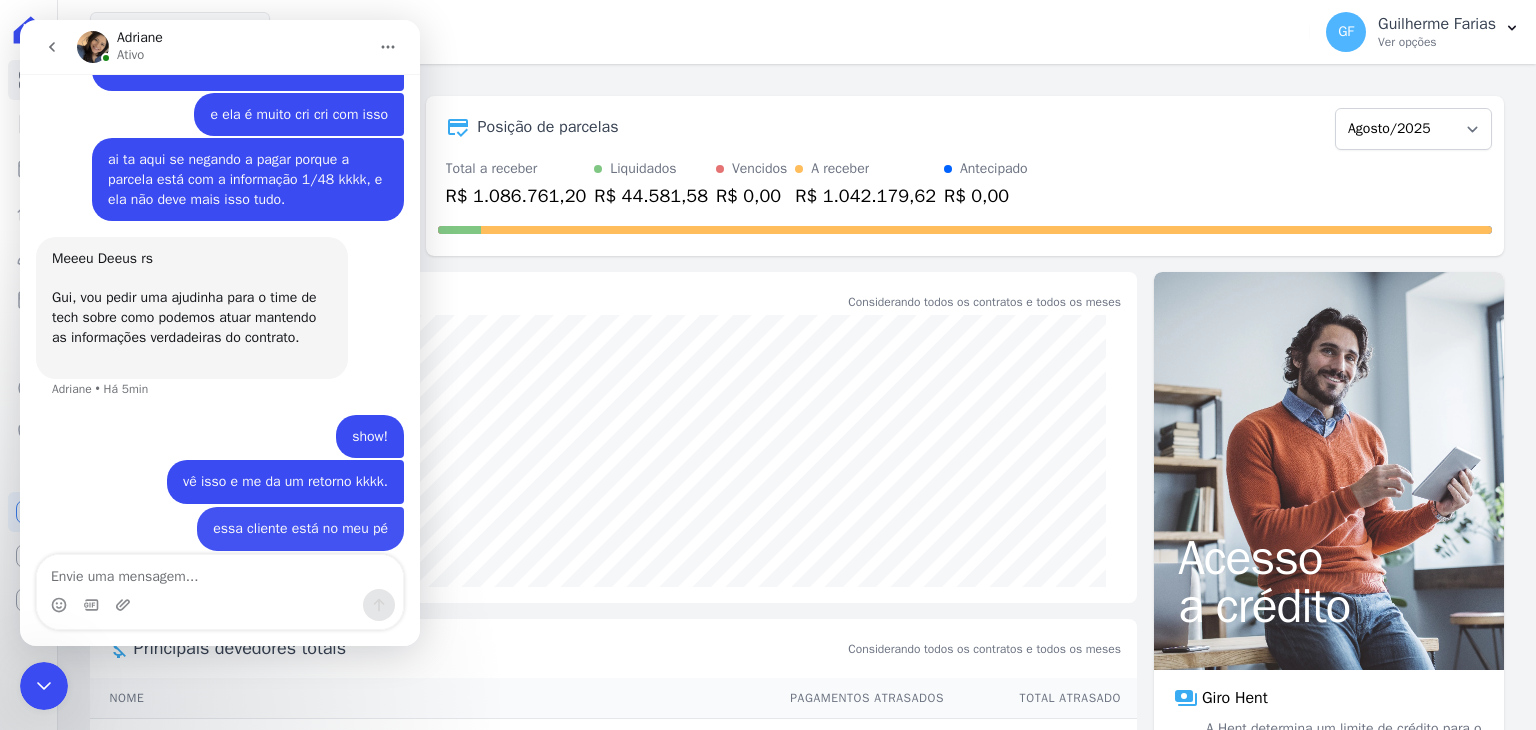 scroll, scrollTop: 15850, scrollLeft: 0, axis: vertical 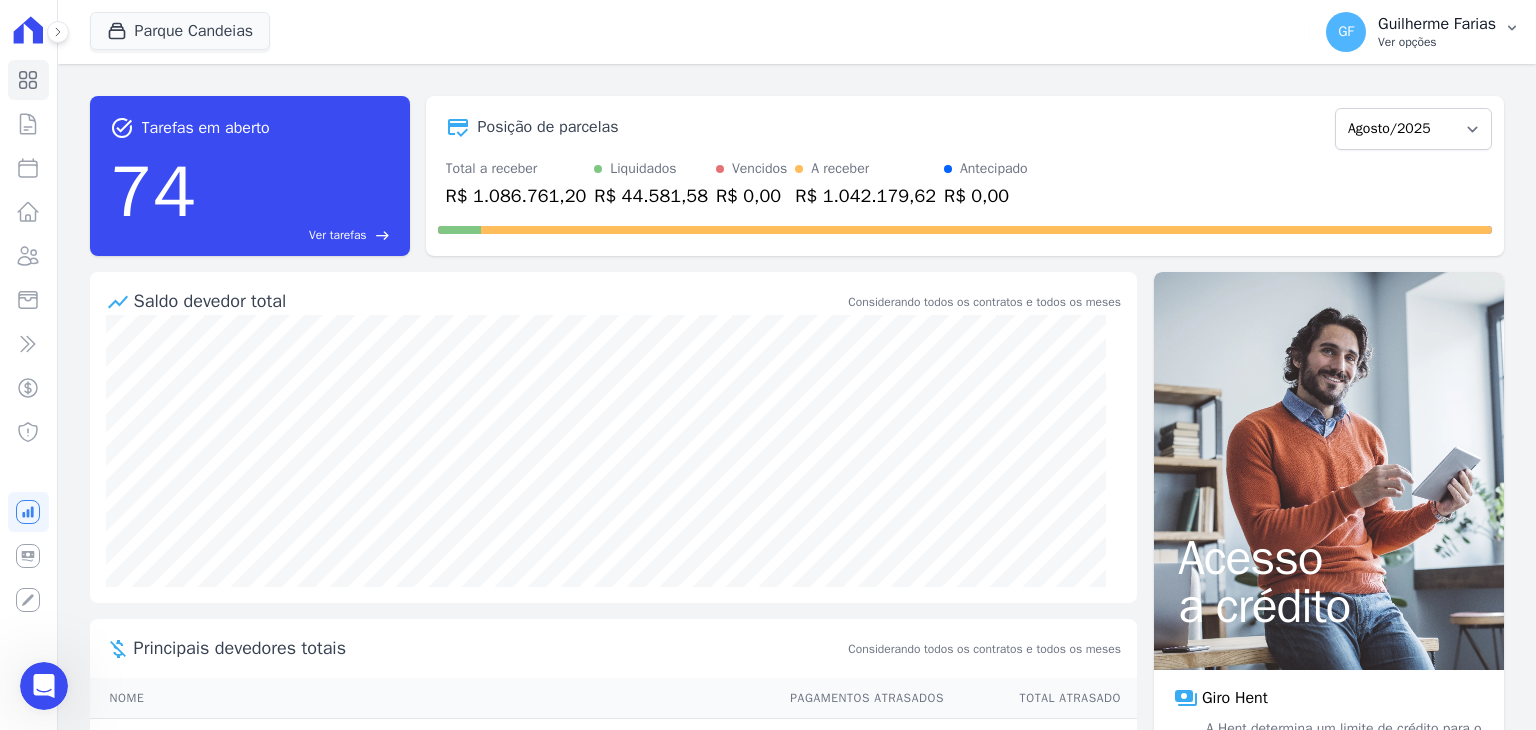 click on "Guilherme Farias" at bounding box center [1437, 24] 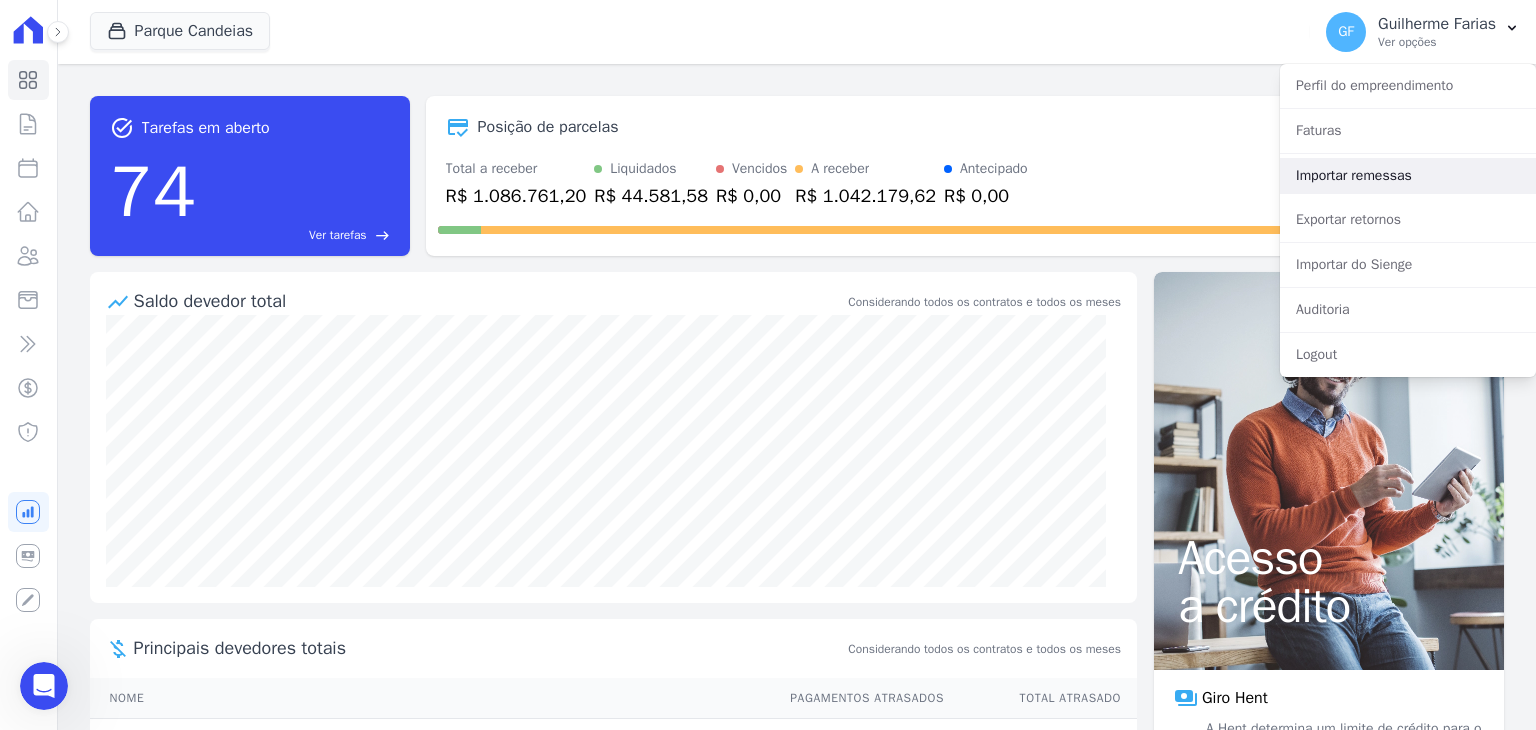 scroll, scrollTop: 15849, scrollLeft: 0, axis: vertical 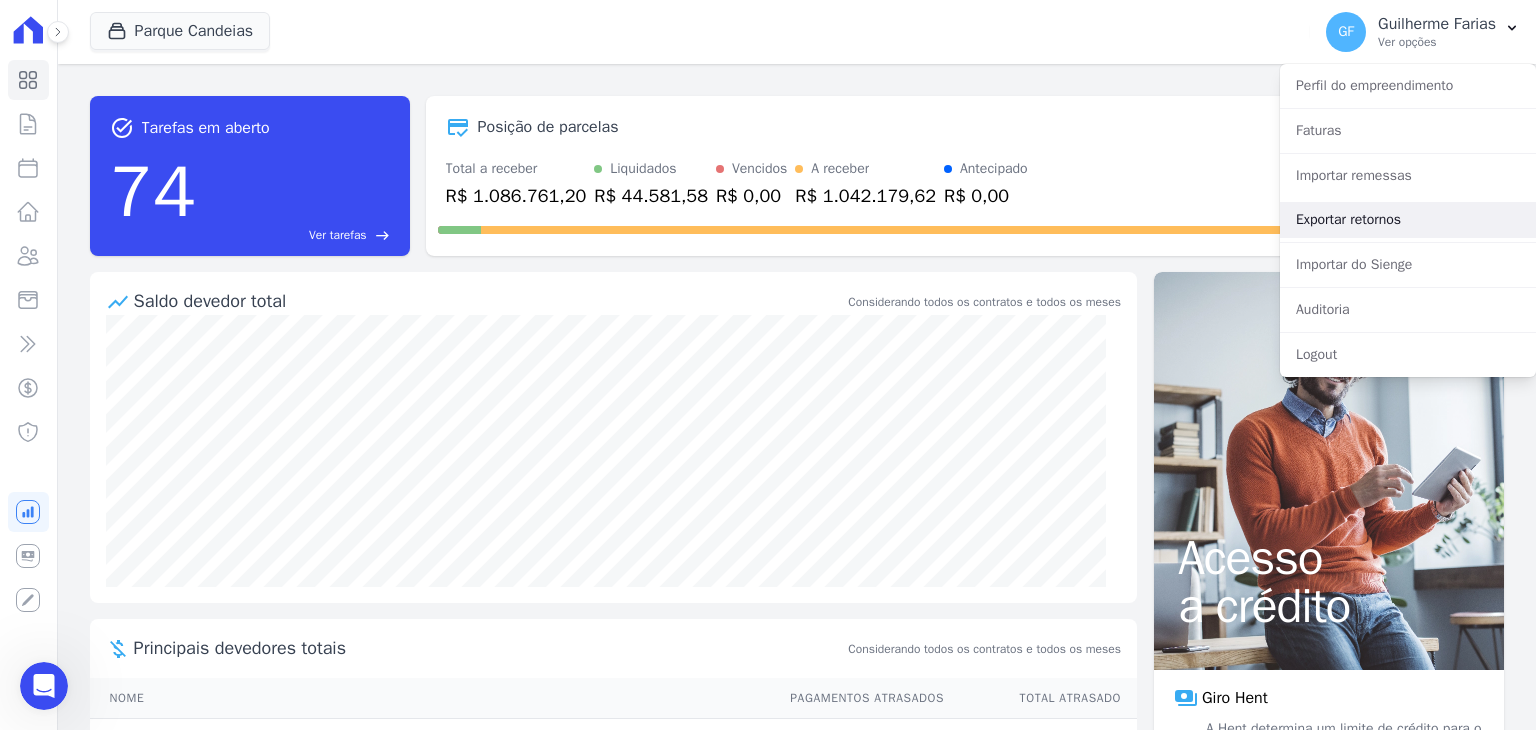 click on "Exportar retornos" at bounding box center [1408, 220] 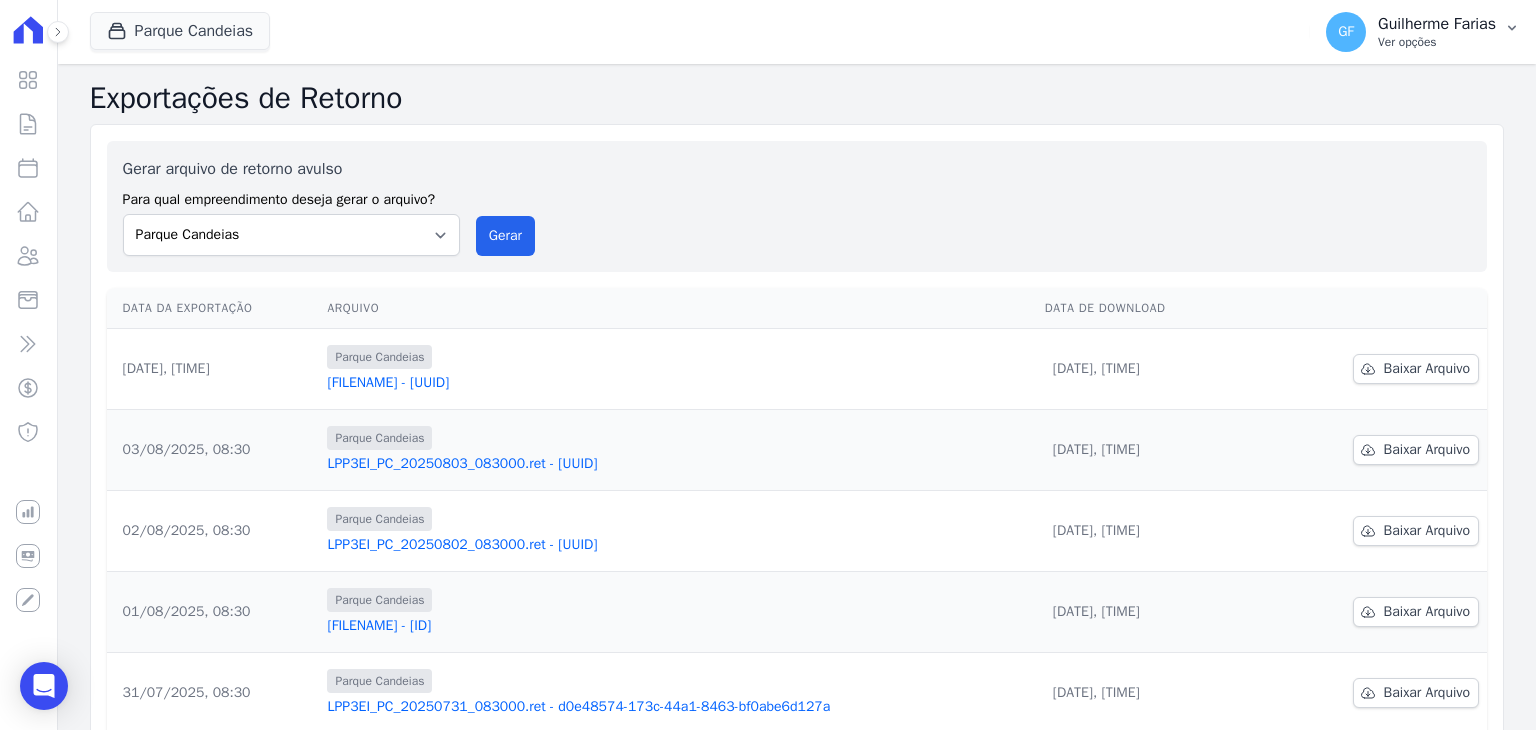 click on "Ver opções" at bounding box center (1437, 42) 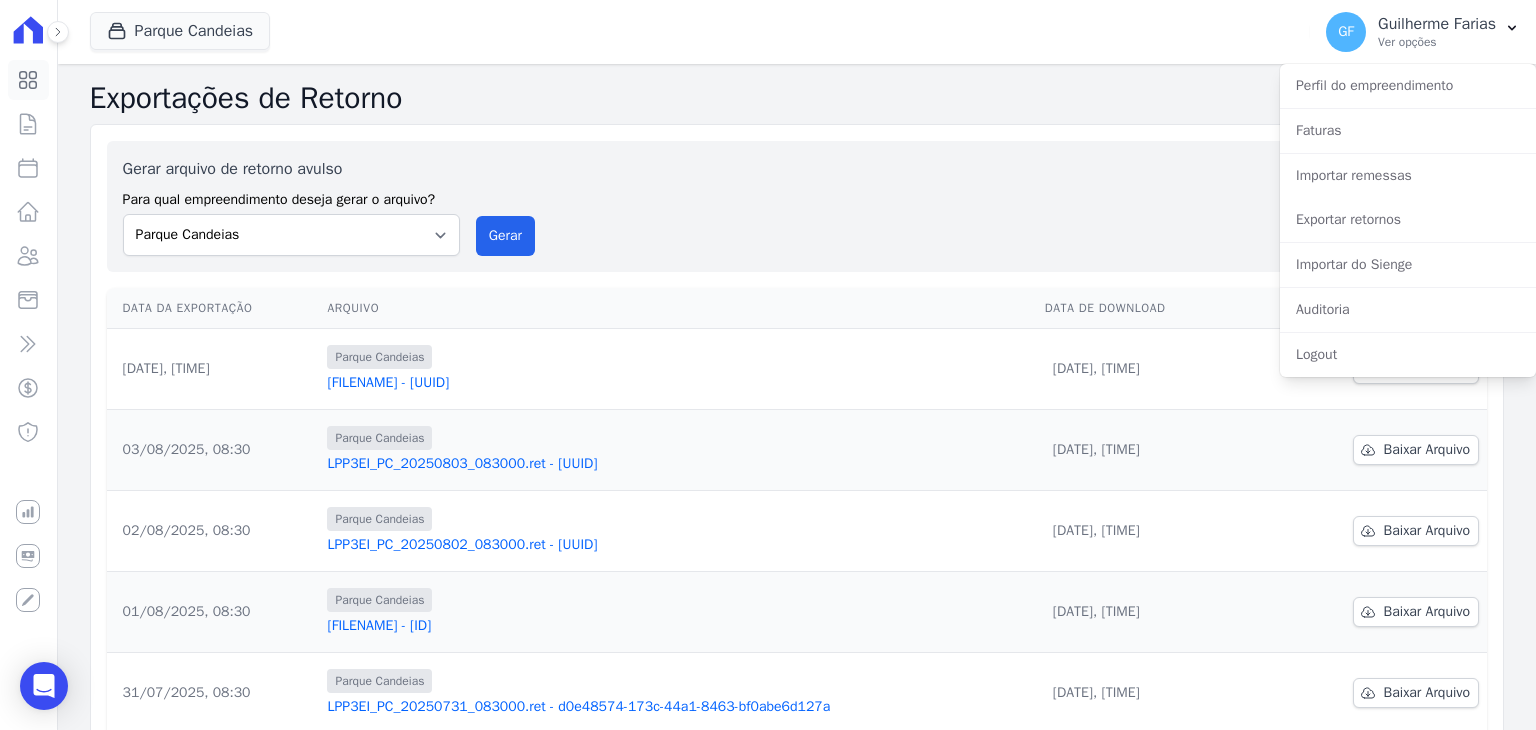 click 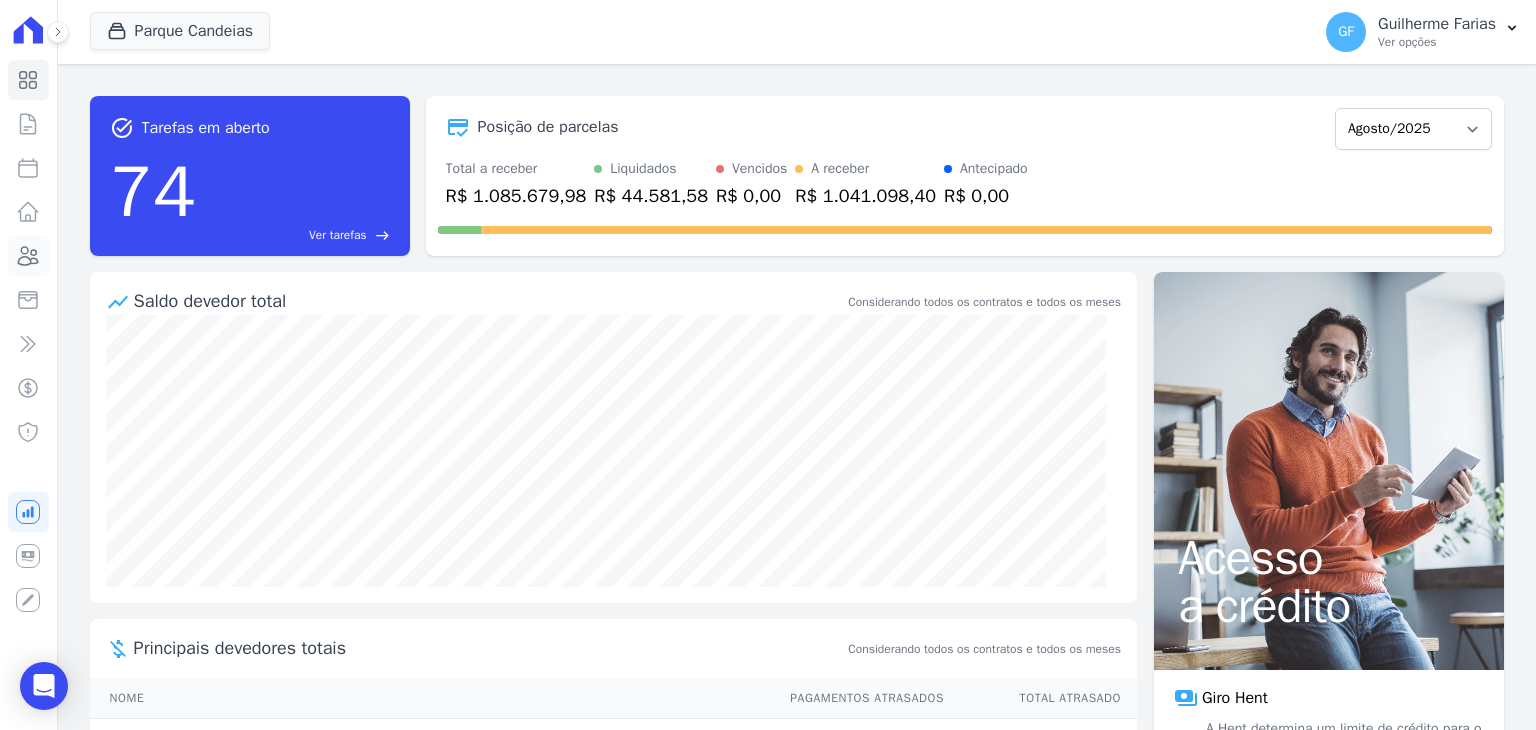 click 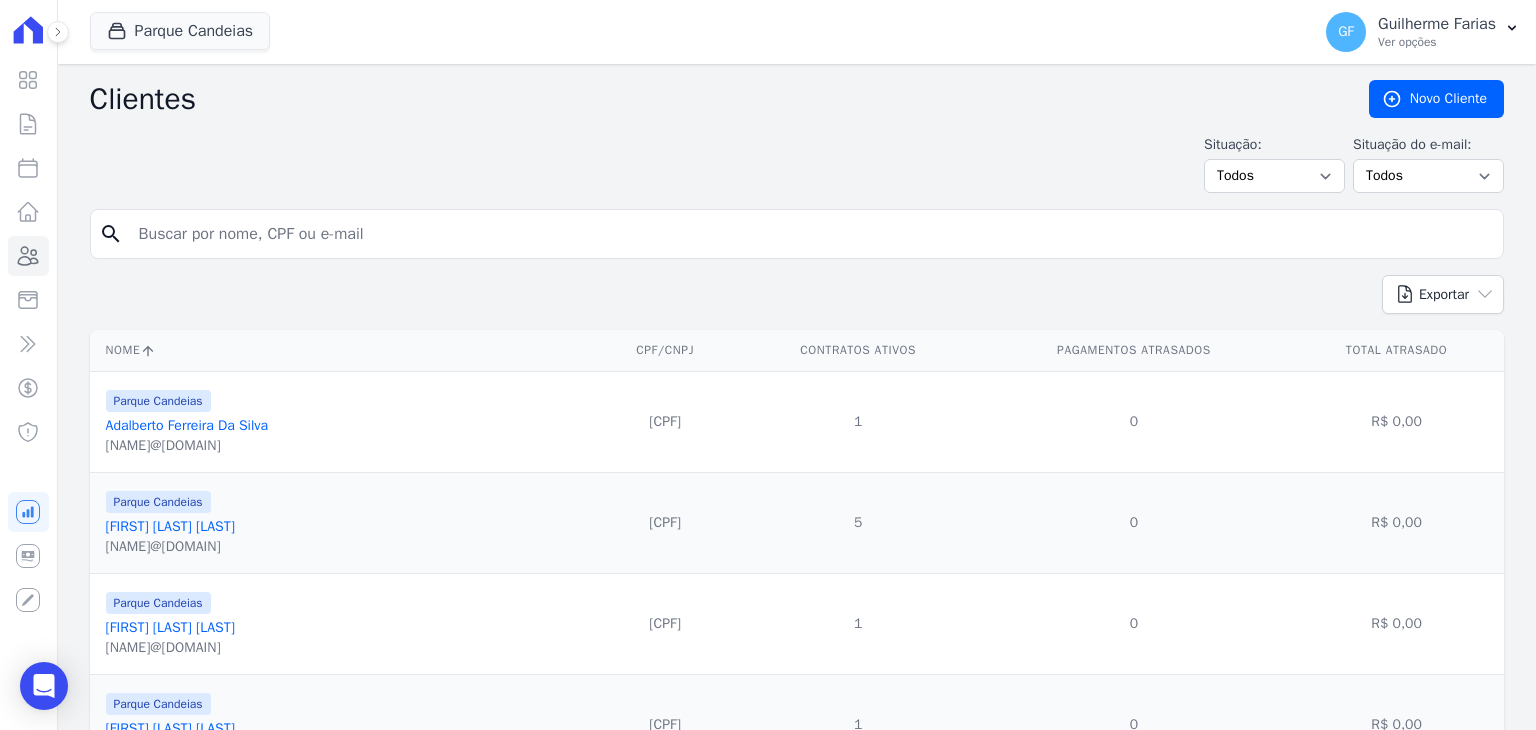 click at bounding box center (811, 234) 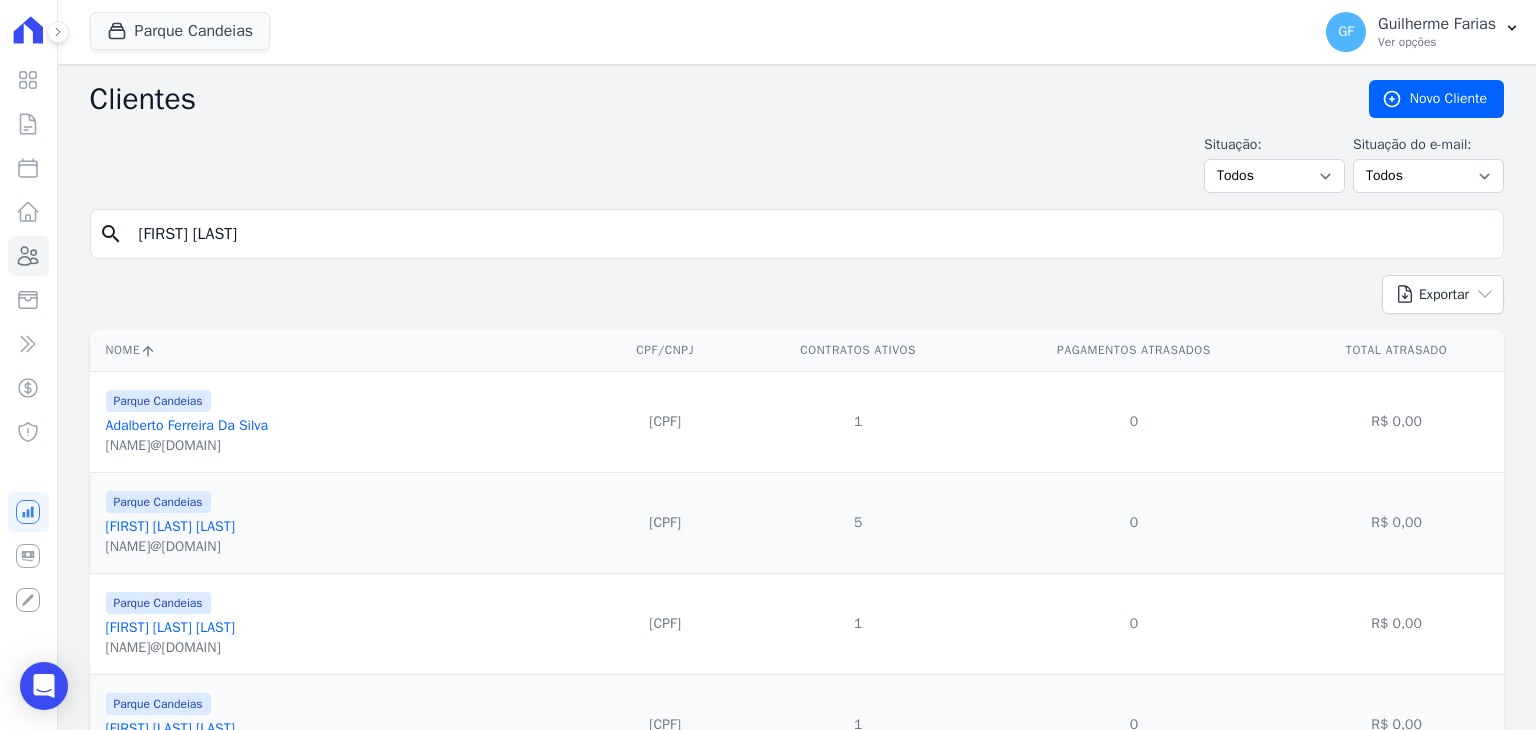 type on "[FIRST] [LAST]" 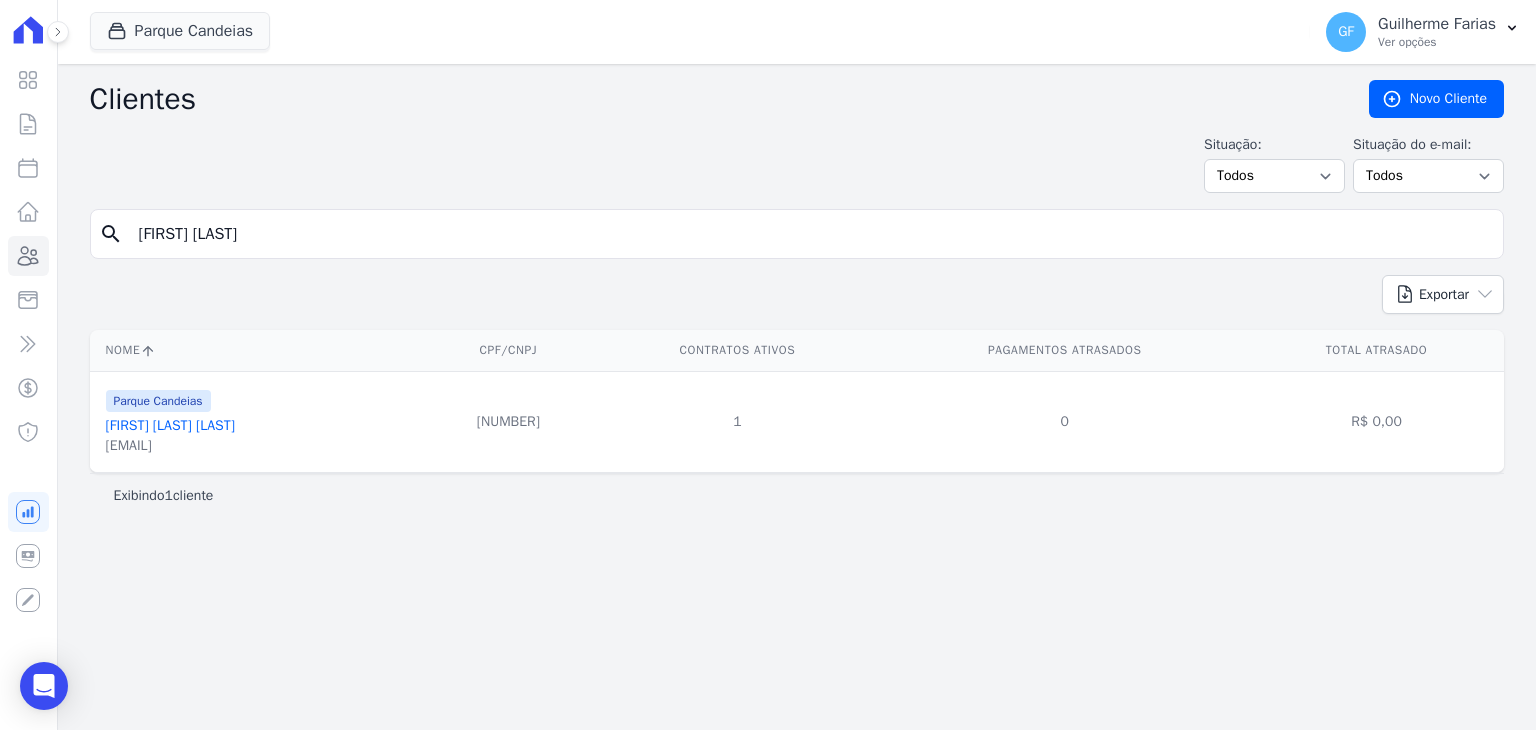click on "[FIRST] [LAST] [LAST]" at bounding box center [170, 425] 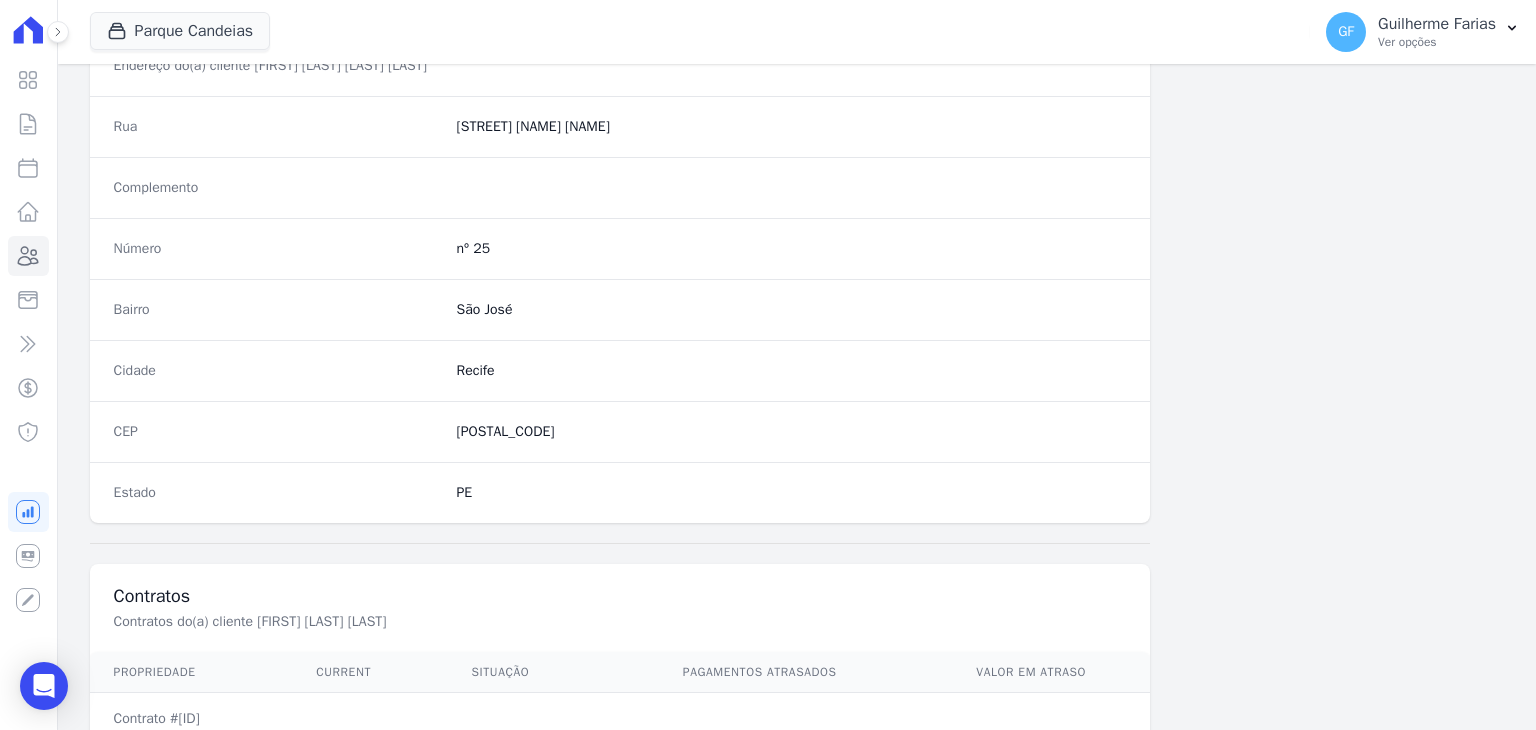 scroll, scrollTop: 1135, scrollLeft: 0, axis: vertical 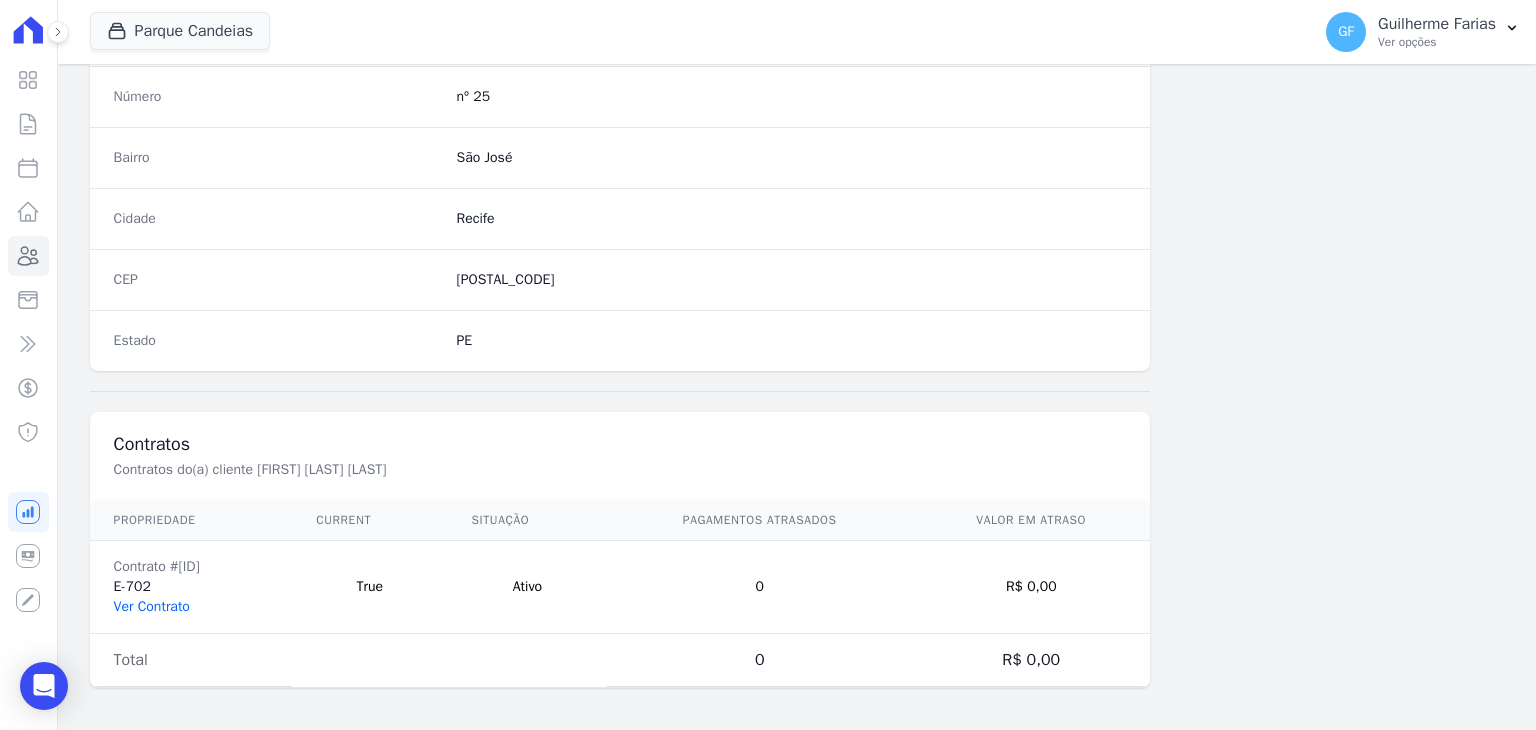 click on "Ver Contrato" at bounding box center [152, 606] 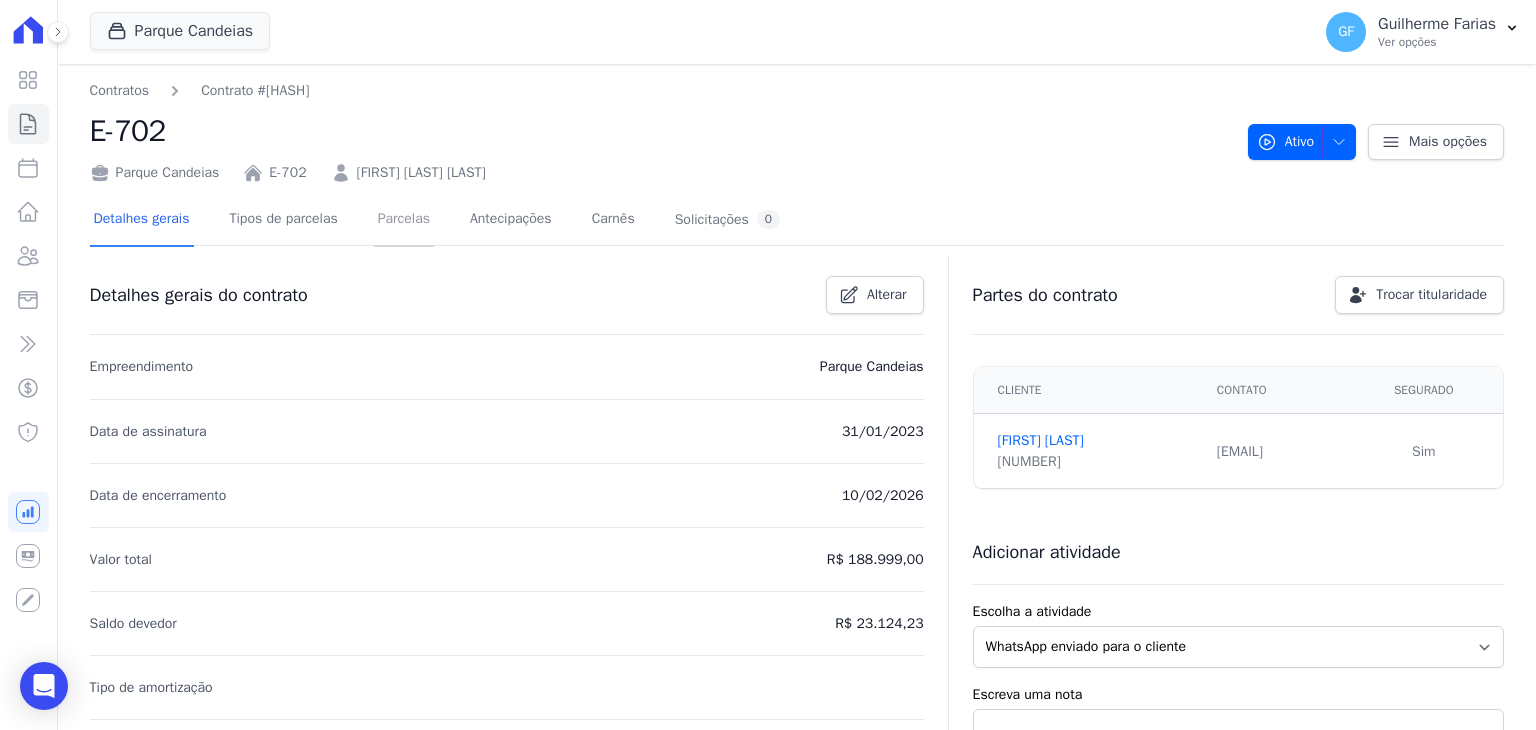 click on "Parcelas" at bounding box center [404, 220] 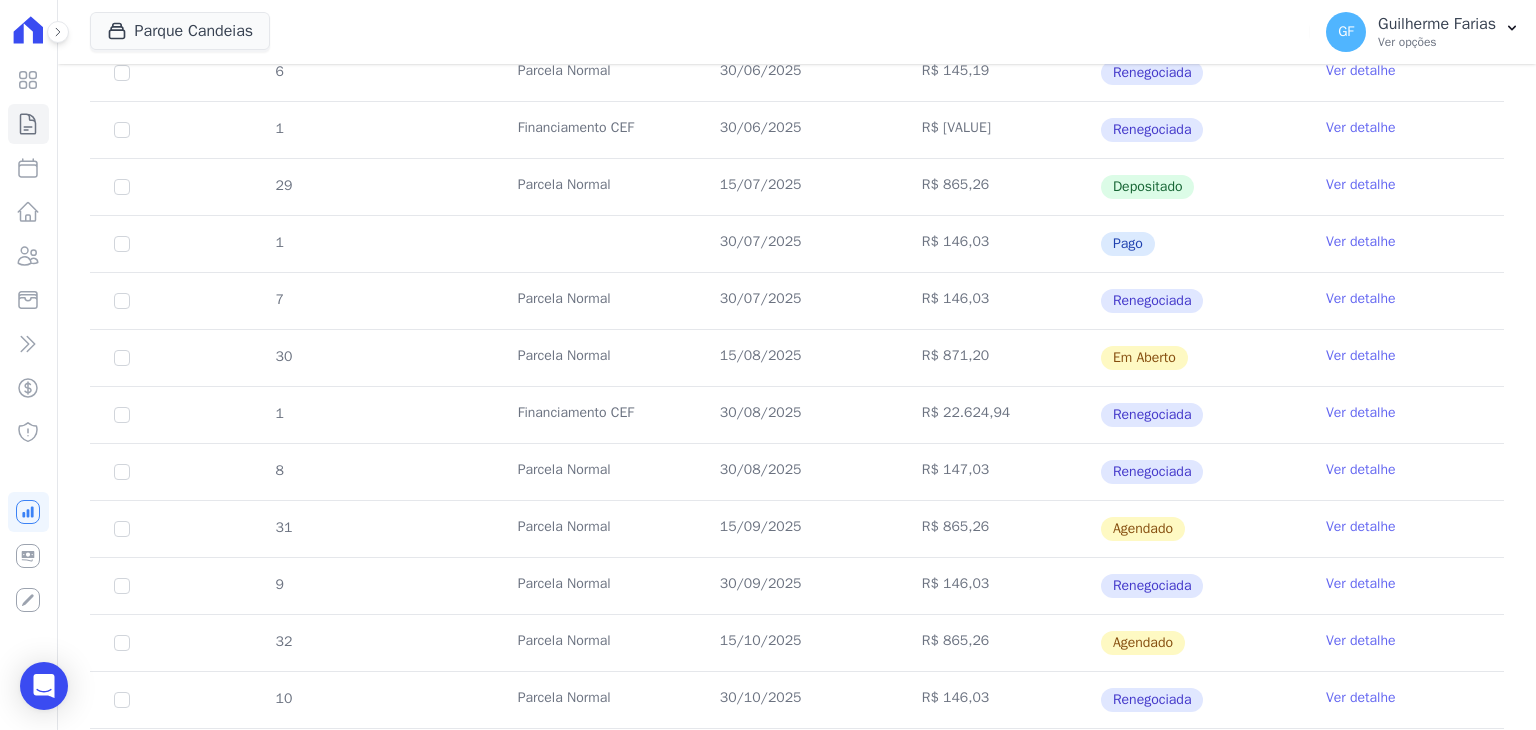 scroll, scrollTop: 1200, scrollLeft: 0, axis: vertical 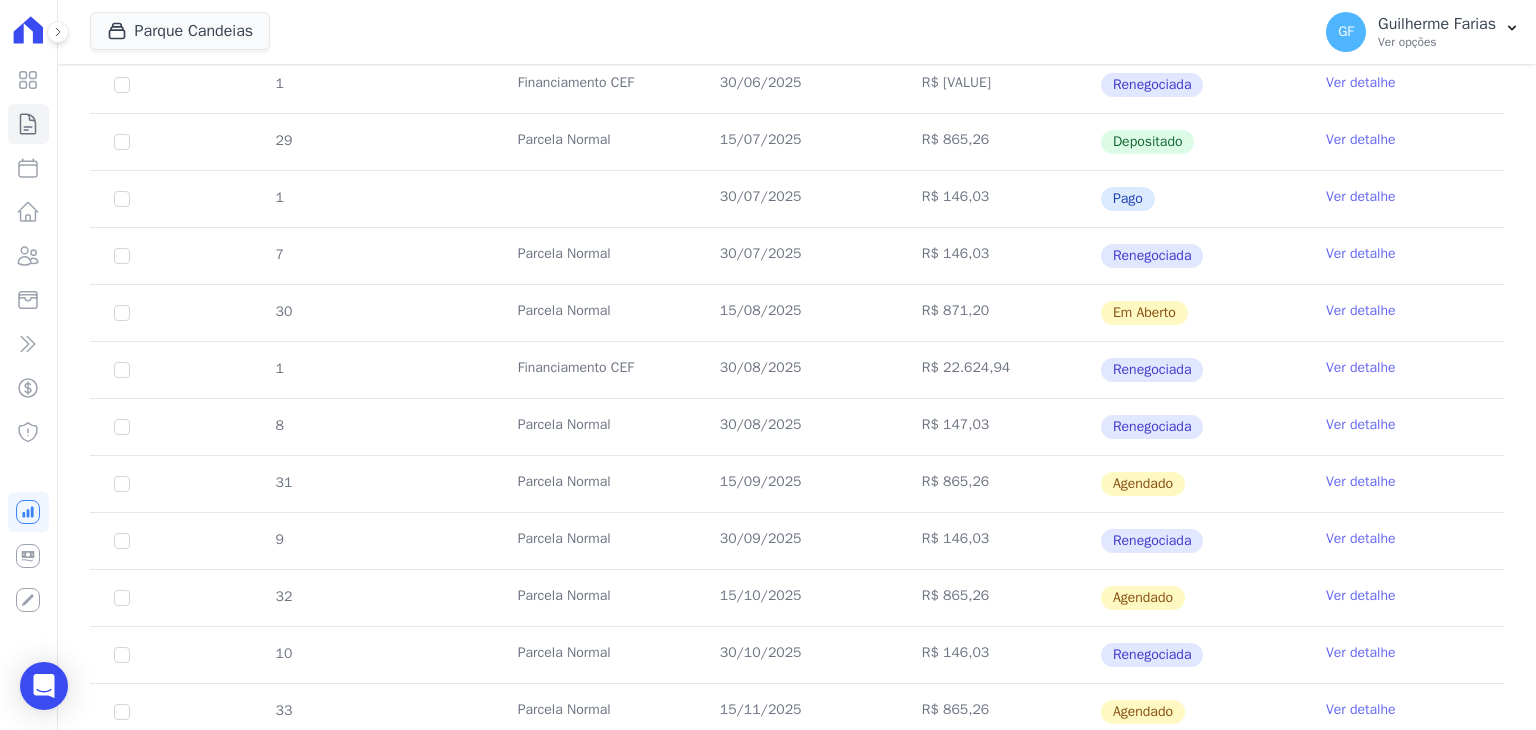 drag, startPoint x: 708, startPoint y: 314, endPoint x: 1172, endPoint y: 303, distance: 464.13037 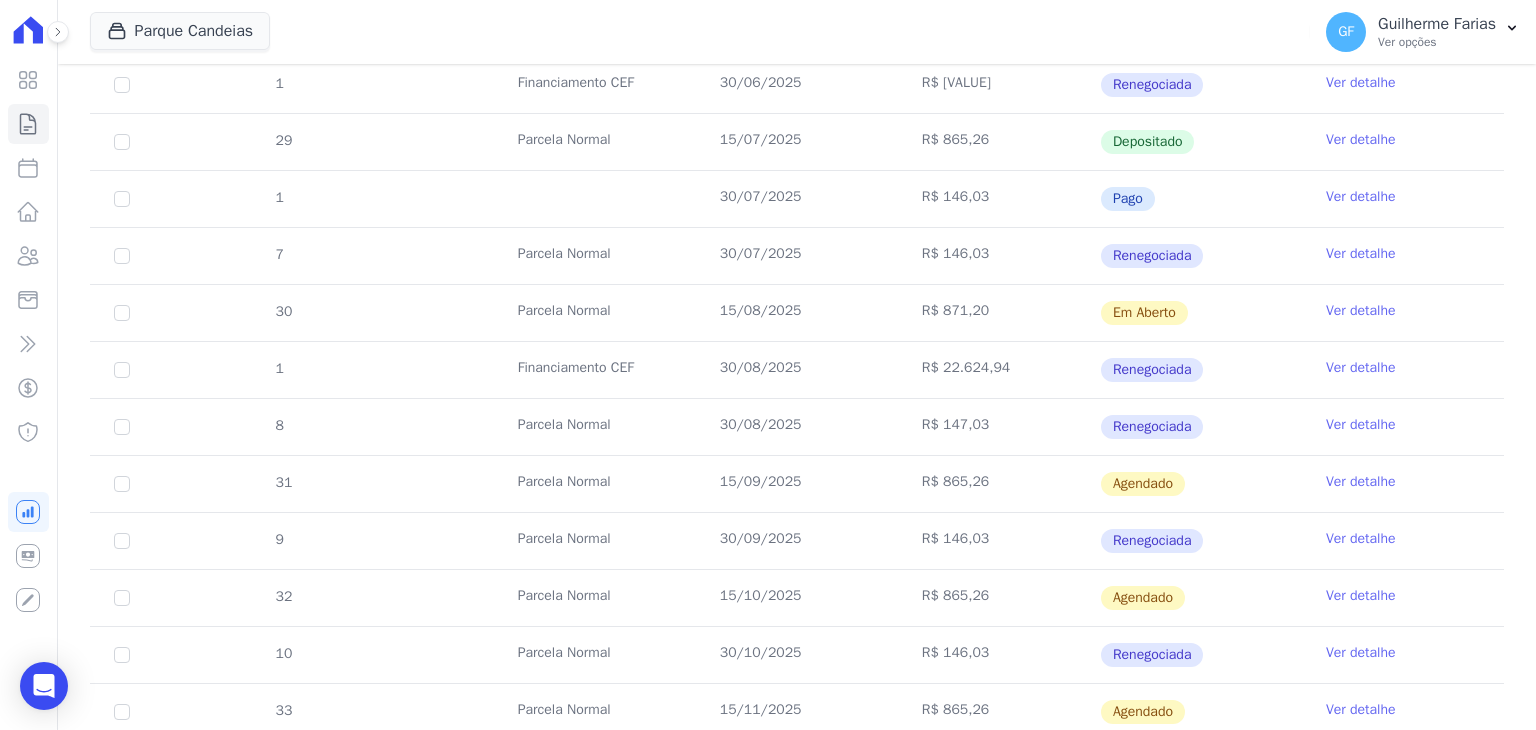 click on "Ver detalhe" at bounding box center (1361, 311) 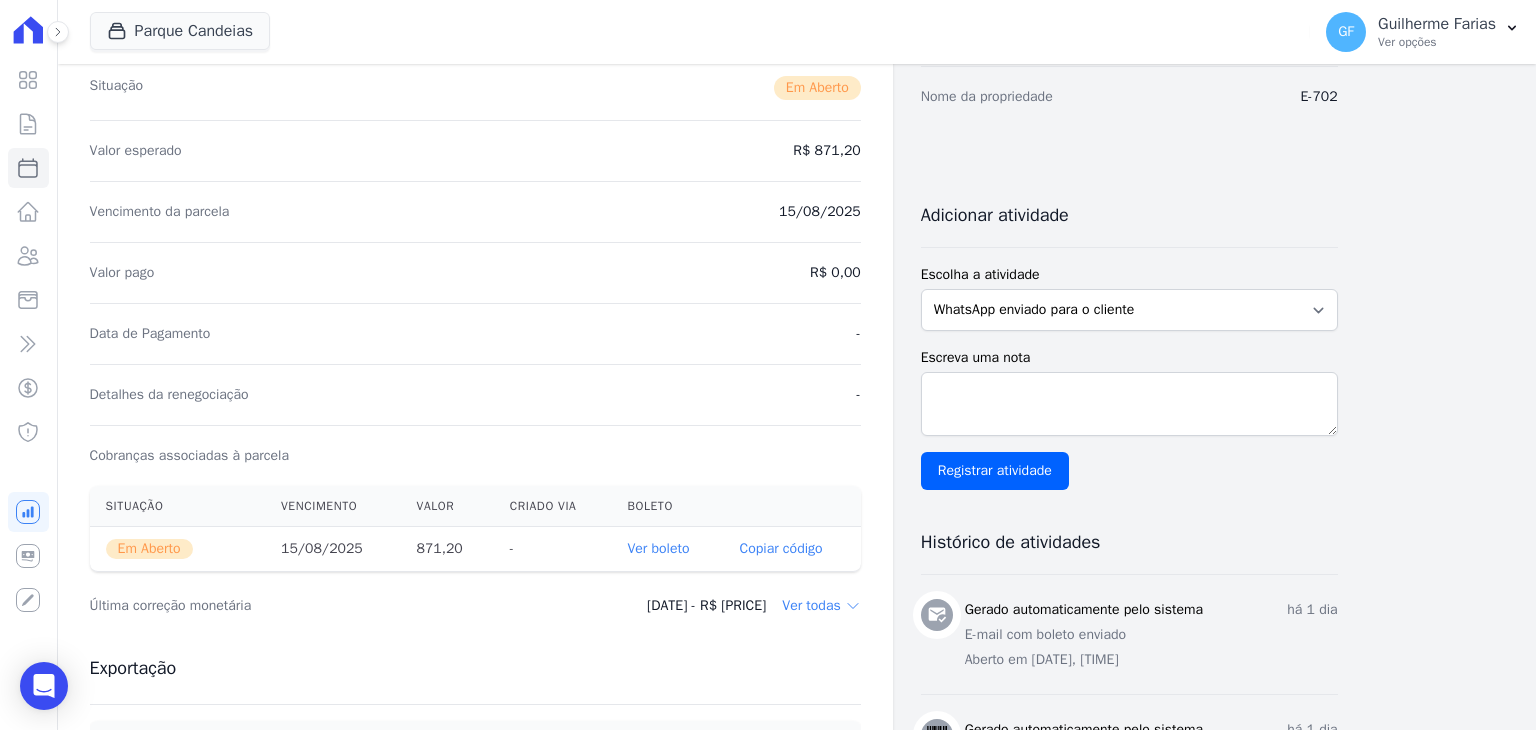 scroll, scrollTop: 0, scrollLeft: 0, axis: both 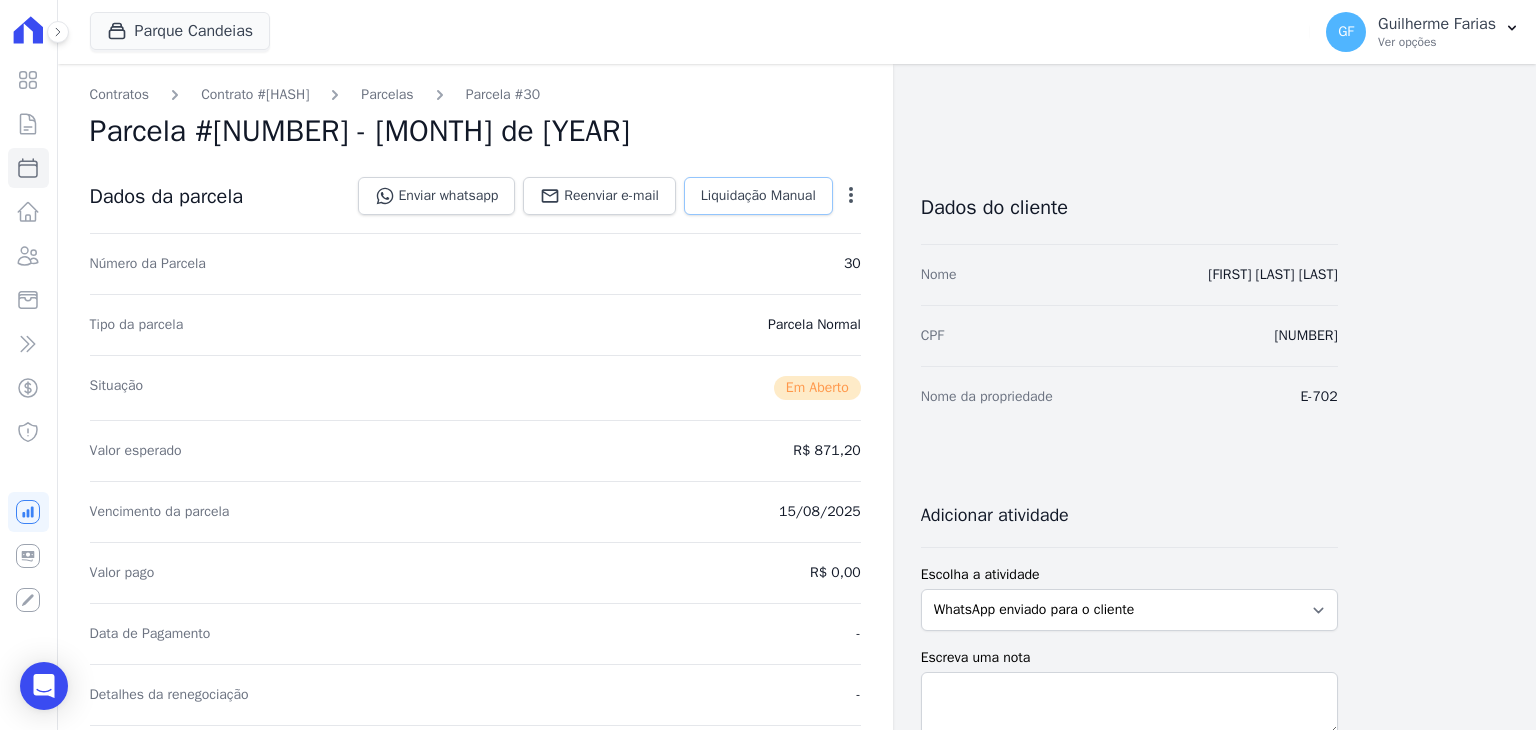 click on "Liquidação Manual" at bounding box center [758, 196] 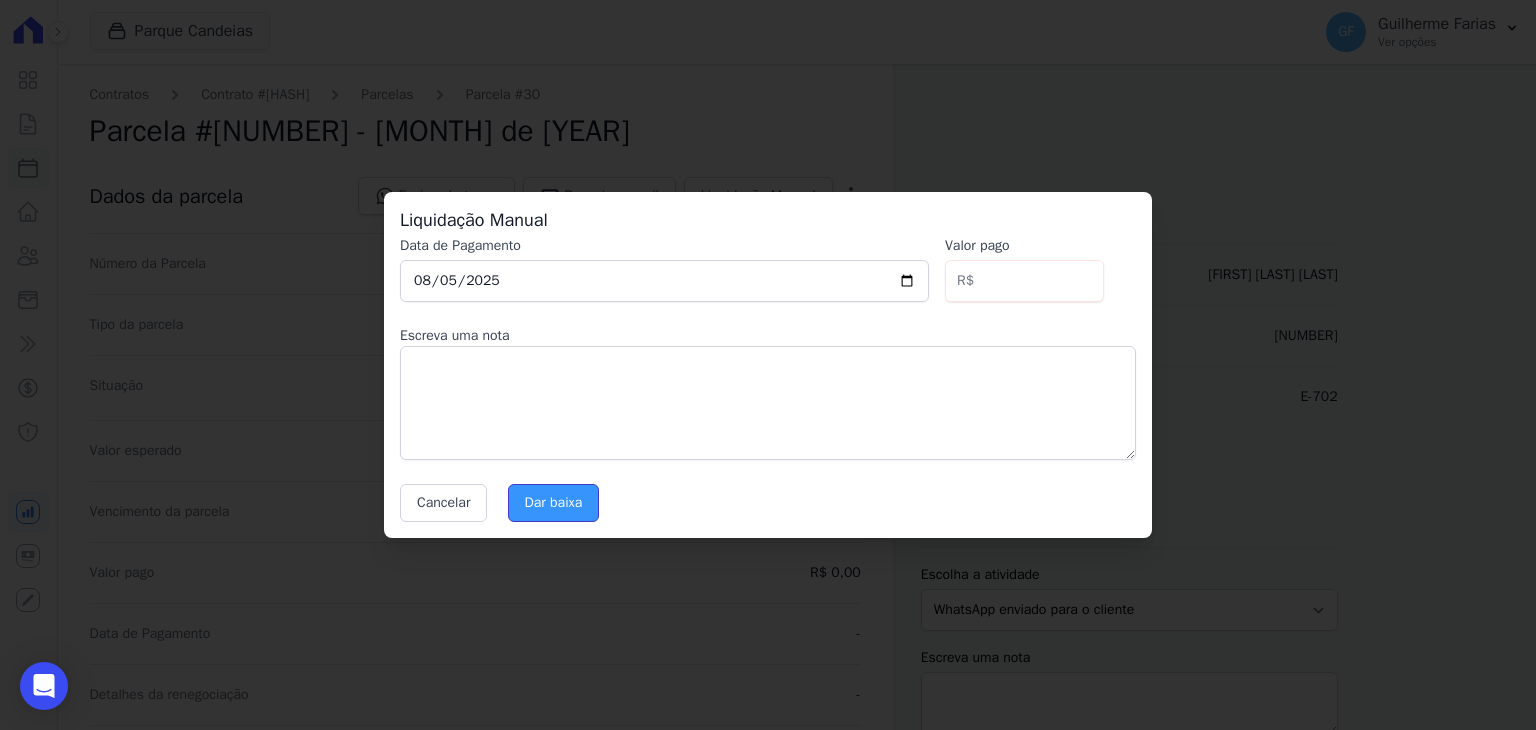 click on "Dar baixa" at bounding box center [554, 503] 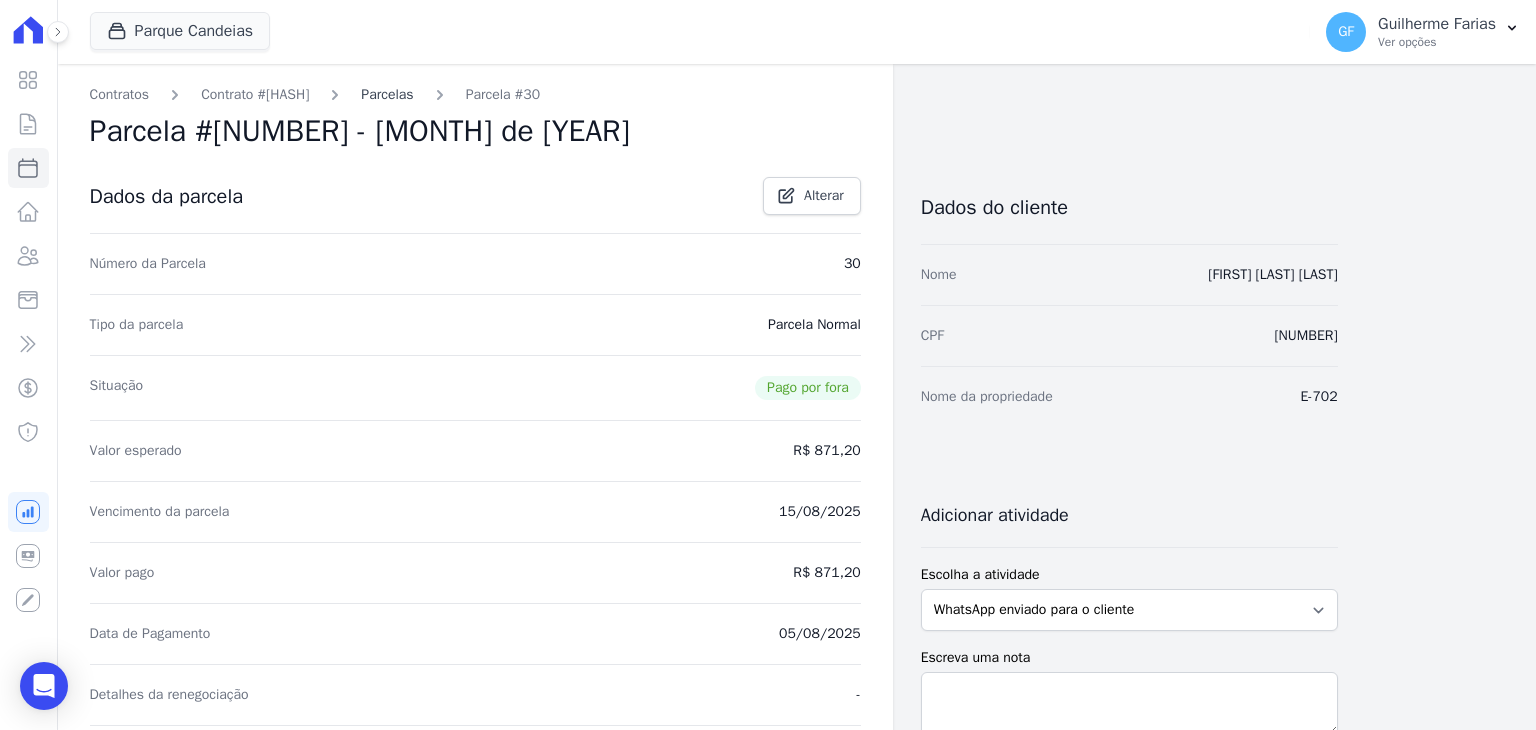 click on "Parcelas" at bounding box center (387, 94) 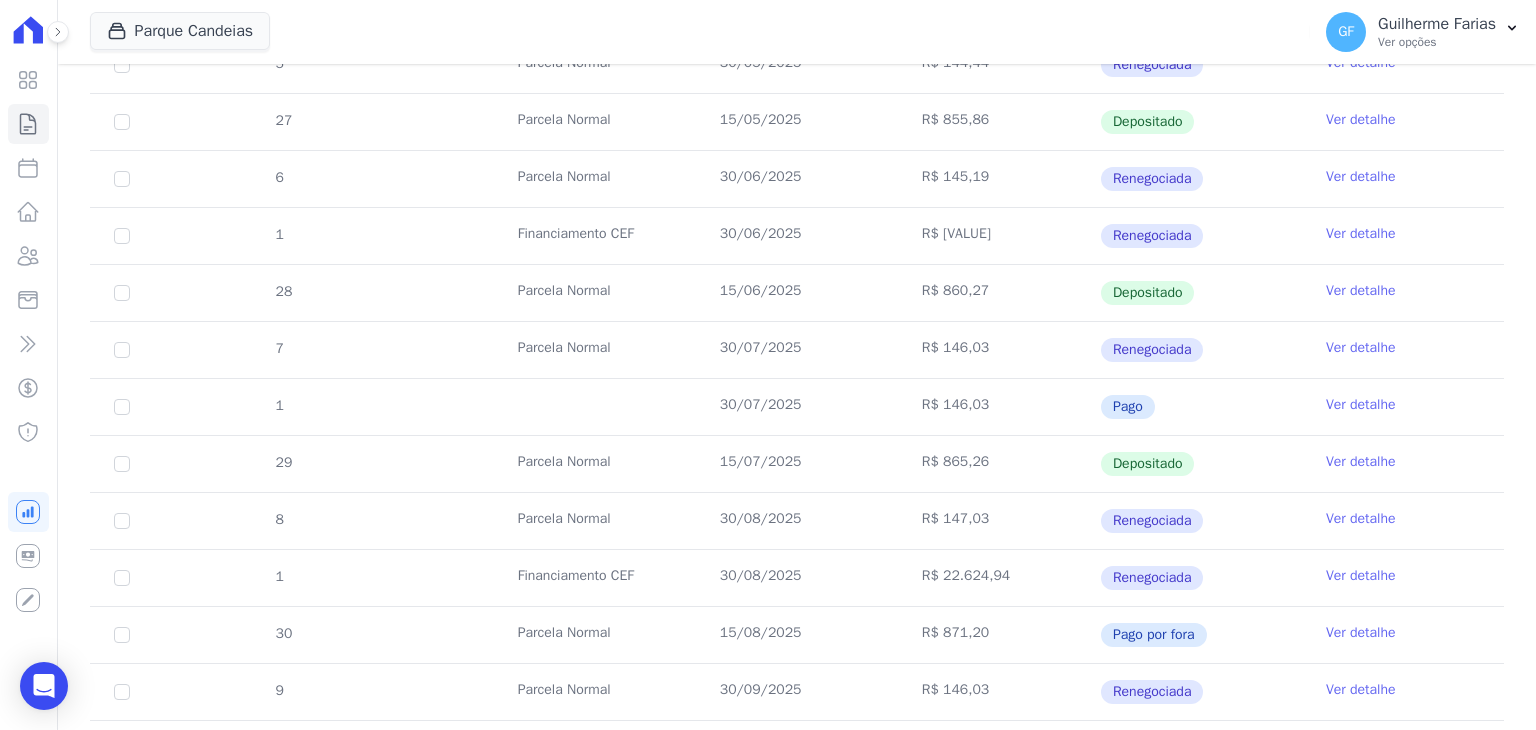 scroll, scrollTop: 1200, scrollLeft: 0, axis: vertical 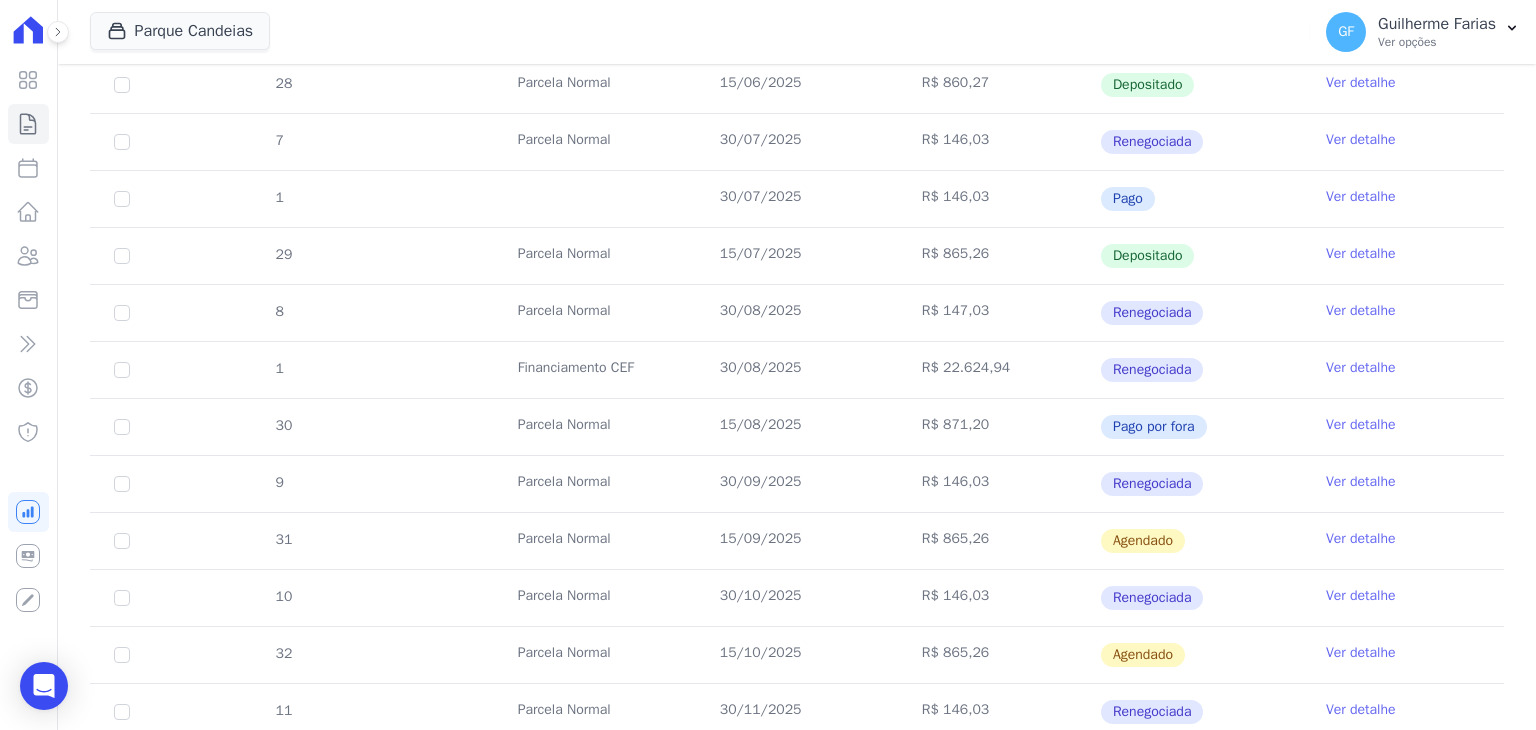 drag, startPoint x: 710, startPoint y: 409, endPoint x: 1226, endPoint y: 417, distance: 516.062 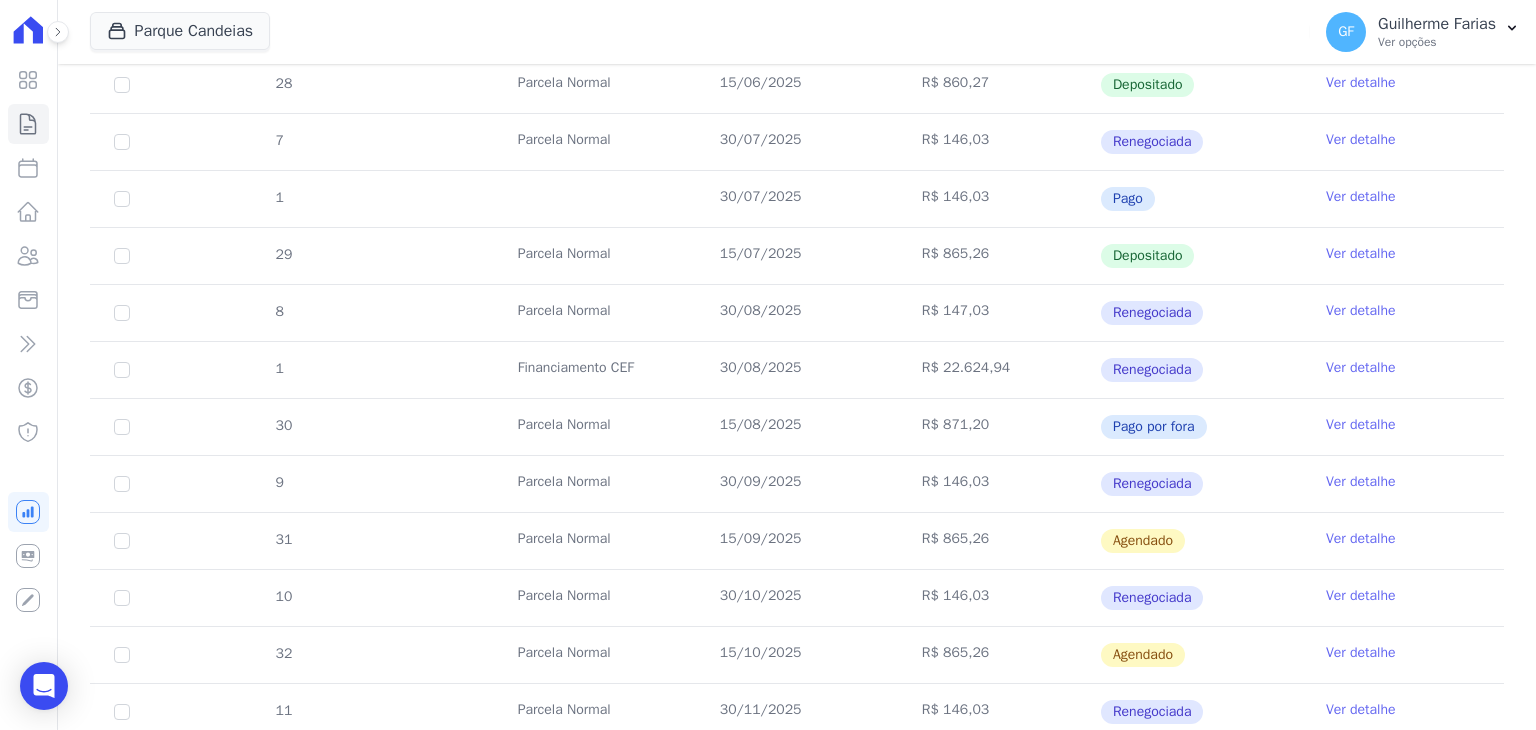 click on "Ver detalhe" at bounding box center [1361, 311] 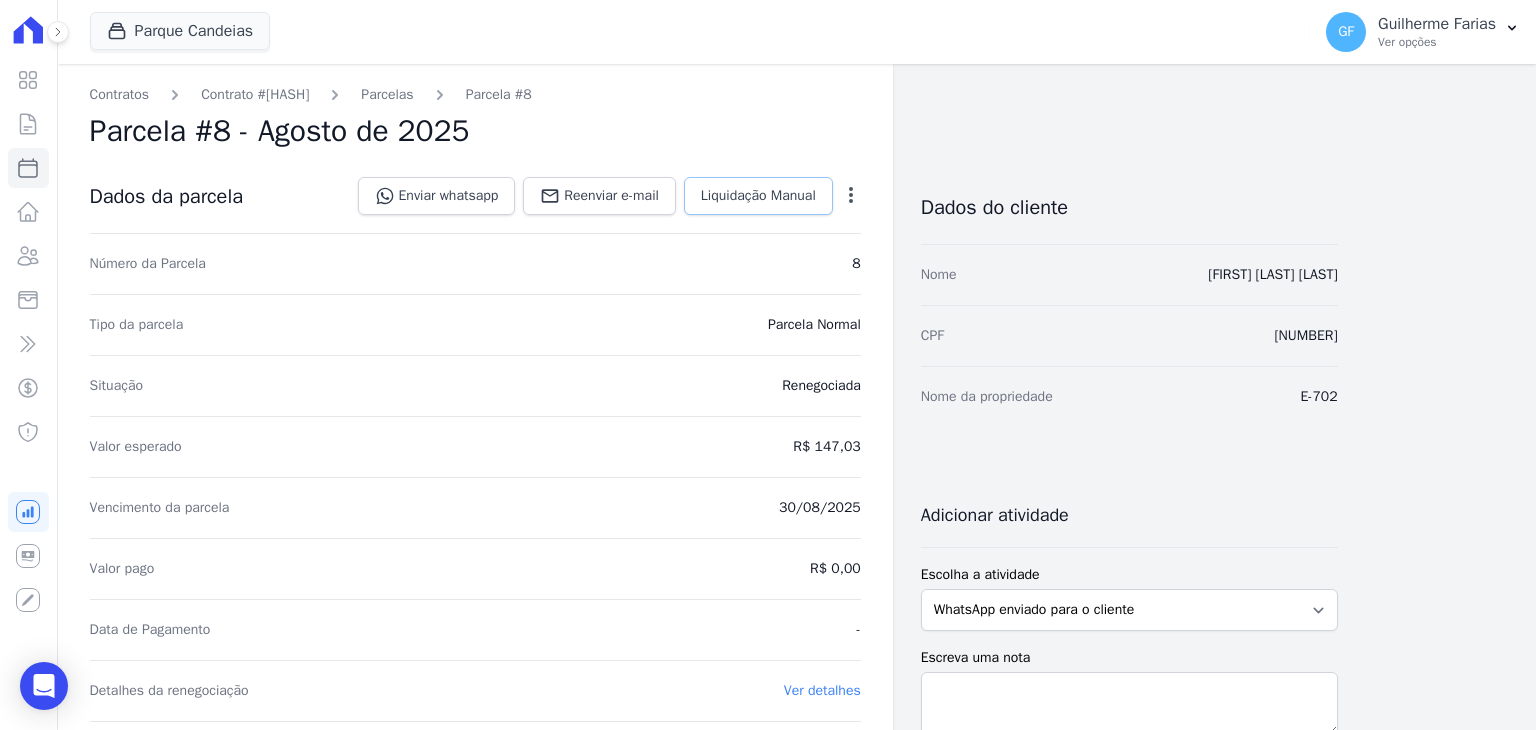 click on "Liquidação Manual" at bounding box center [758, 196] 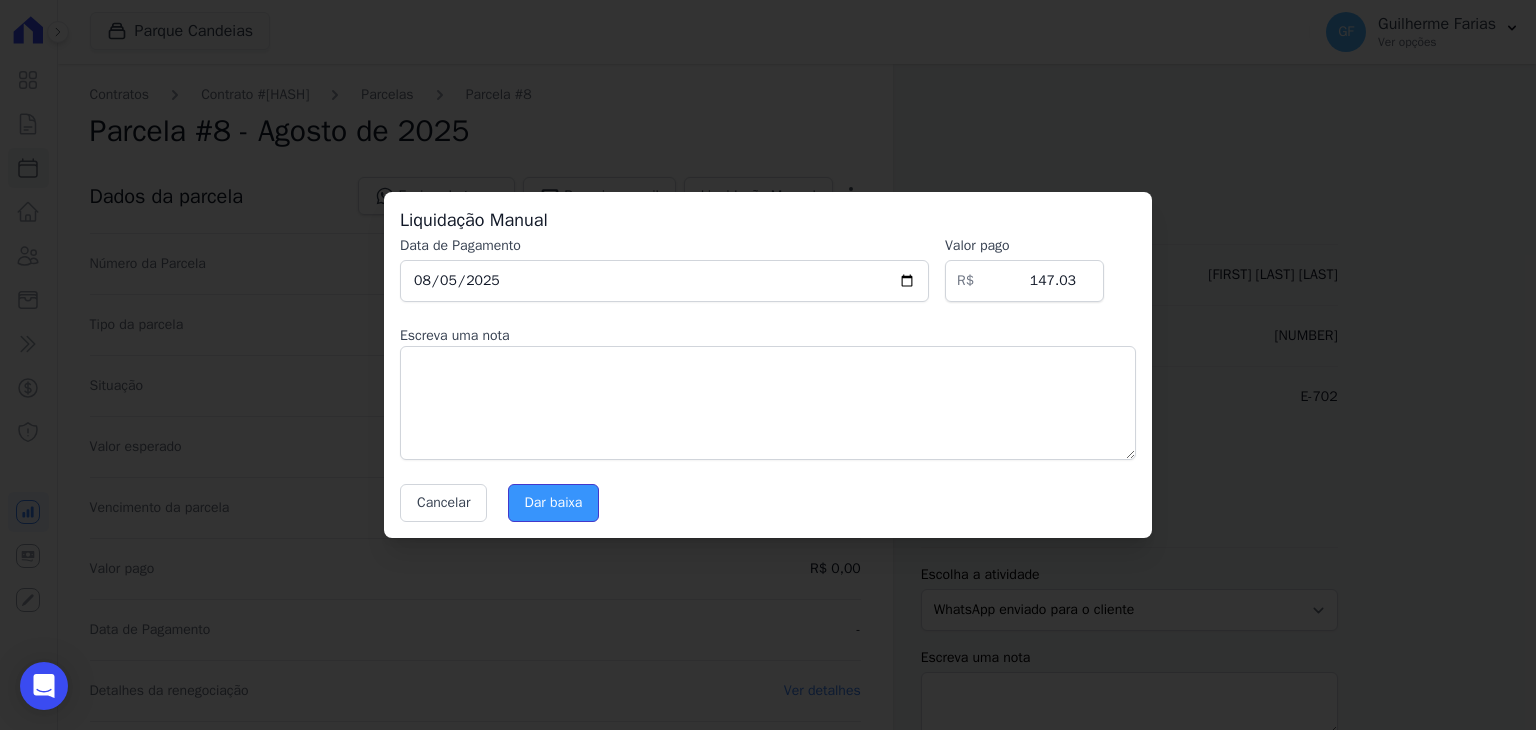 click on "Dar baixa" at bounding box center [554, 503] 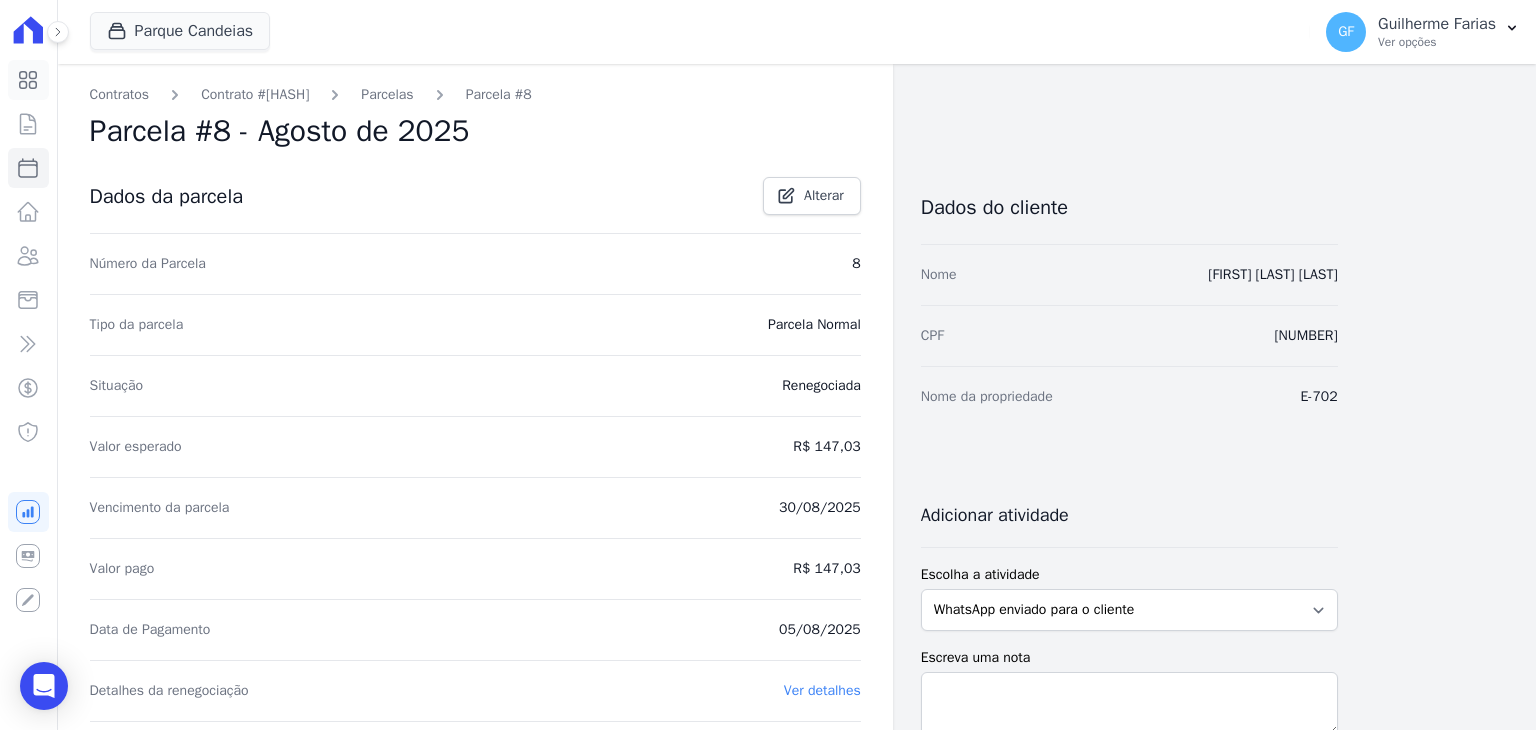 click 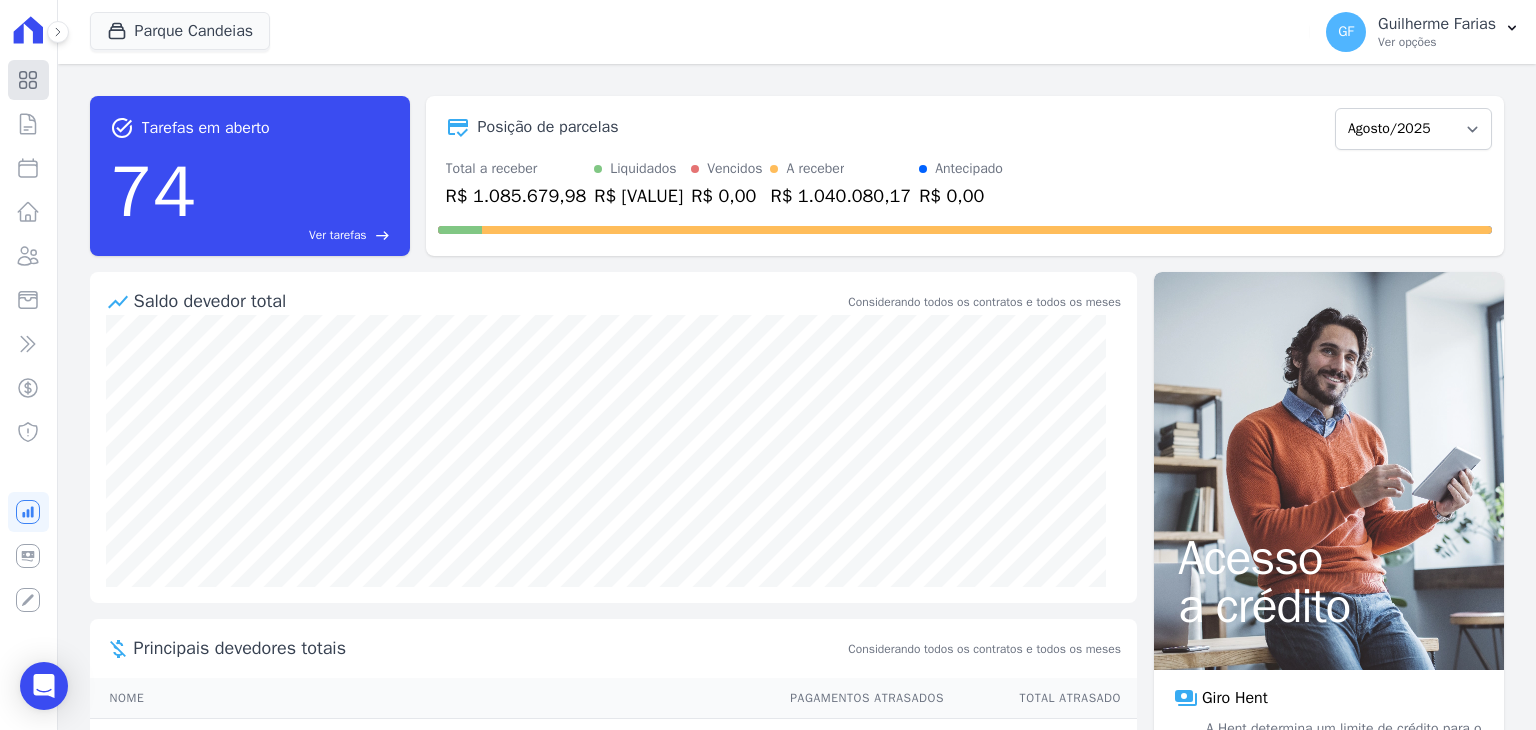 click 